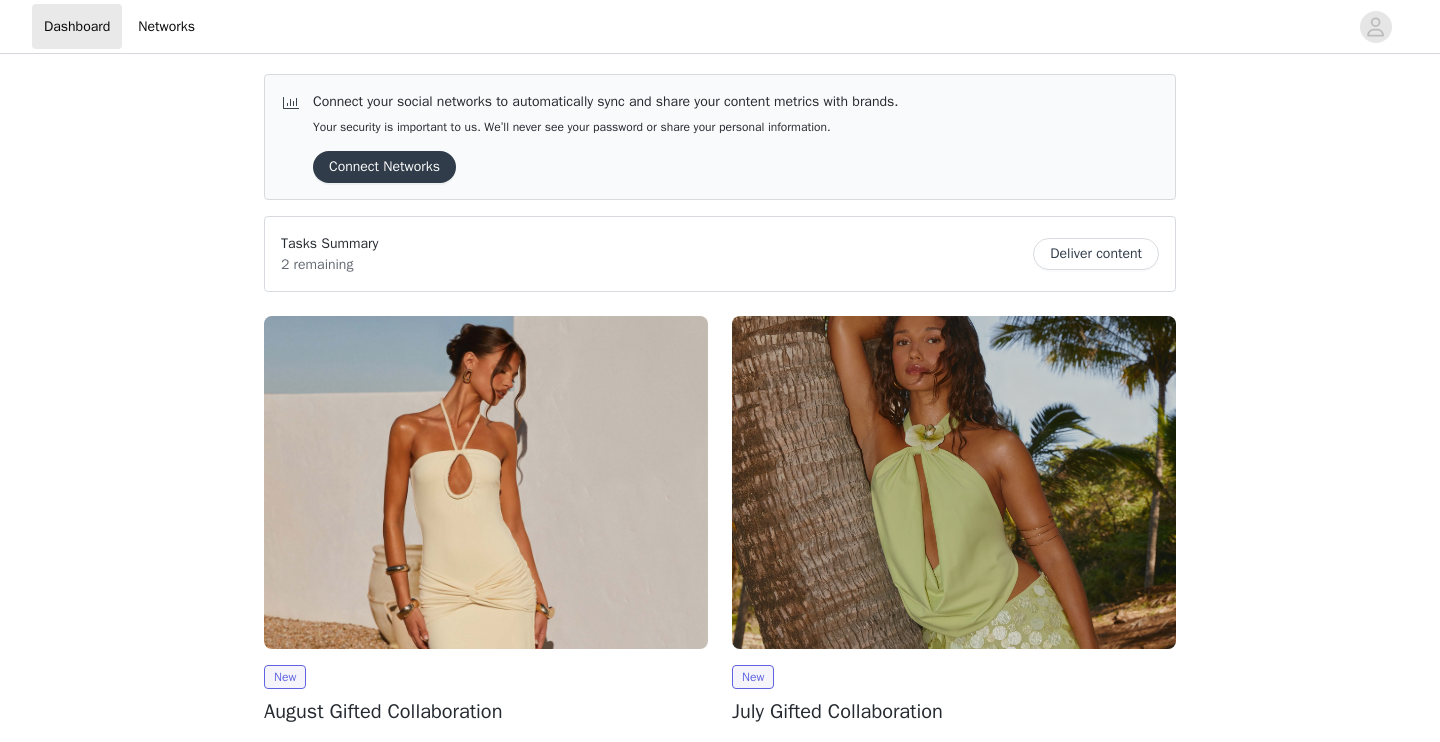 scroll, scrollTop: 0, scrollLeft: 0, axis: both 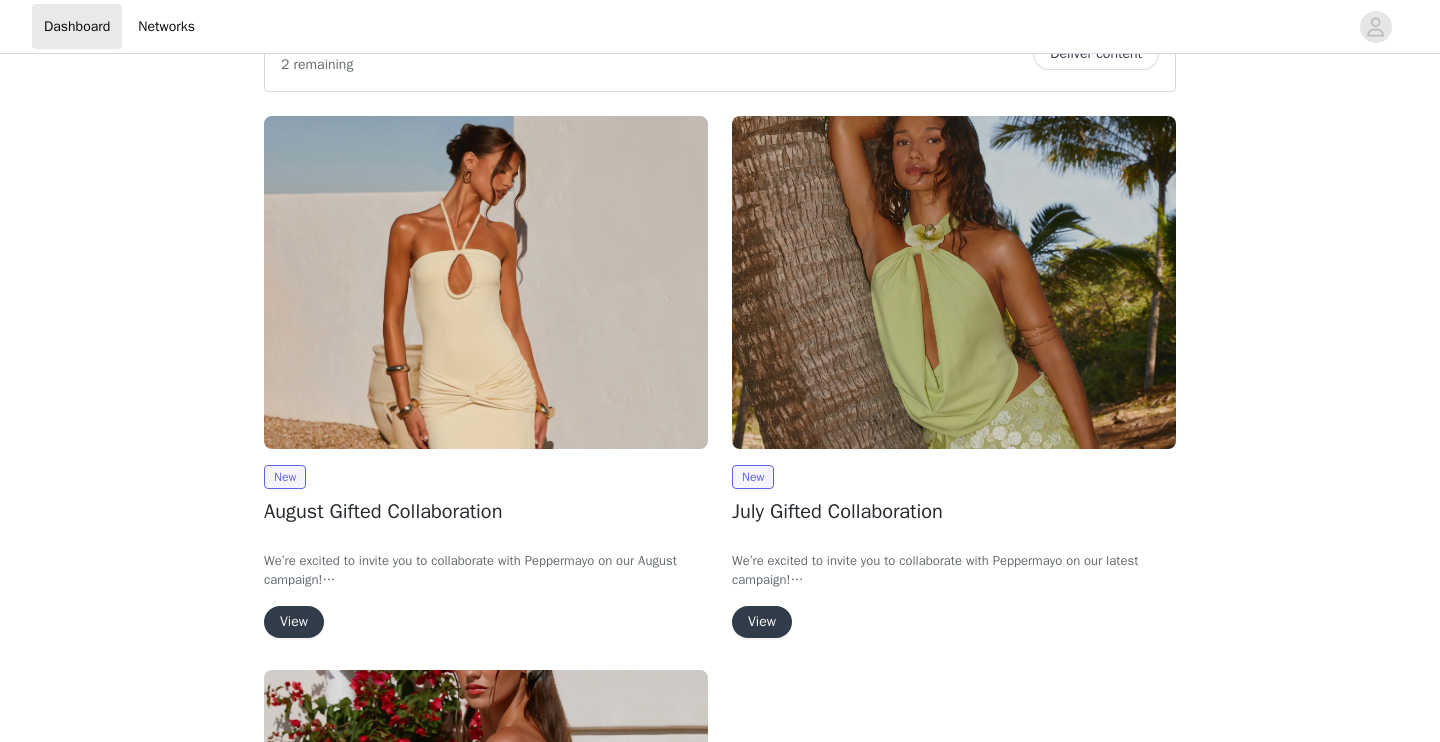 click at bounding box center (486, 282) 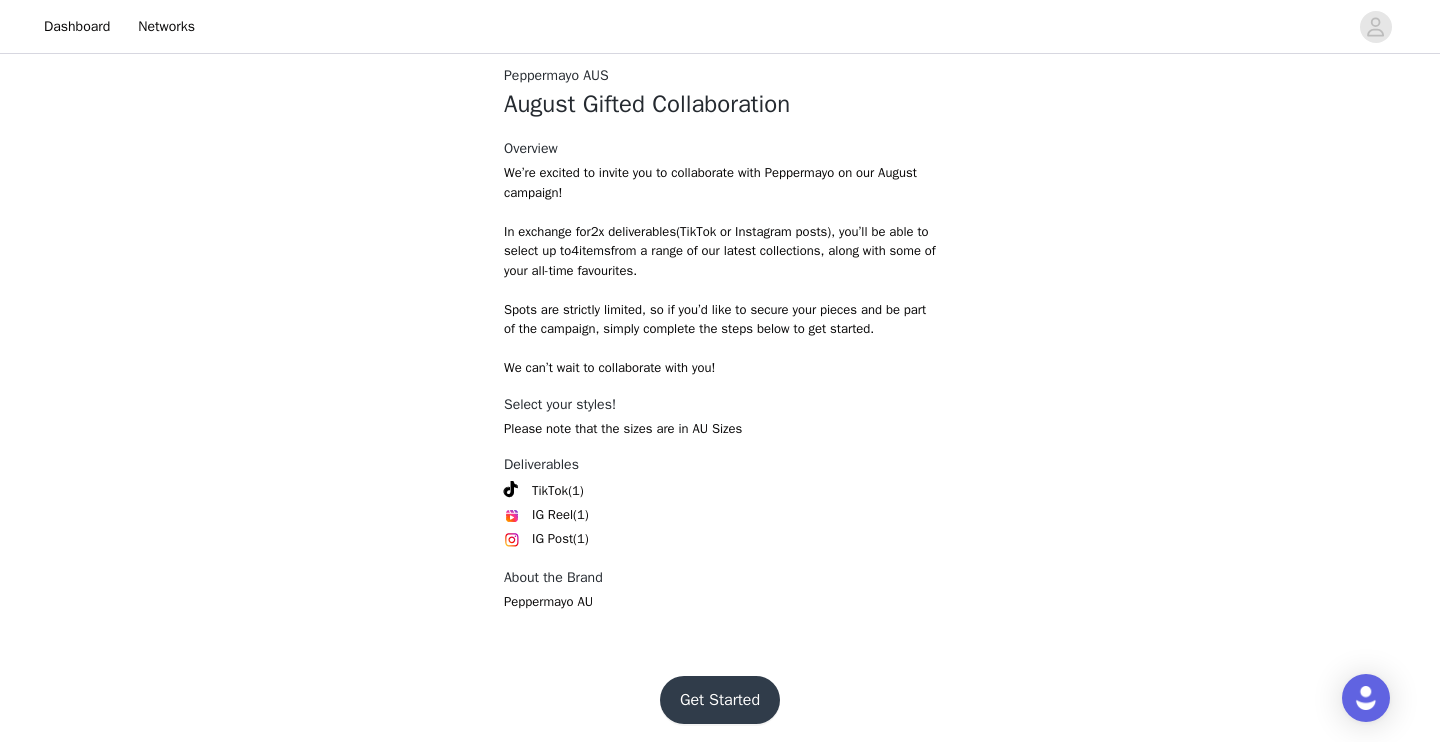 scroll, scrollTop: 408, scrollLeft: 0, axis: vertical 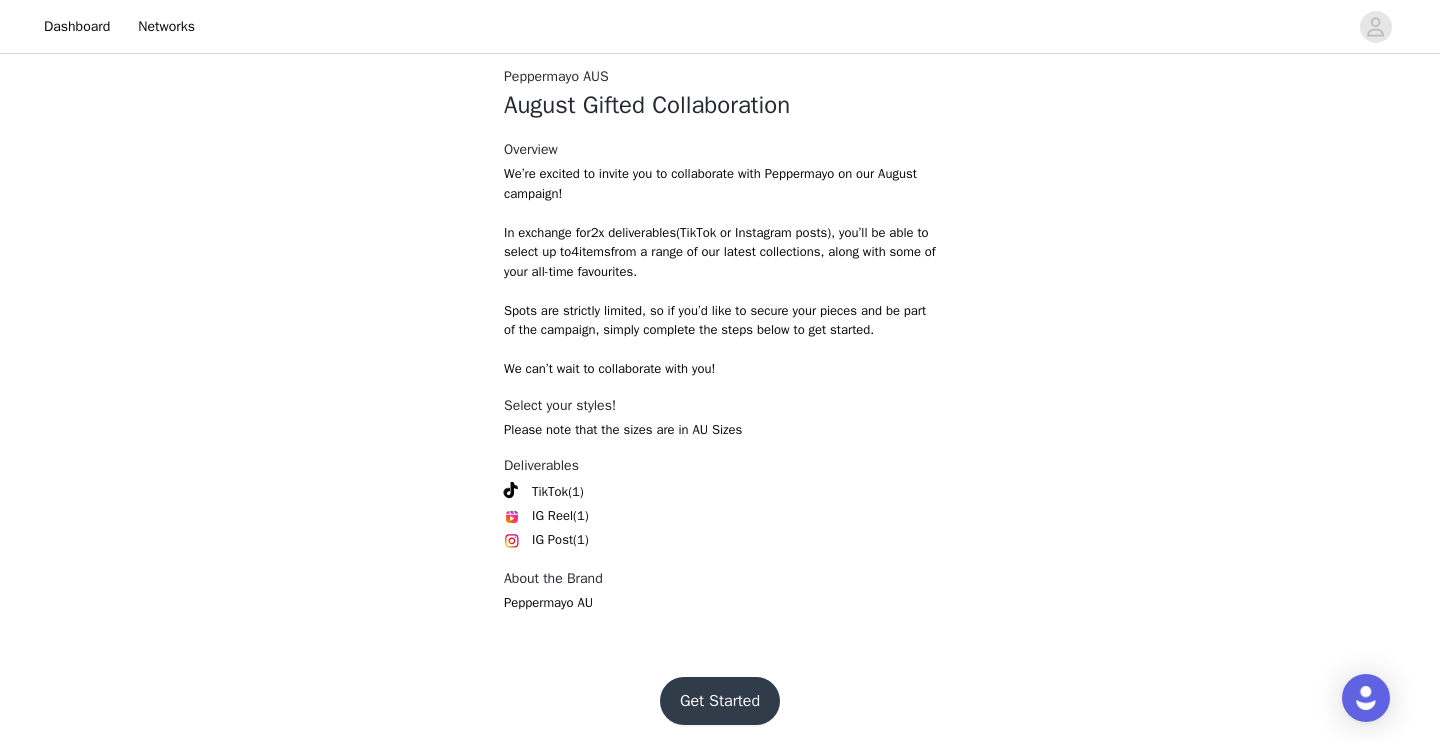 click on "Get Started" at bounding box center [720, 701] 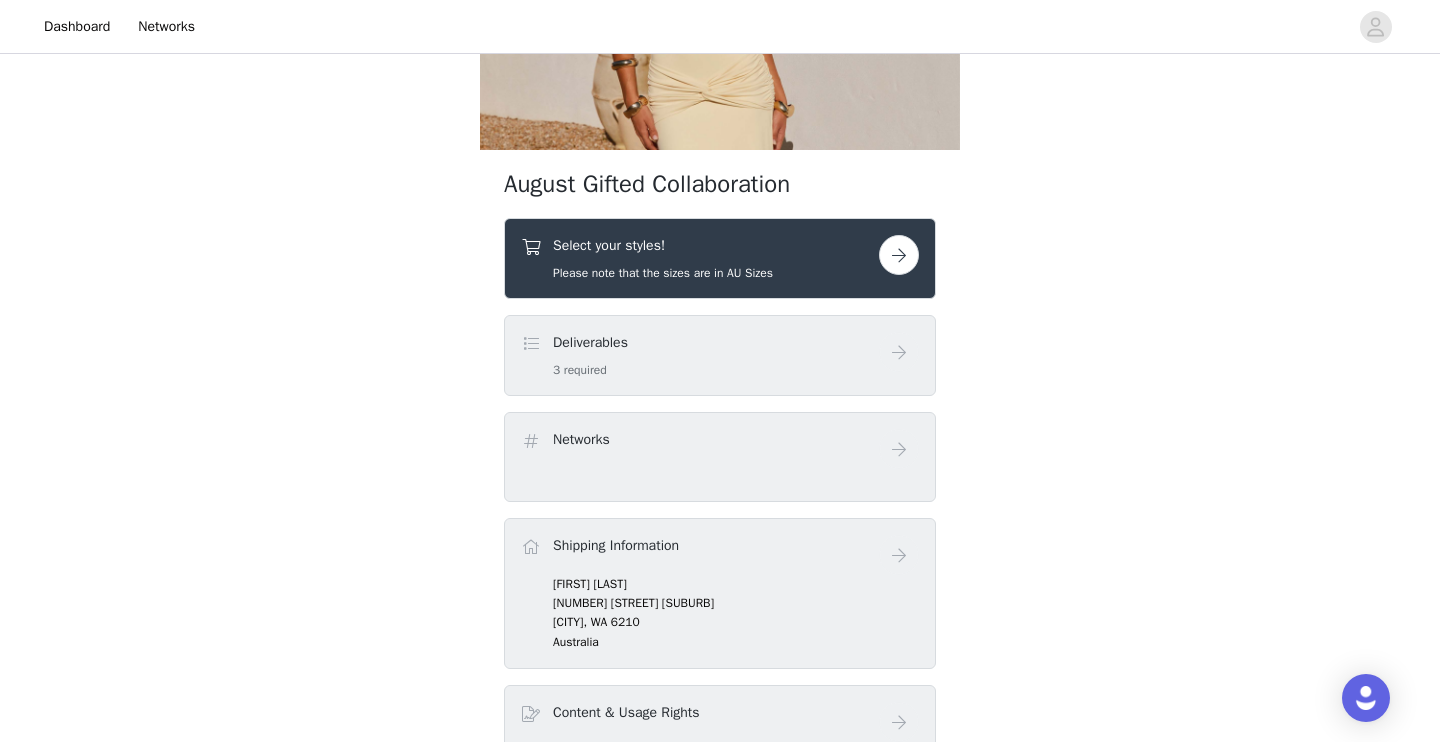 scroll, scrollTop: 298, scrollLeft: 0, axis: vertical 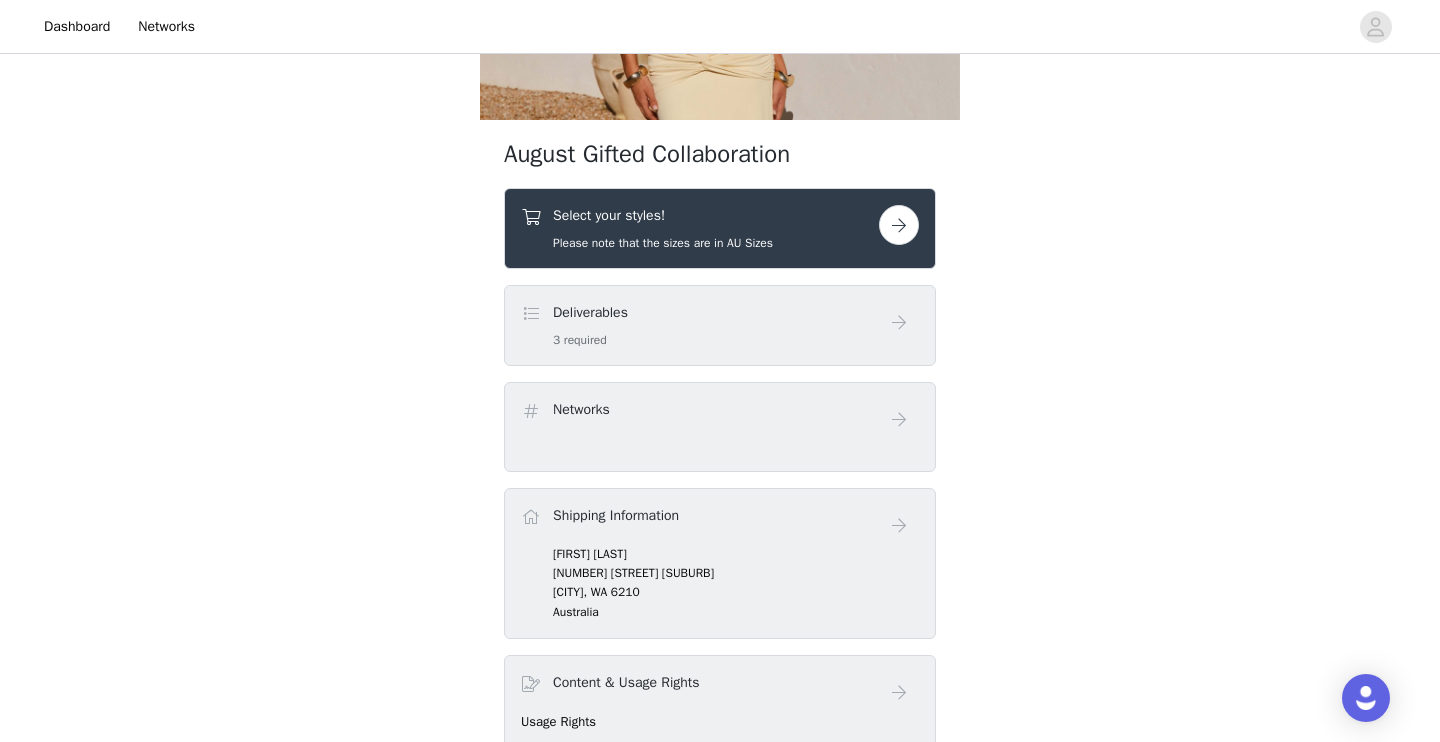 click on "Select your styles!   Please note that the sizes are in AU Sizes" at bounding box center [720, 228] 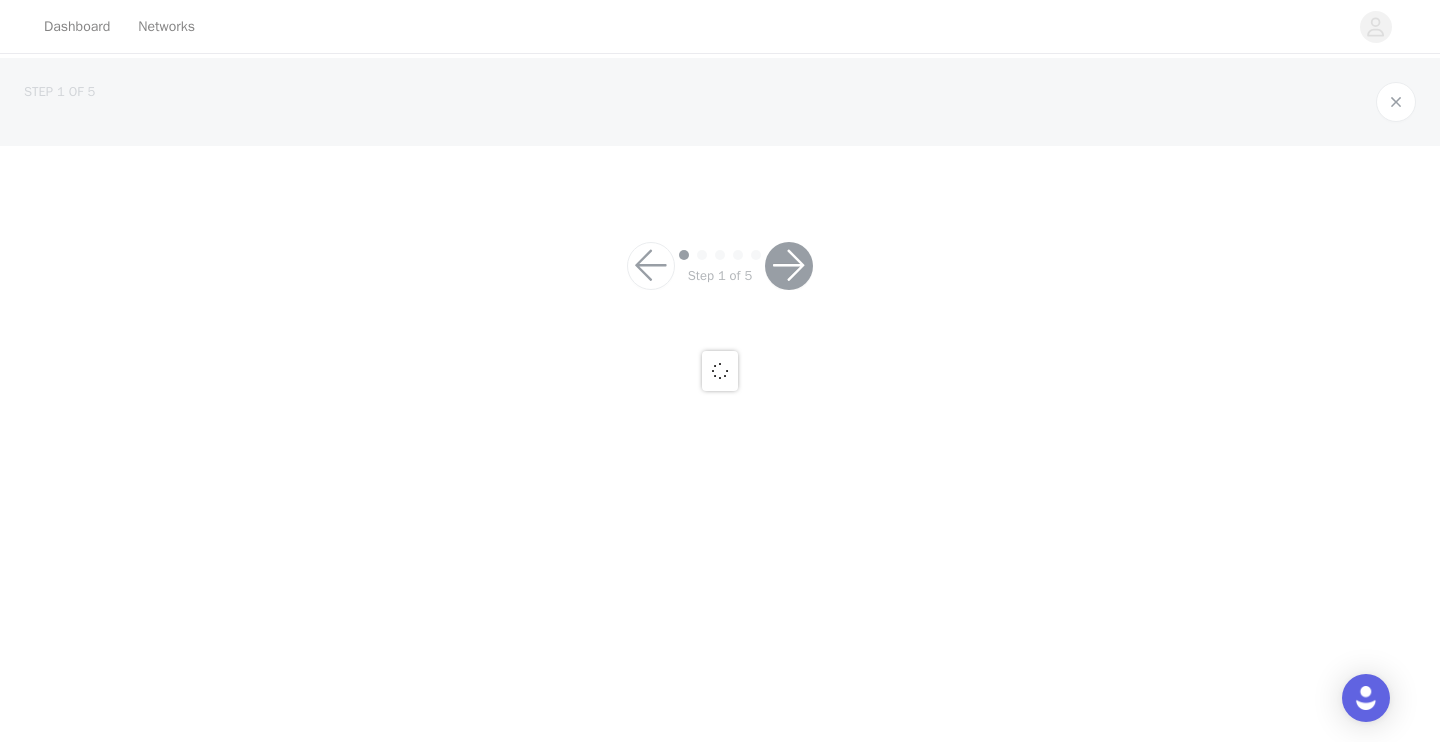 scroll, scrollTop: 0, scrollLeft: 0, axis: both 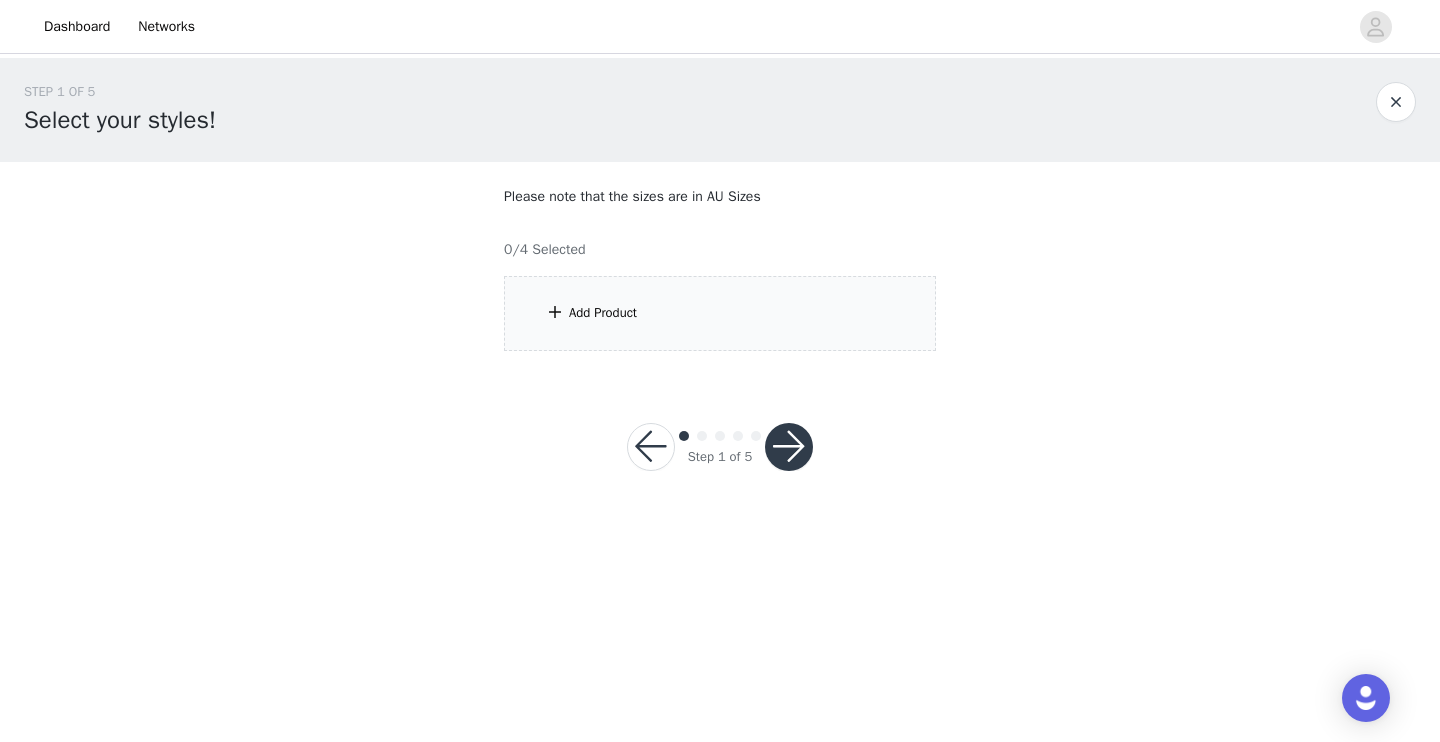 click on "Add Product" at bounding box center (720, 313) 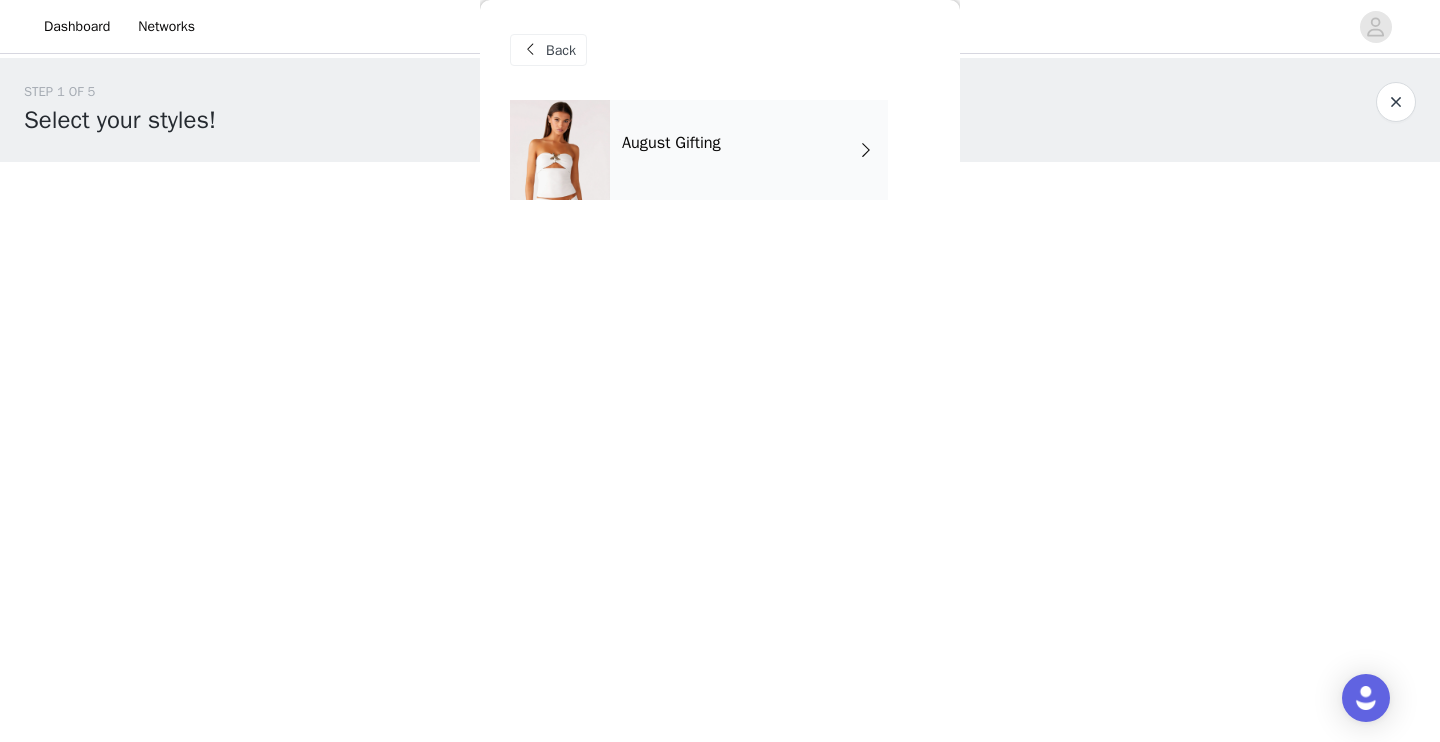 click on "August Gifting" at bounding box center (749, 150) 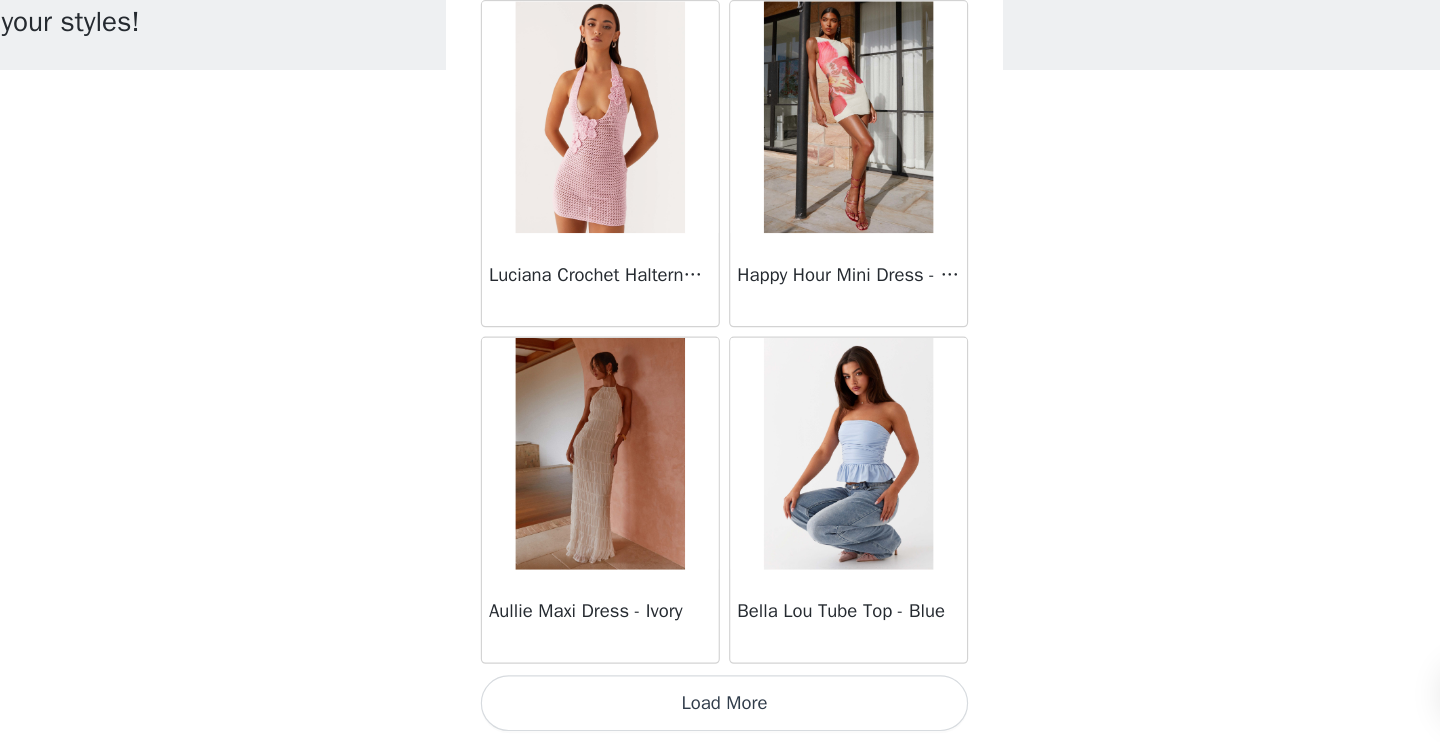 scroll, scrollTop: 2318, scrollLeft: 0, axis: vertical 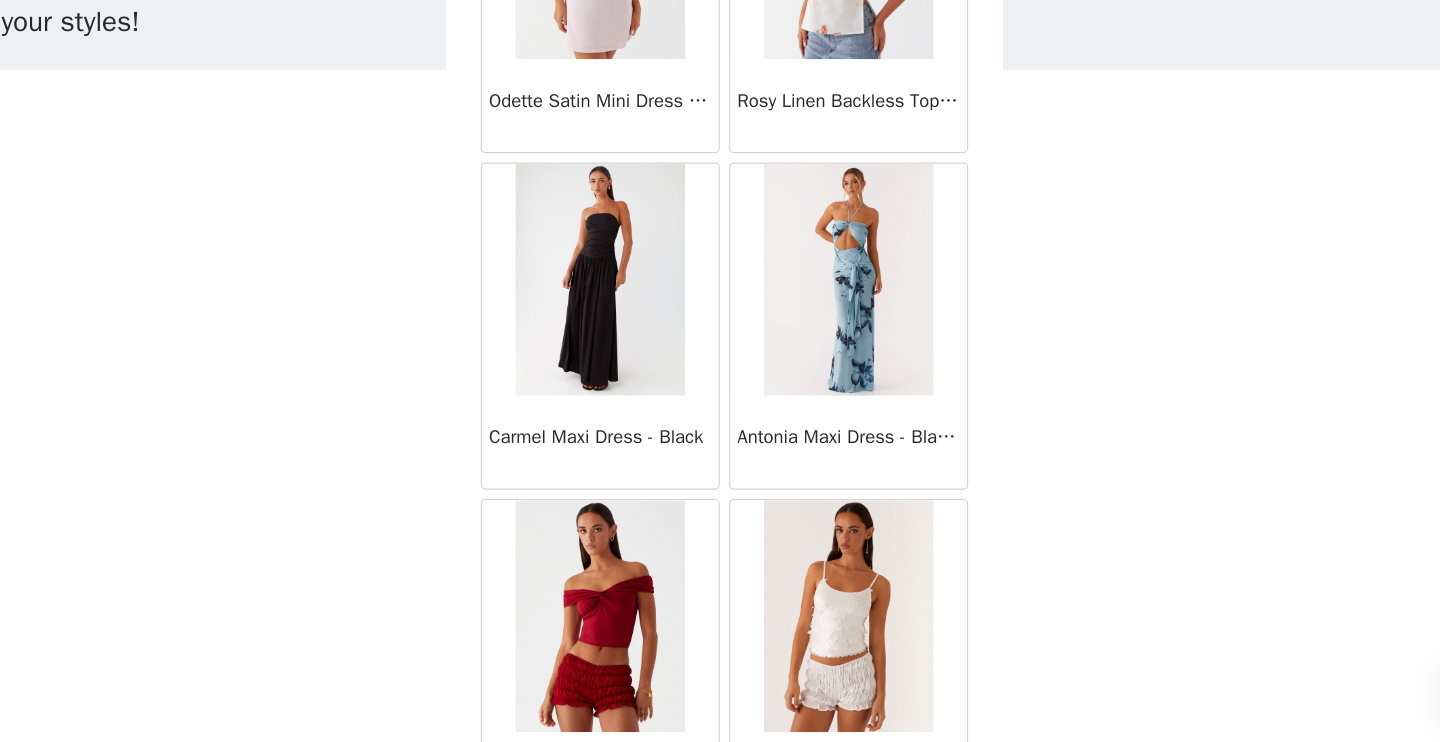 click on "STEP 1 OF 5
Select your styles!
Please note that the sizes are in AU Sizes       0/4 Selected           Add Product       Back       Sweetpea Mini Dress - Yellow       Manifest Mini Dress - Amber       Raquel Off Shoulder Long Sleeve Top - Pink       Julianna Linen Mini Dress - Black       Radiate Halterneck Top - Pink       Arden Mesh Mini Dress - White       Cheryl Bustier Halter Top - Cherry Red       Under The Pagoda Maxi Dress - Deep Red Floral       Sweetest Pie T-Shirt - Black Gingham       That Girl Maxi Dress - Pink       Peppermayo Exclusive Heavy Hearted Mini - Black       Songbird Maxi Dress - Blue Black Floral       Viviana Mini Dress - Lavender       Eden Strapless Maxi Dress - Navy       Claudie Mesh Top - White Pink Lilly       Nia Micro Short - Black       Luciana Crochet Halterneck Mini Dress - Pink       Happy Hour Mini Dress - Yellow       Aullie Maxi Dress - Ivory" at bounding box center (720, 288) 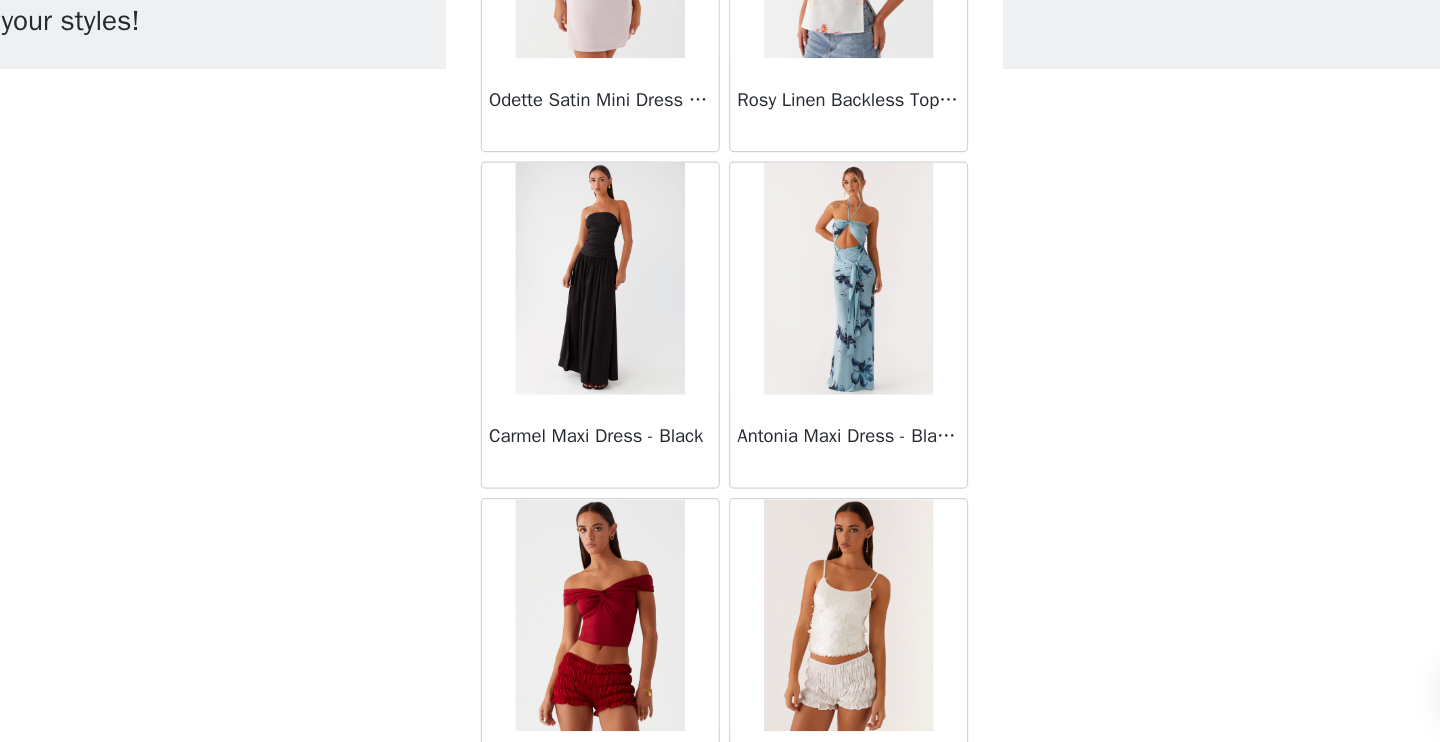 scroll, scrollTop: 0, scrollLeft: 0, axis: both 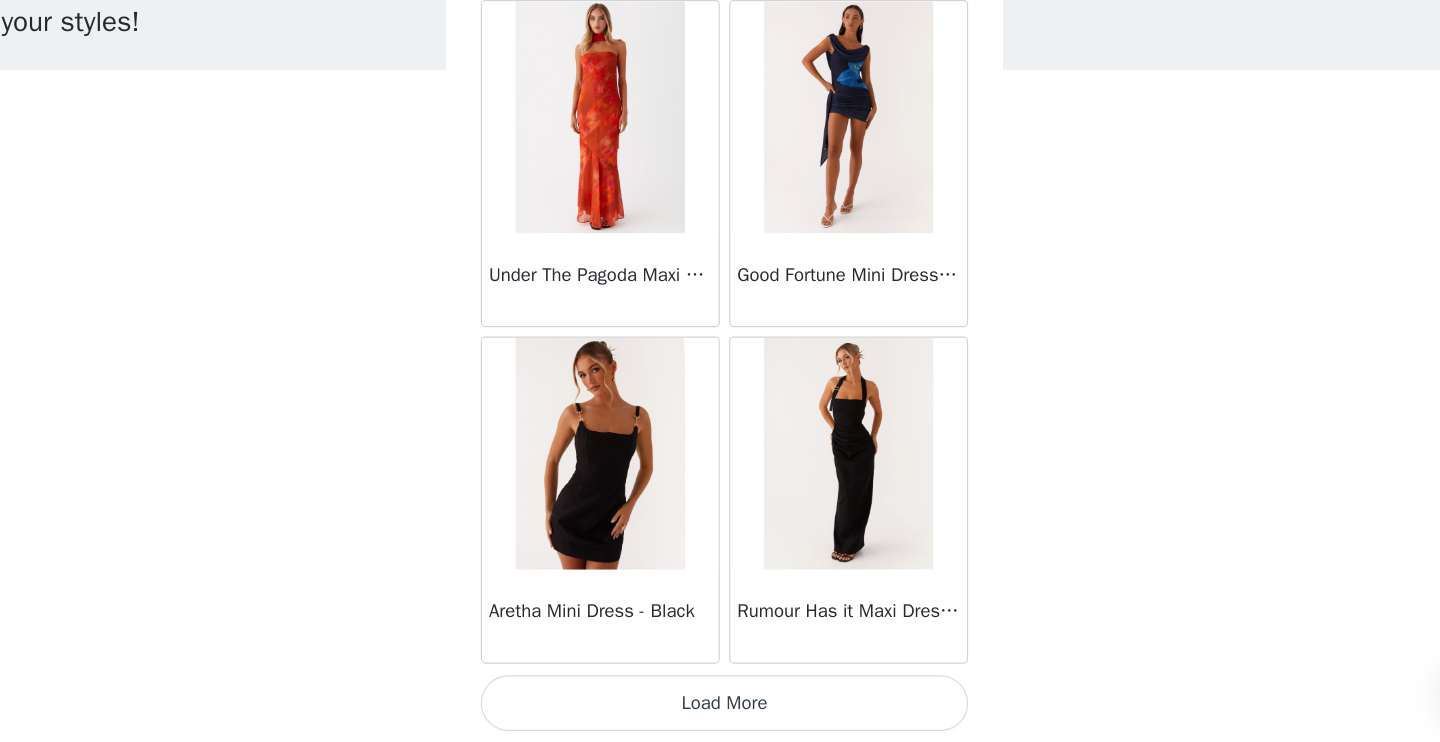 click on "Load More" at bounding box center (720, 708) 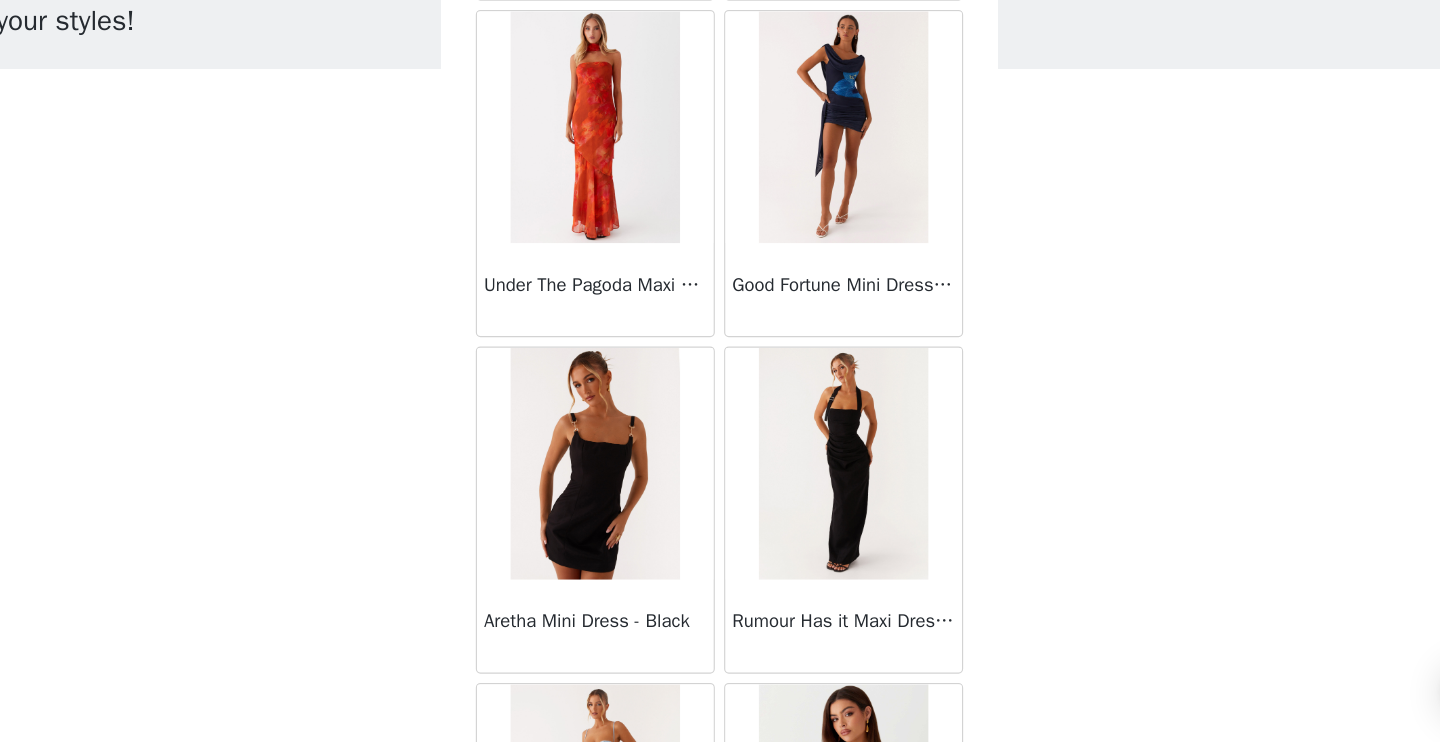scroll, scrollTop: 0, scrollLeft: 0, axis: both 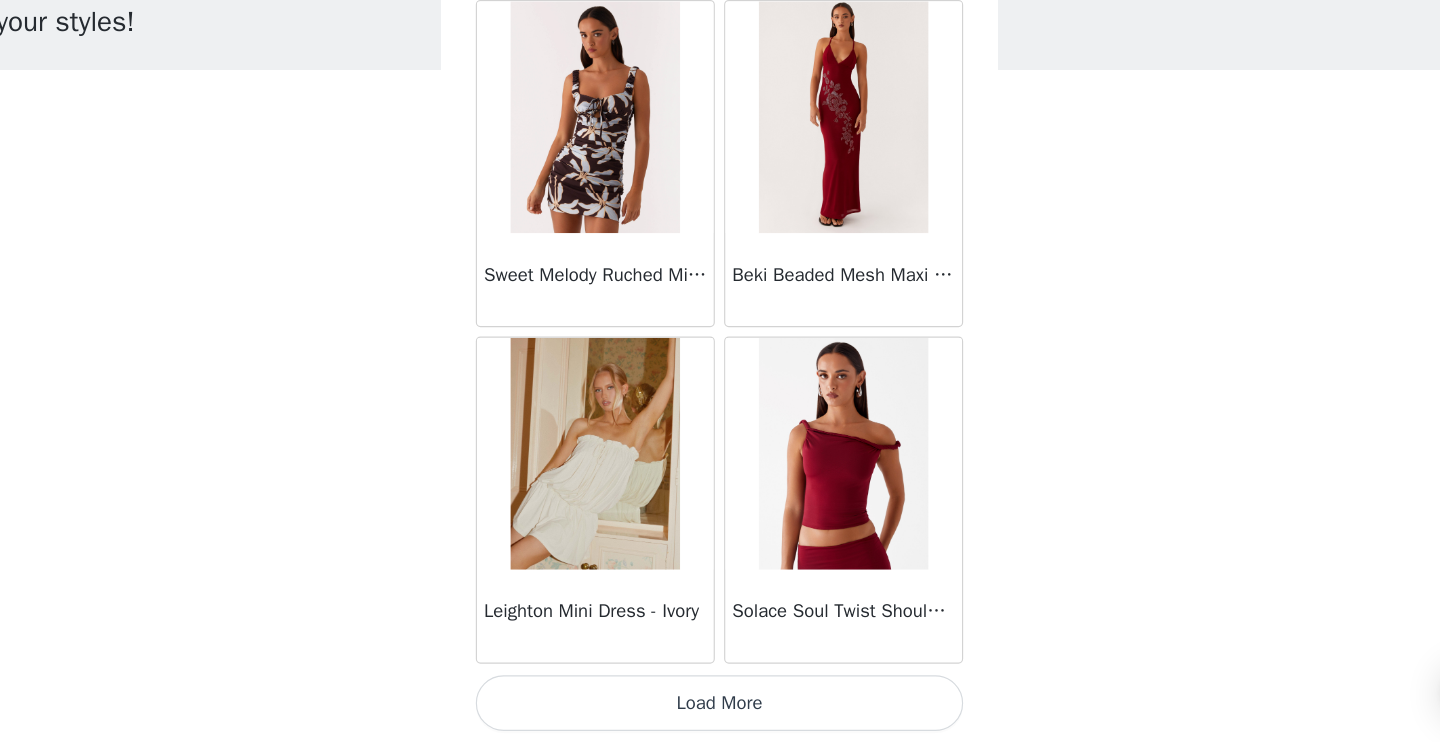 click on "Load More" at bounding box center [720, 708] 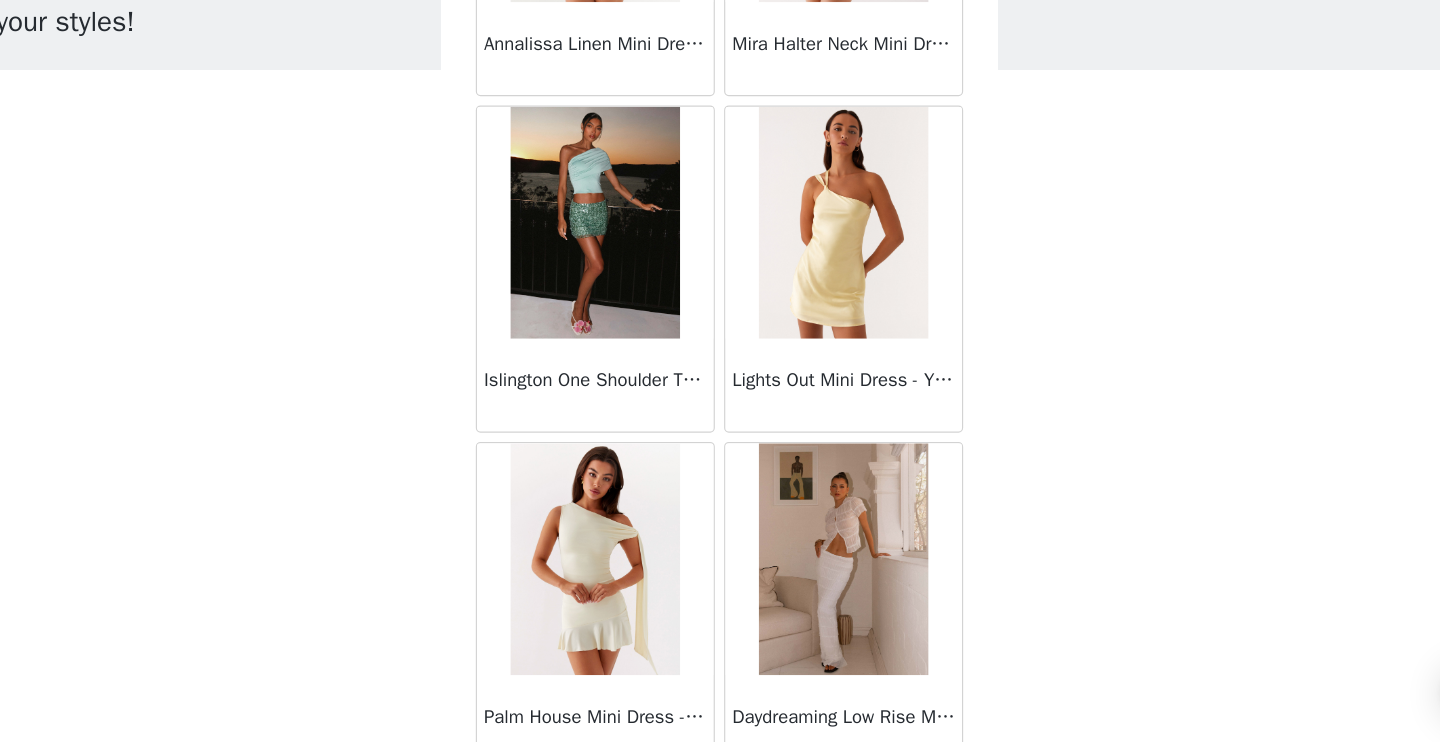 scroll, scrollTop: 8927, scrollLeft: 0, axis: vertical 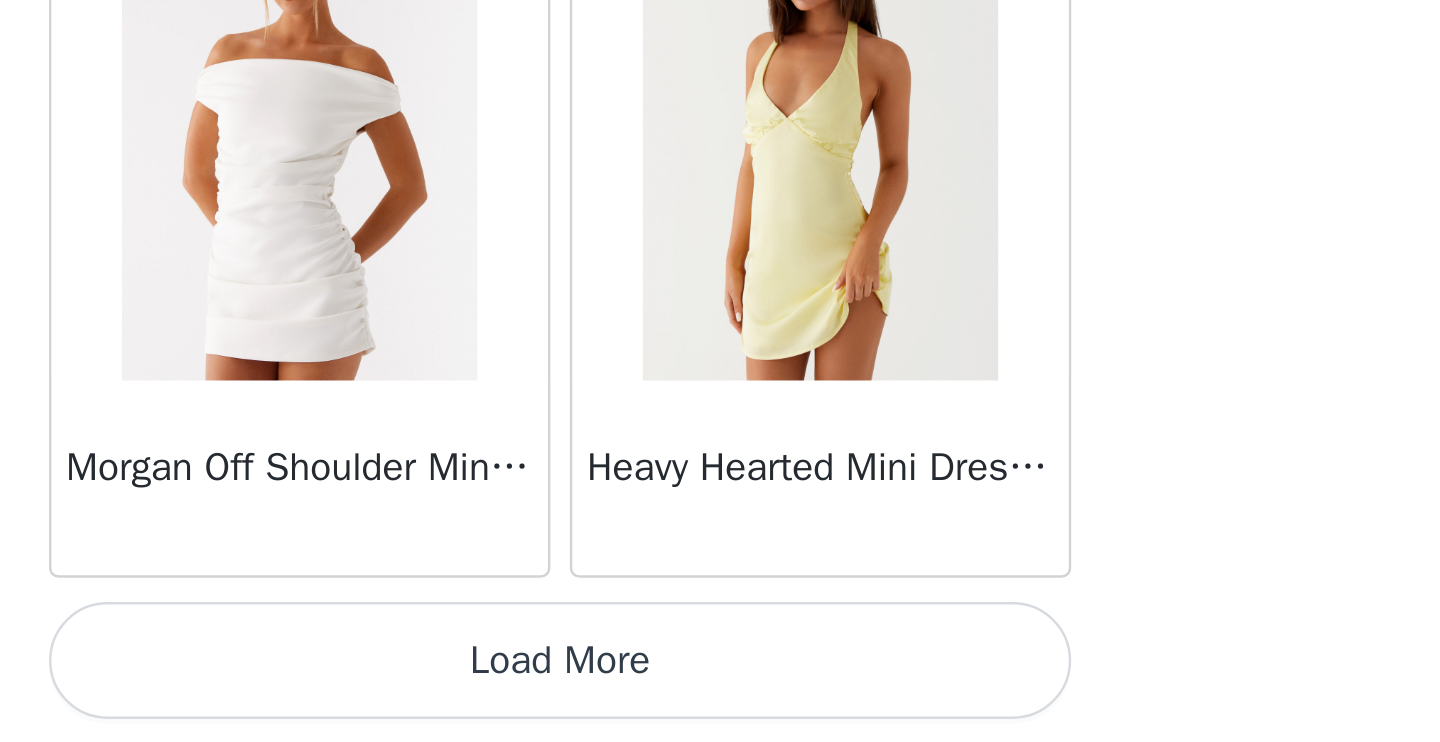 click on "Load More" at bounding box center [720, 708] 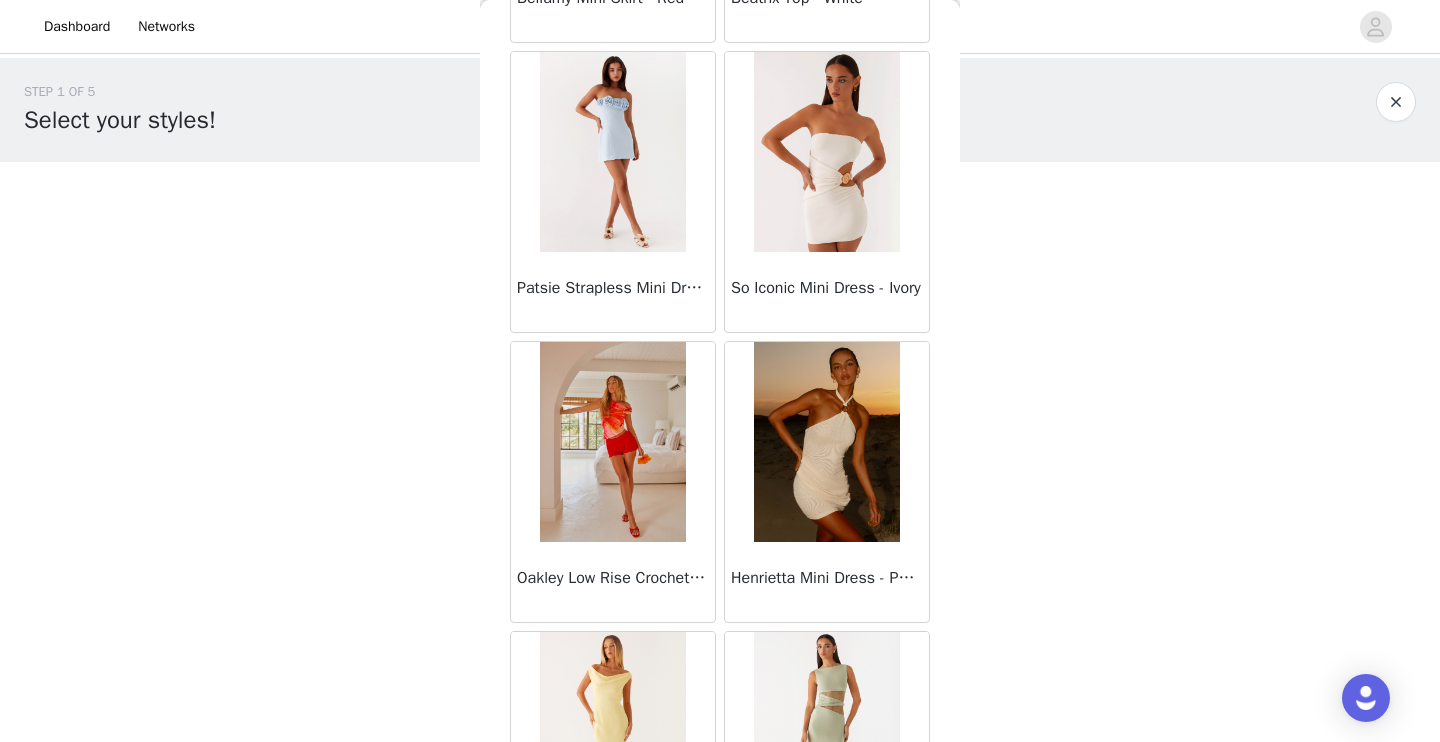 scroll, scrollTop: 12230, scrollLeft: 0, axis: vertical 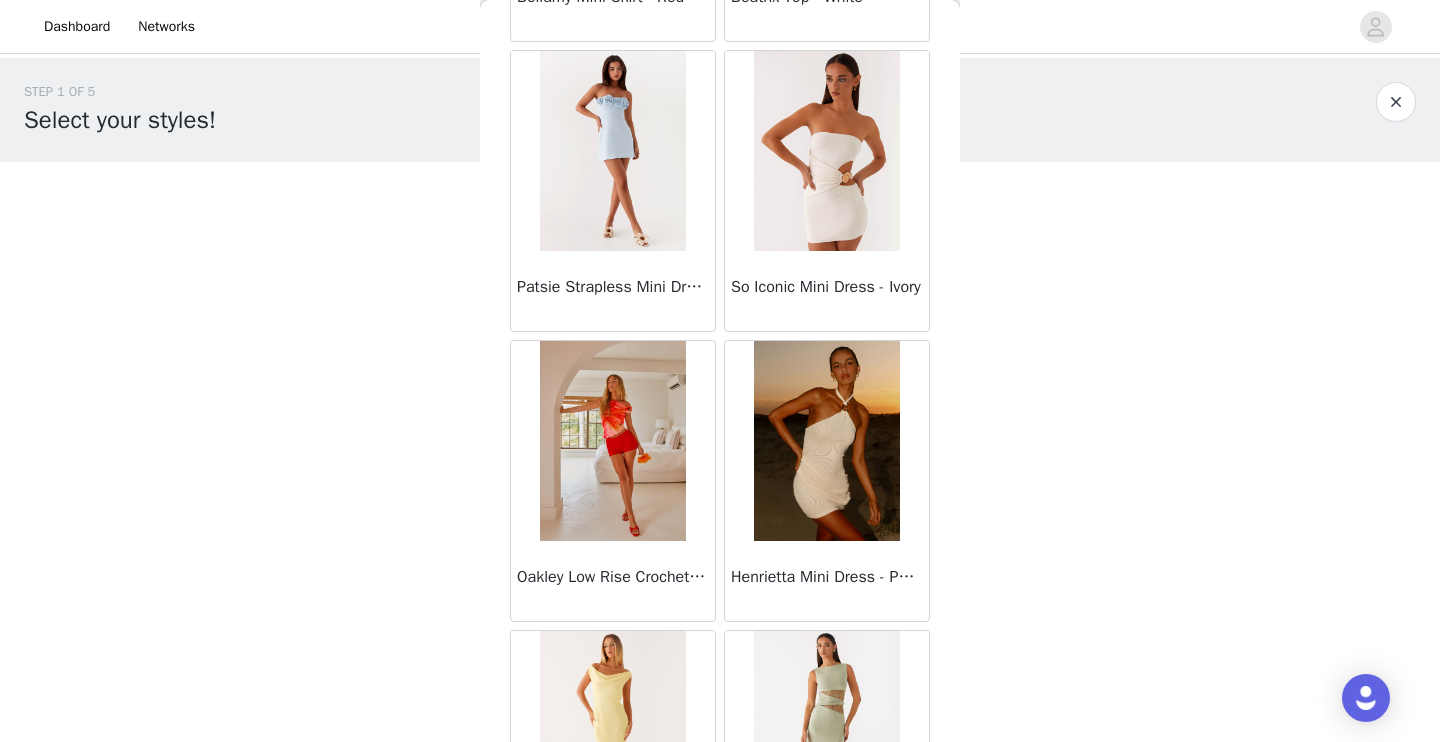 click at bounding box center (826, 441) 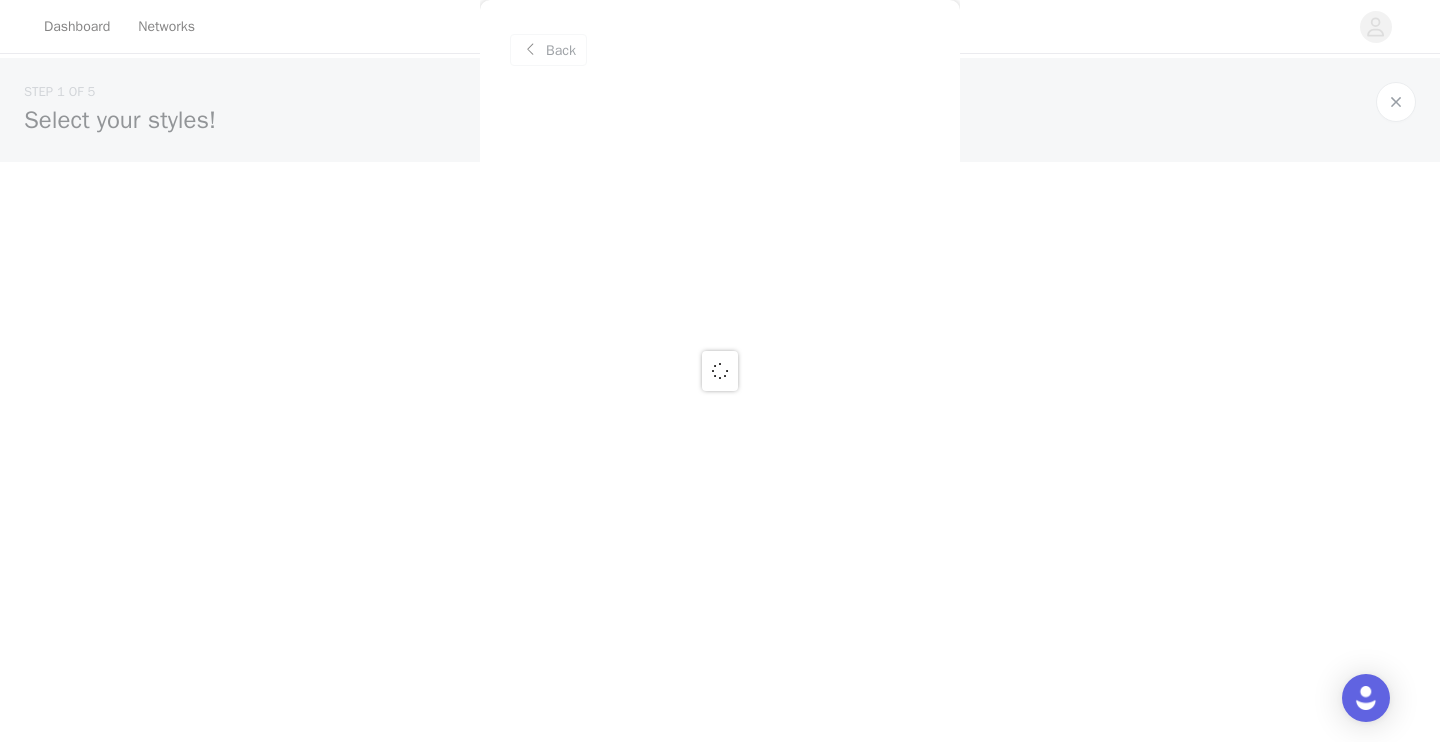 scroll, scrollTop: 0, scrollLeft: 0, axis: both 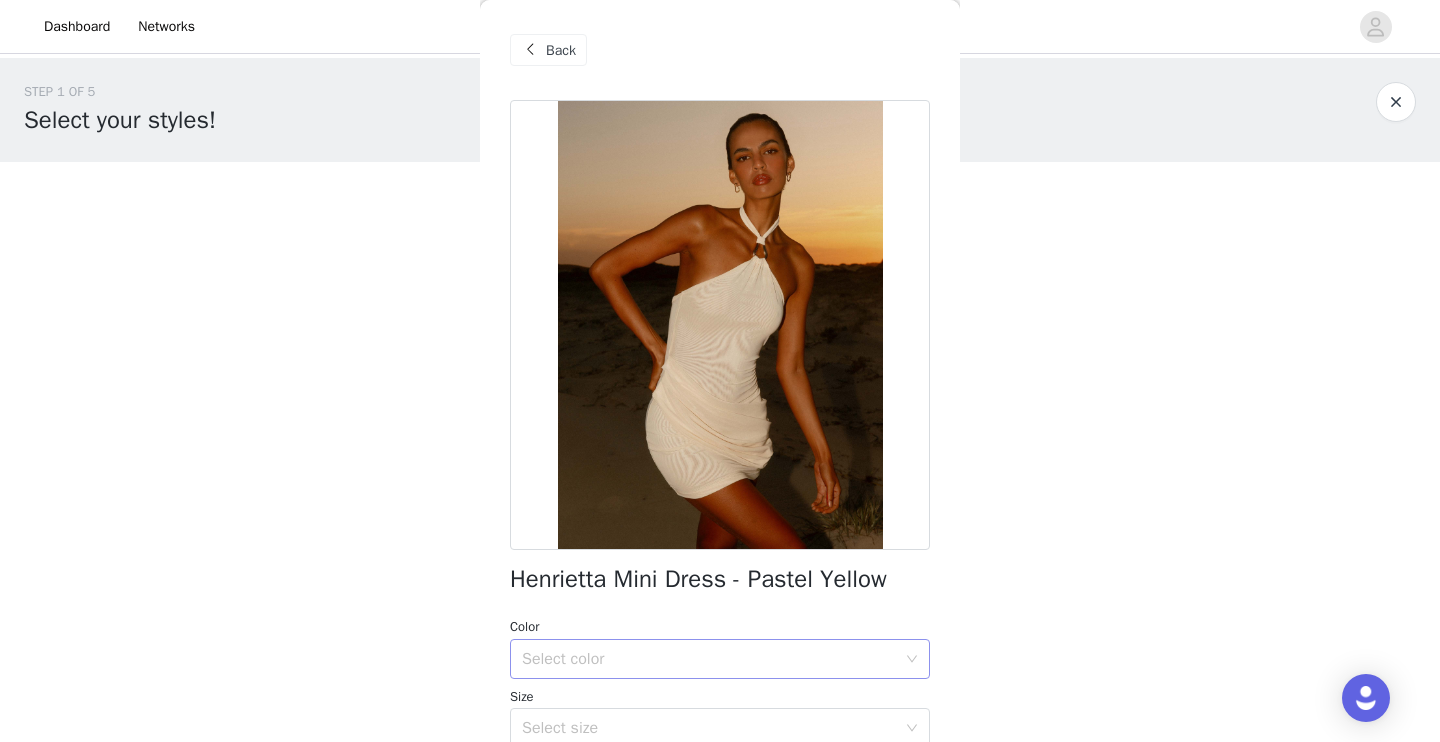 click on "Select color" at bounding box center (709, 659) 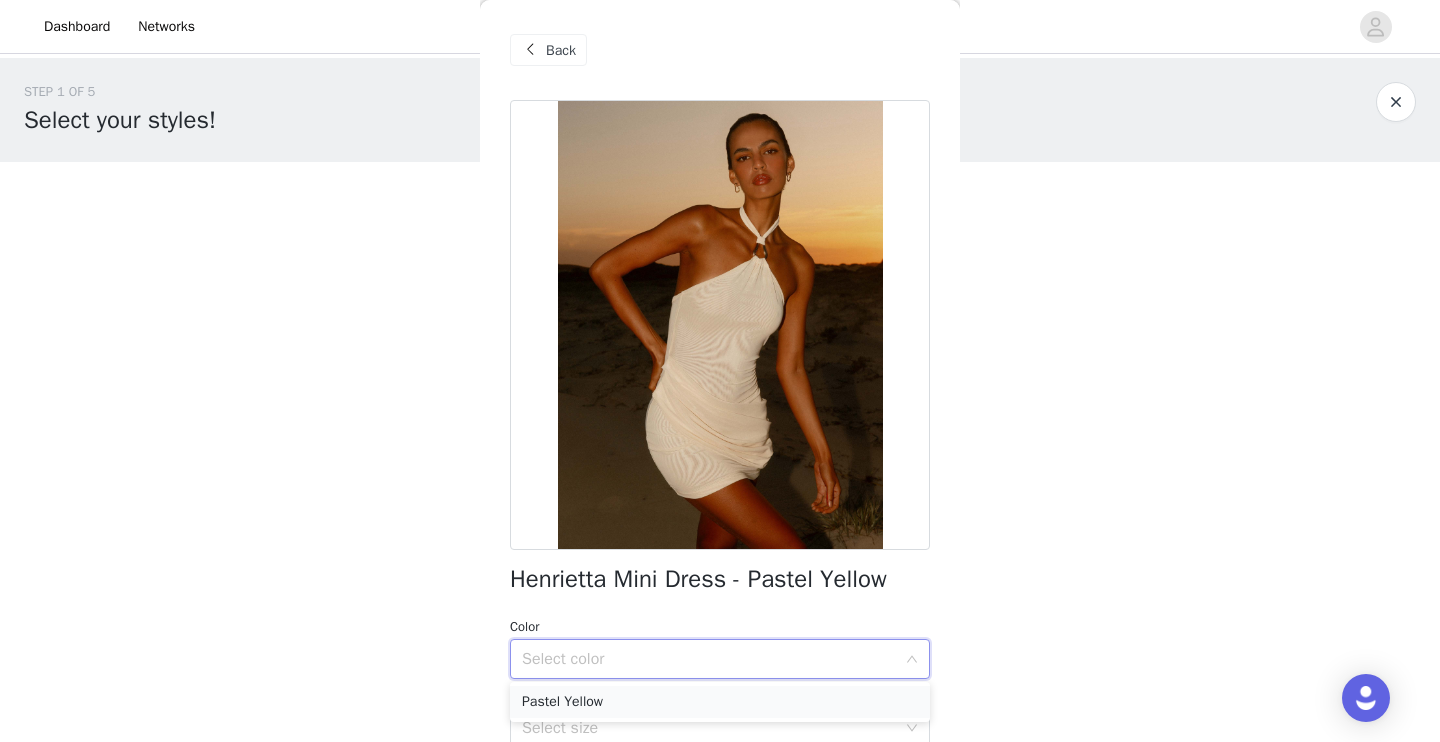 click on "Pastel Yellow" at bounding box center (720, 702) 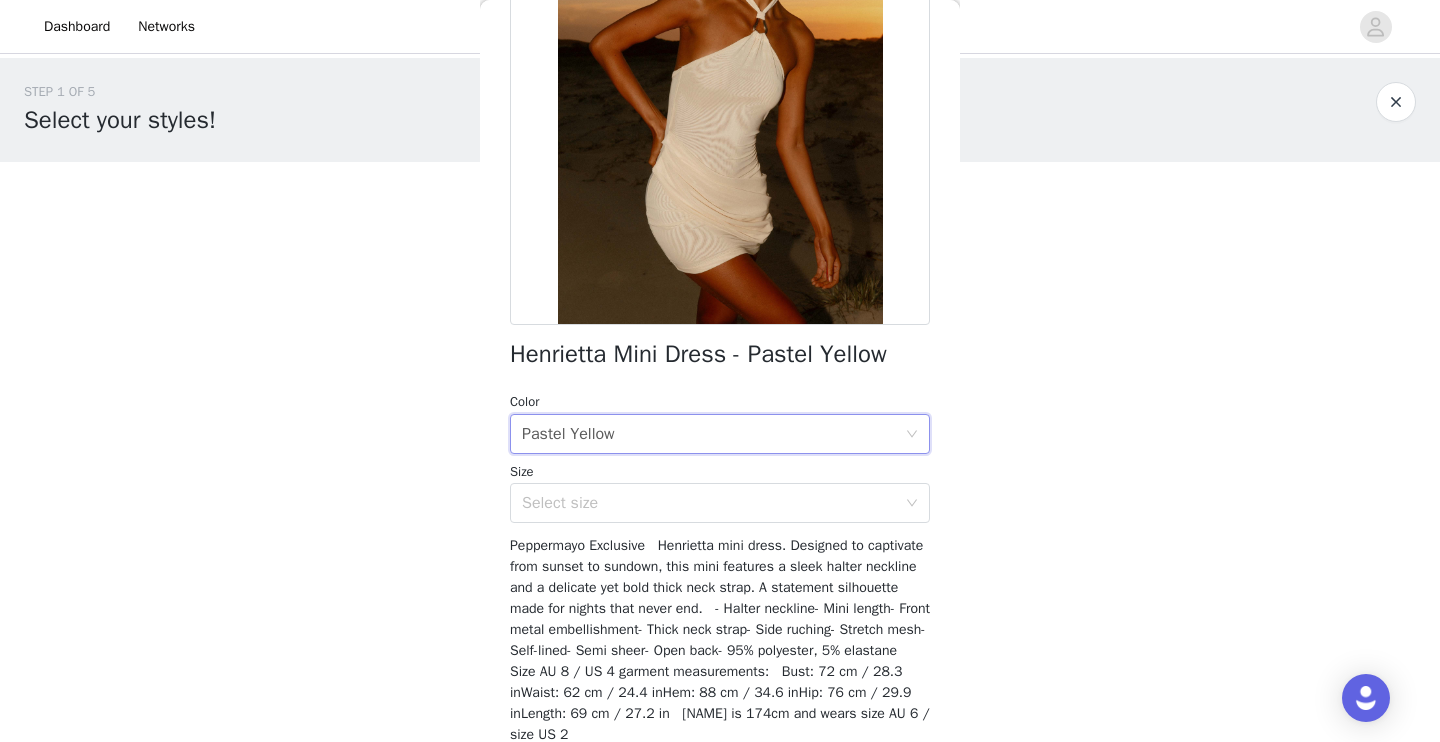 scroll, scrollTop: 250, scrollLeft: 0, axis: vertical 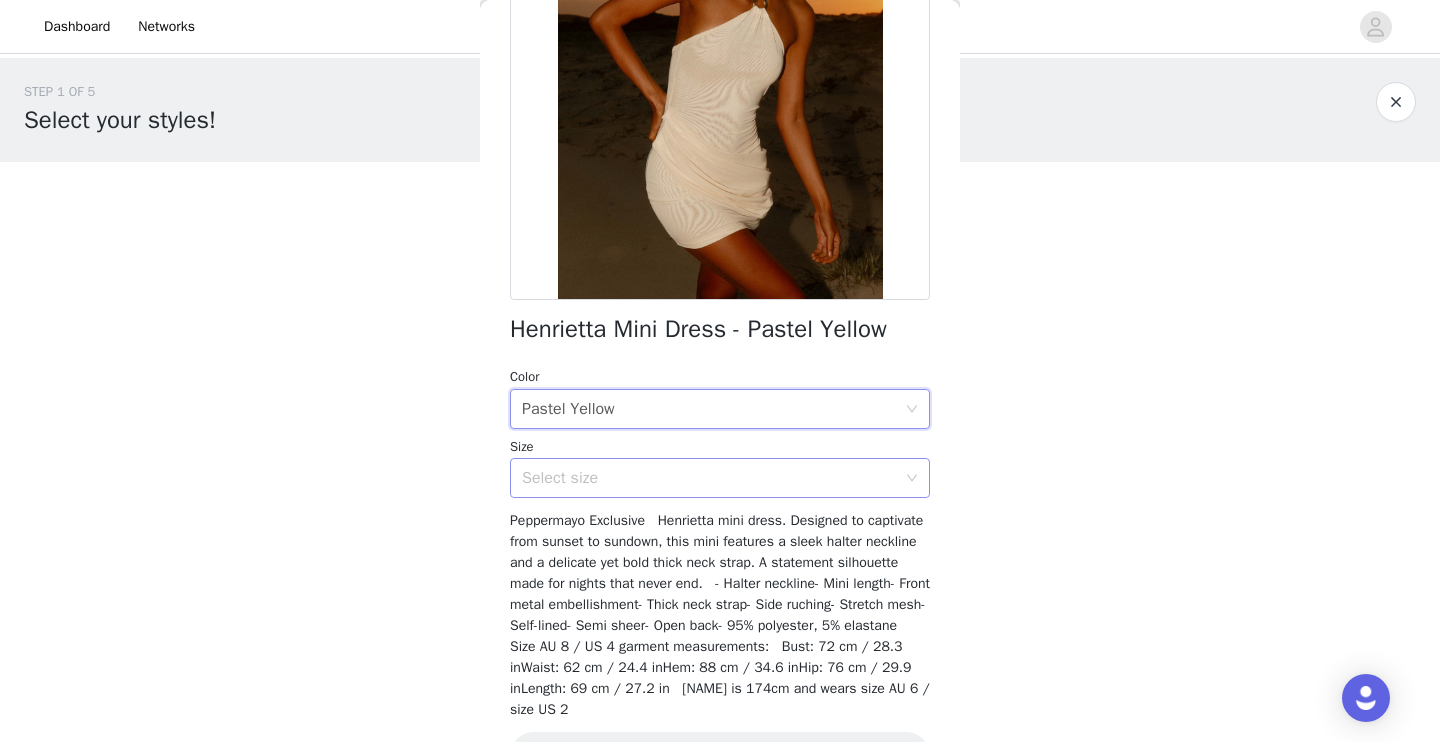 click on "Select size" at bounding box center [709, 478] 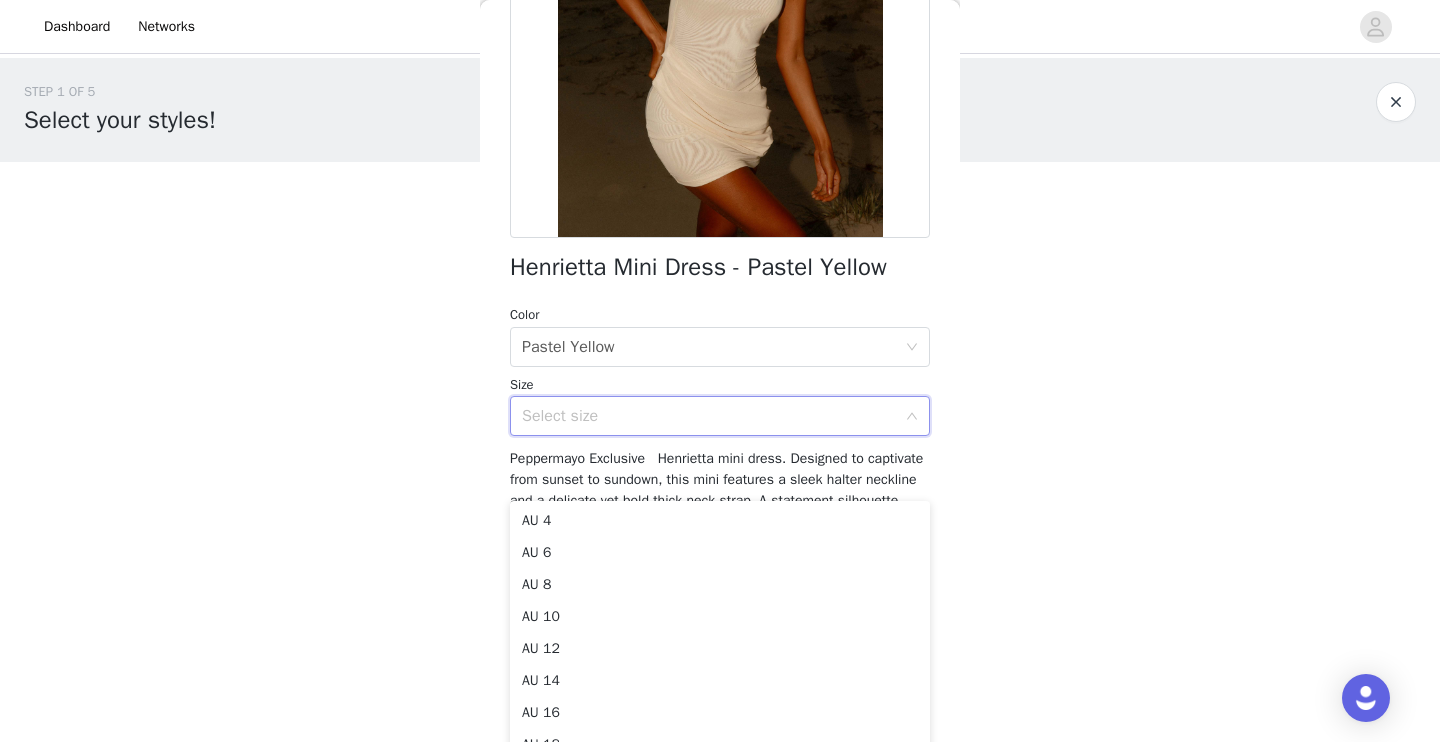 scroll, scrollTop: 311, scrollLeft: 0, axis: vertical 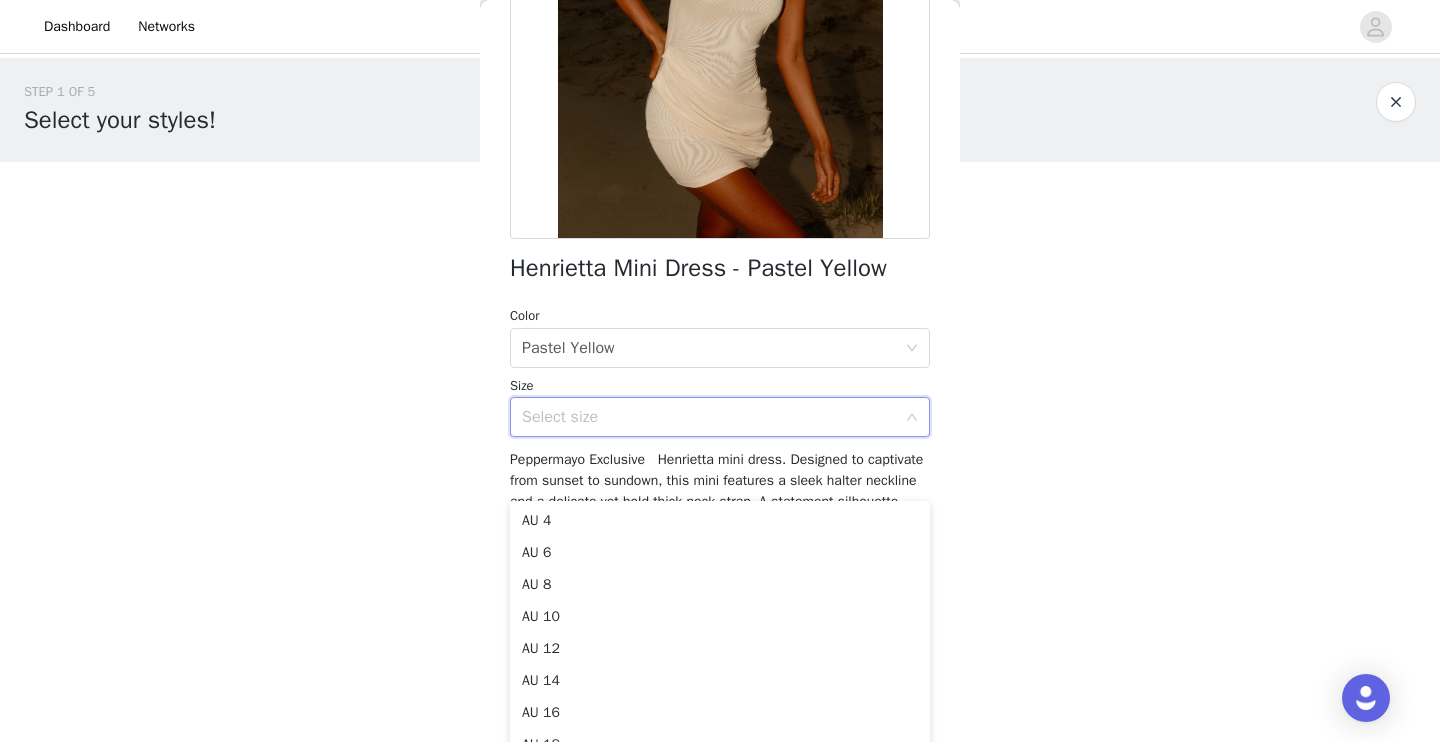 click on "STEP 1 OF 5
Select your styles!
Please note that the sizes are in AU Sizes       0/4 Selected           Add Product       Back     Henrietta Mini Dress - Pastel Yellow               Color   Select color Pastel Yellow Size   Select size   Peppermayo Exclusive   Henrietta mini dress. Designed to captivate from sunset to sundown, this mini features a sleek halter neckline and a delicate yet bold thick neck strap. A statement silhouette made for nights that never end.   - Halter neckline- Mini length- Front metal embellishment- Thick neck strap- Side ruching- Stretch mesh- Self-lined- Semi sheer- Open back- 95% polyester, 5% elastane     Size AU 8 / US 4 garment measurements:   Bust: 72 cm / 28.3 inWaist: 62 cm / 24.4 inHem: 88 cm / 34.6 inHip: 76 cm / 29.9 inLength: 69 cm / 27.2 in   [NAME] is 174cm and wears size AU 6 / size US 2   Add Product
Step 1 of 5" at bounding box center [720, 288] 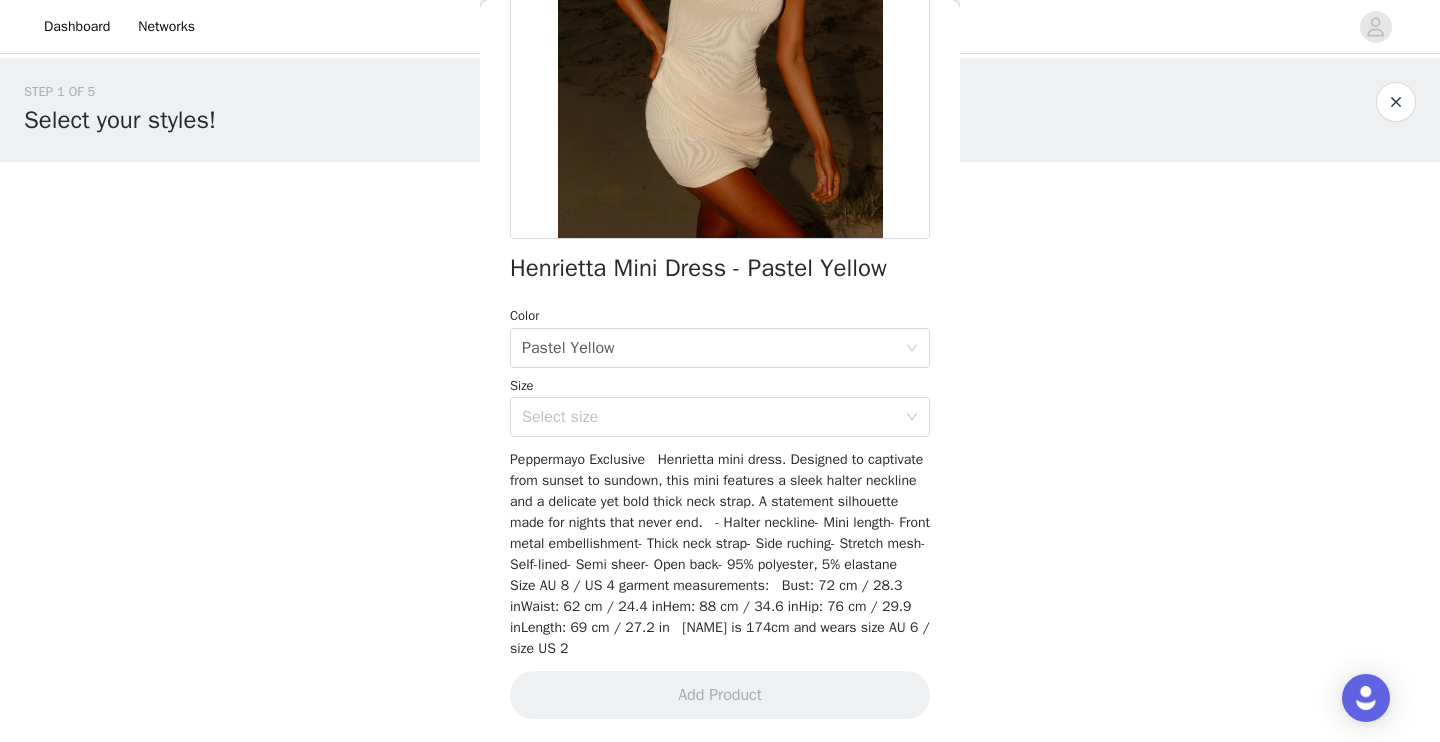 scroll, scrollTop: 0, scrollLeft: 0, axis: both 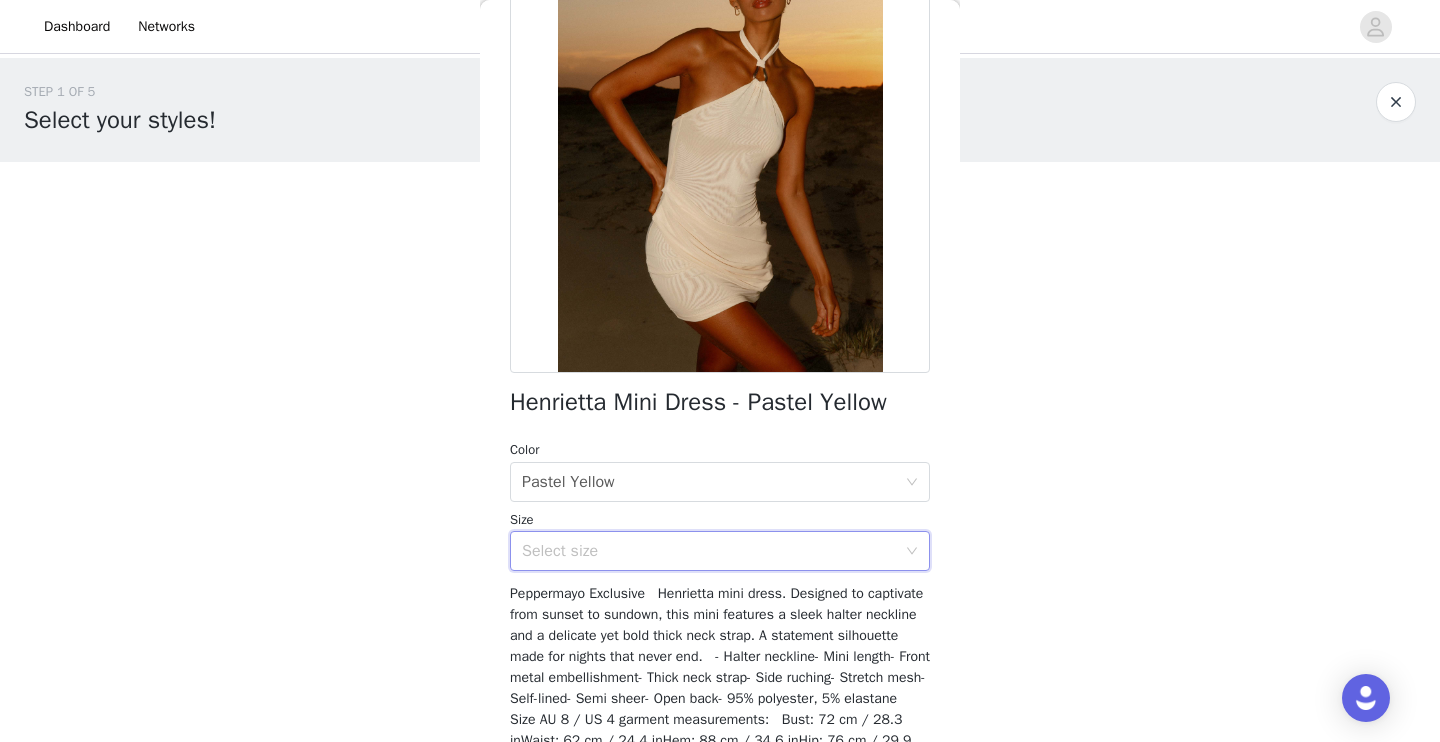 click on "Select size" at bounding box center (713, 551) 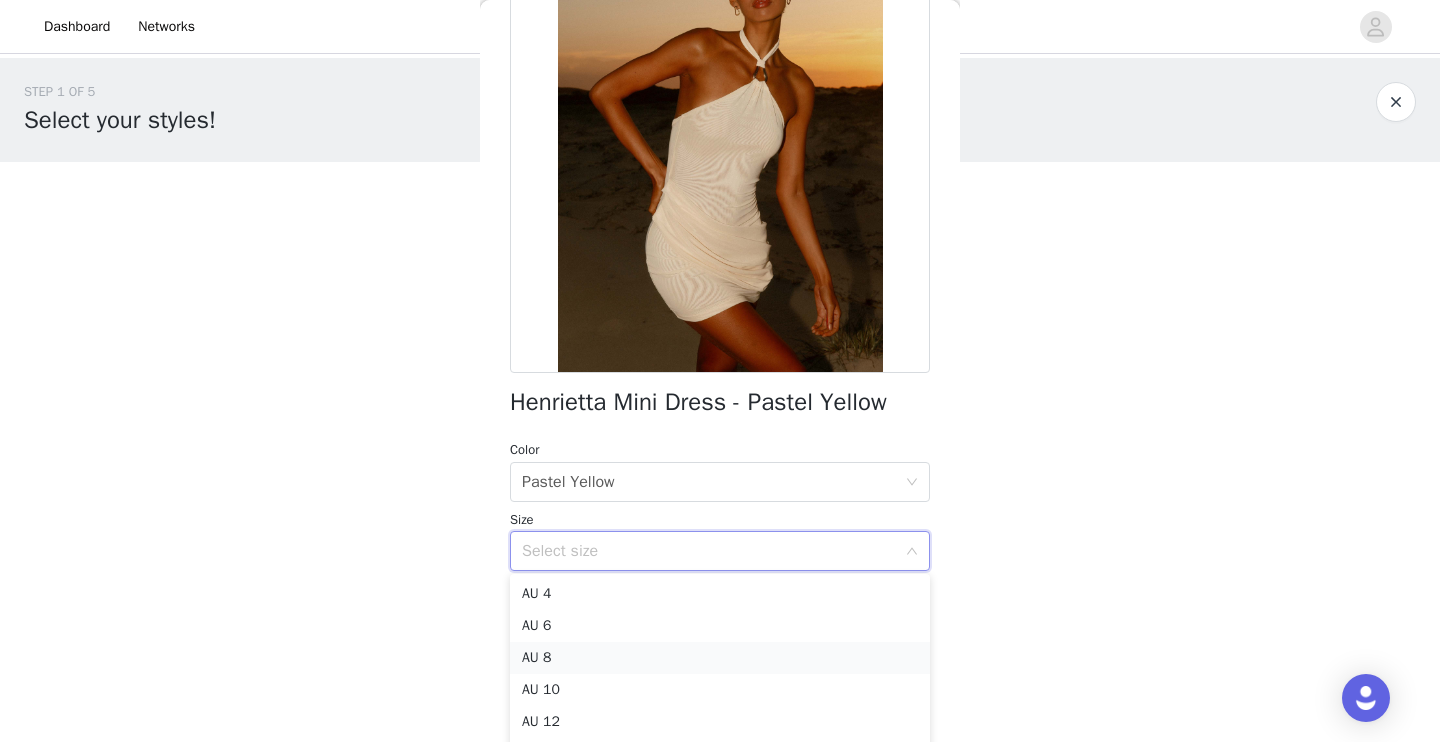 click on "AU 8" at bounding box center (720, 658) 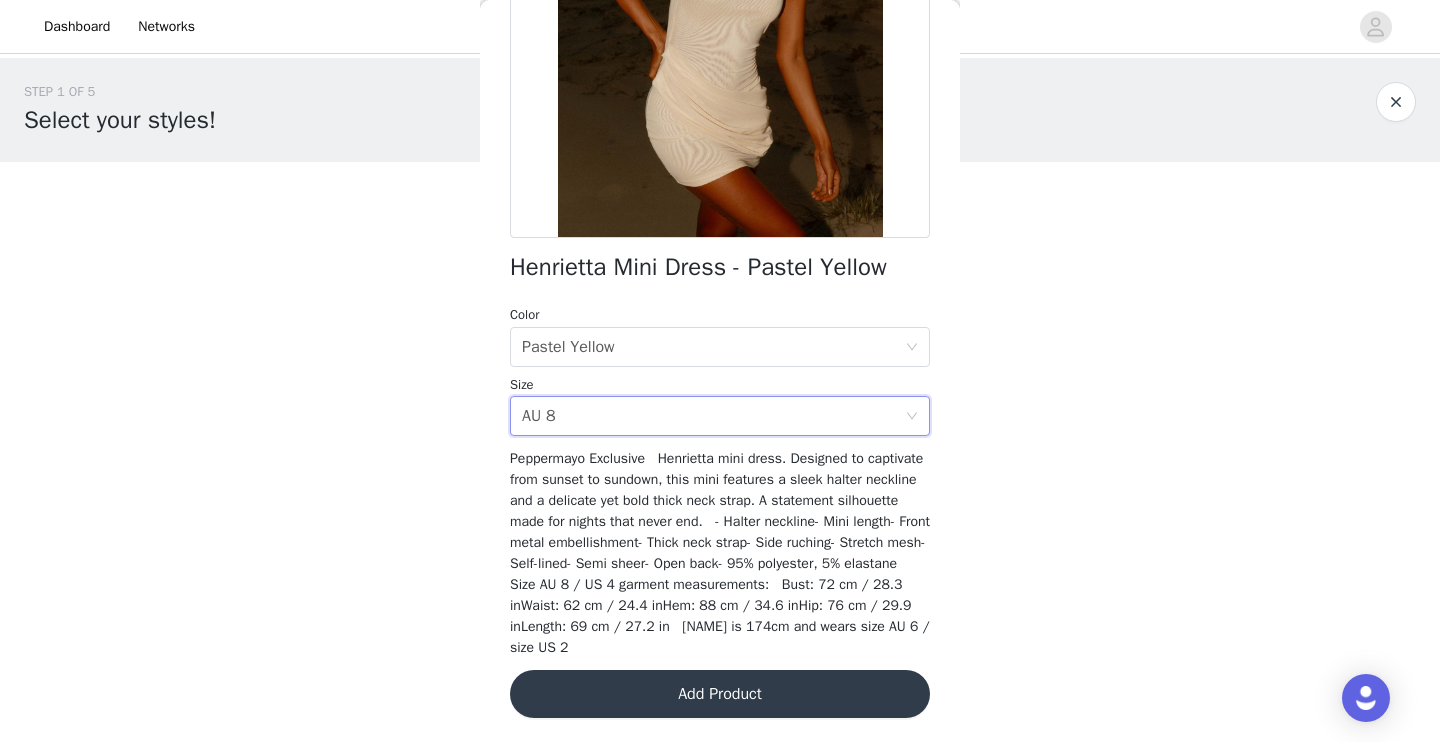 scroll, scrollTop: 311, scrollLeft: 0, axis: vertical 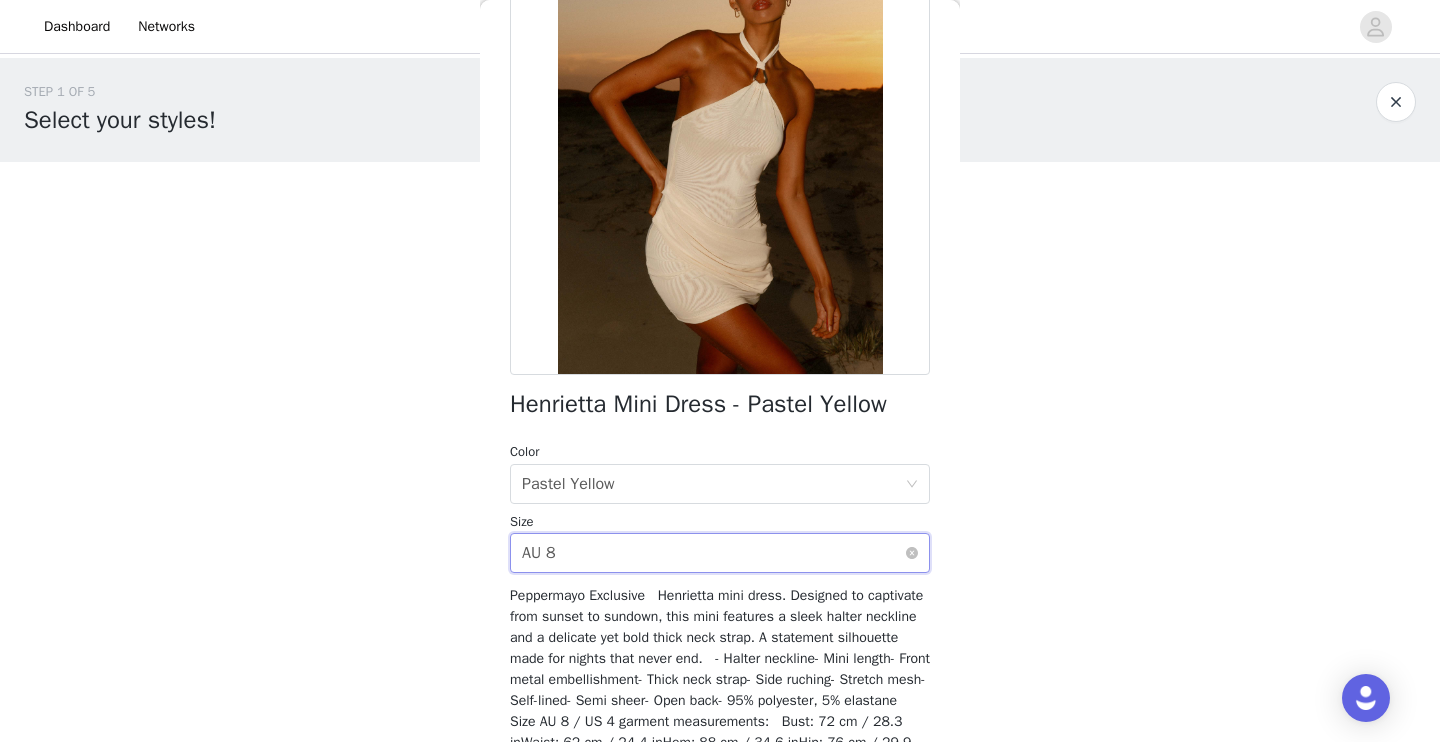 click on "Select size AU 8" at bounding box center [713, 553] 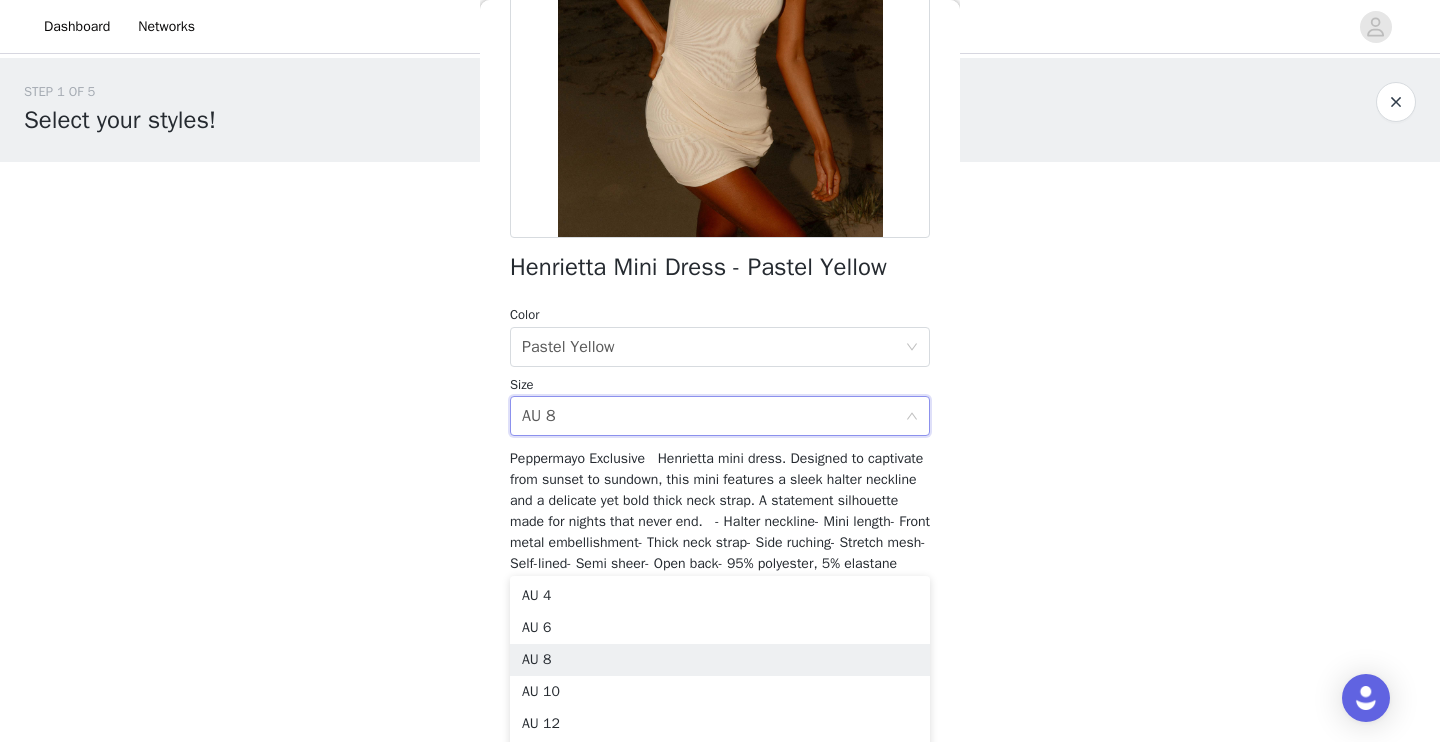 scroll, scrollTop: 311, scrollLeft: 0, axis: vertical 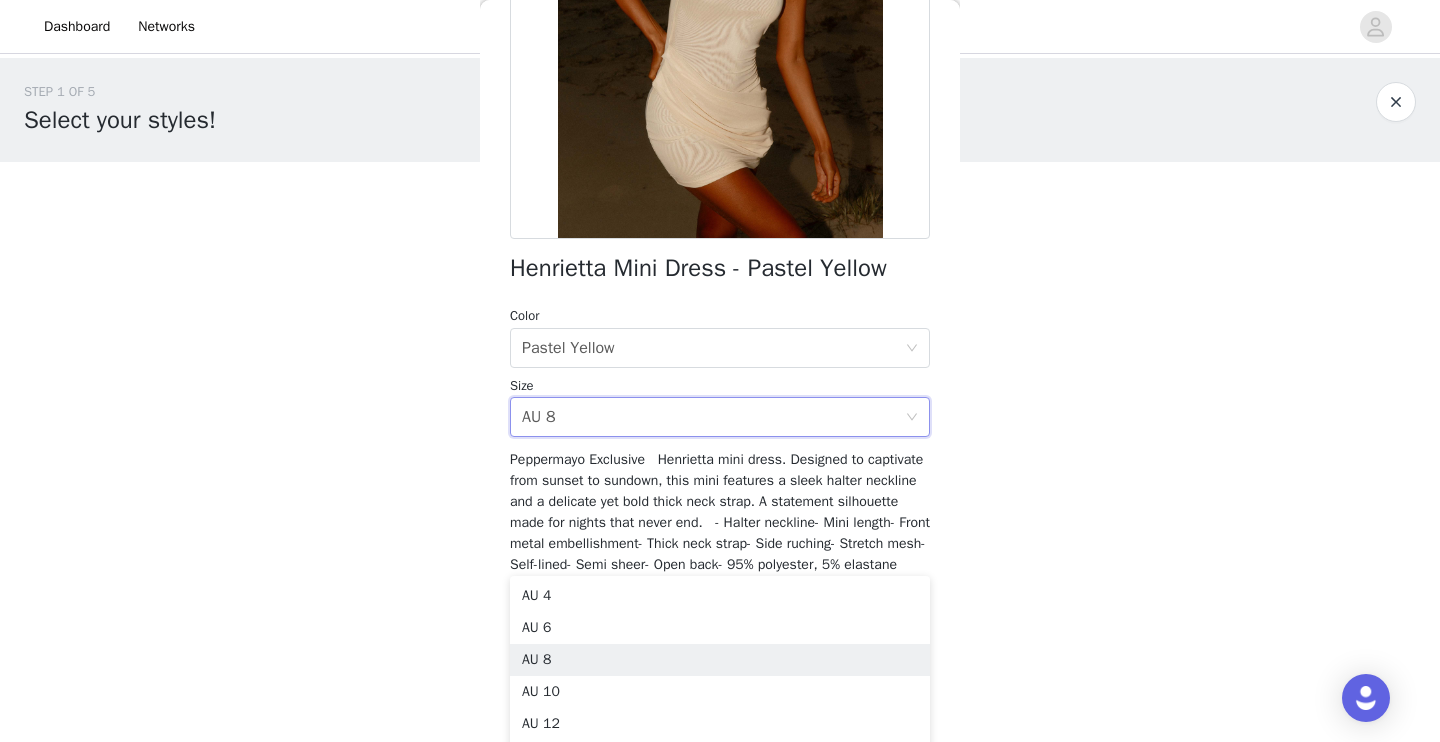 click on "STEP 1 OF 5
Select your styles!
Please note that the sizes are in AU Sizes       0/4 Selected           Add Product       Back     Henrietta Mini Dress - Pastel Yellow               Color   Select color Pastel Yellow Size   Select size AU 8   Peppermayo Exclusive   Henrietta mini dress. Designed to captivate from sunset to sundown, this mini features a sleek halter neckline and a delicate yet bold thick neck strap. A statement silhouette made for nights that never end.   - Halter neckline- Mini length- Front metal embellishment- Thick neck strap- Side ruching- Stretch mesh- Self-lined- Semi sheer- Open back- 95% polyester, 5% elastane     Size AU 8 / US 4 garment measurements:   Bust: 72 cm / 28.3 inWaist: 62 cm / 24.4 inHem: 88 cm / 34.6 inHip: 76 cm / 29.9 inLength: 69 cm / 27.2 in   [NAME] is 174cm and wears size AU 6 / size US 2   Add Product
Step 1 of 5" at bounding box center [720, 288] 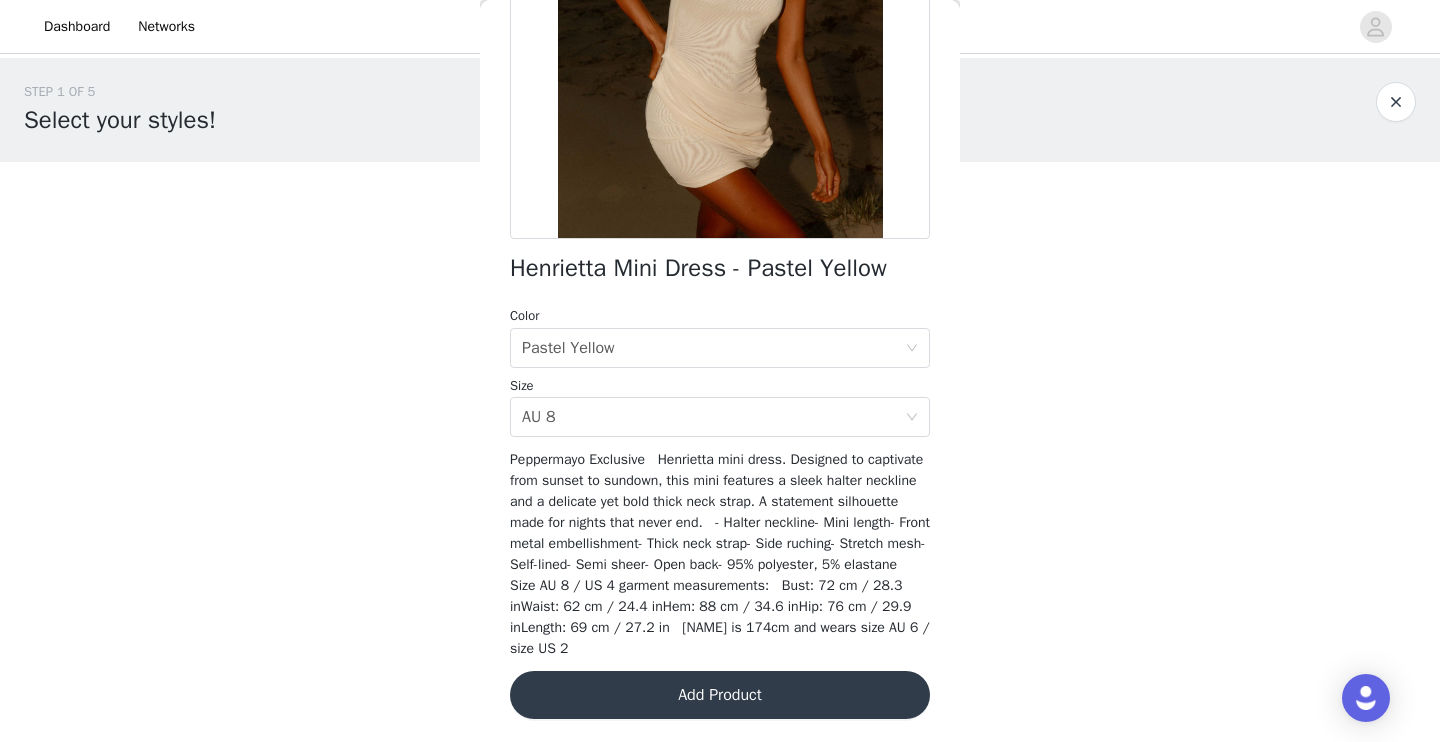 click on "Add Product" at bounding box center (720, 695) 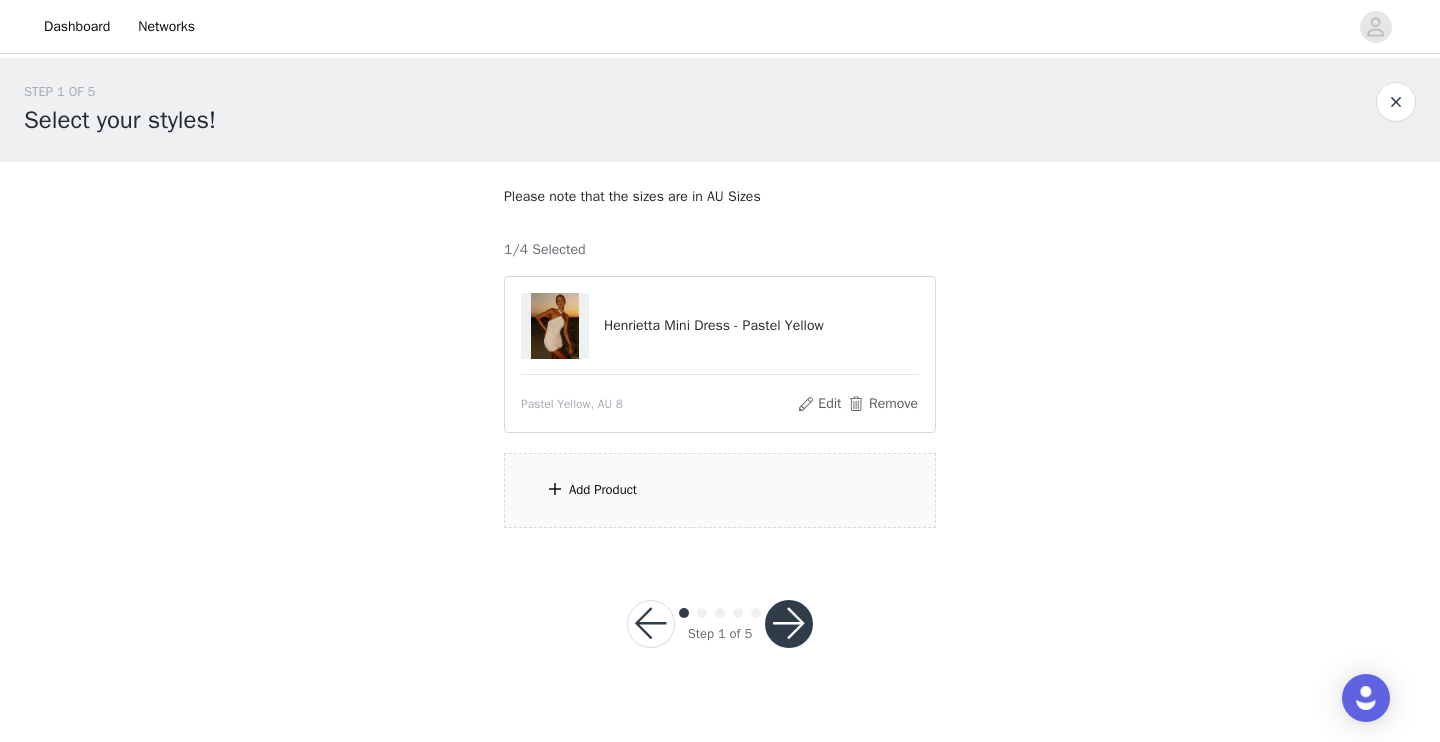 click on "Add Product" at bounding box center (720, 490) 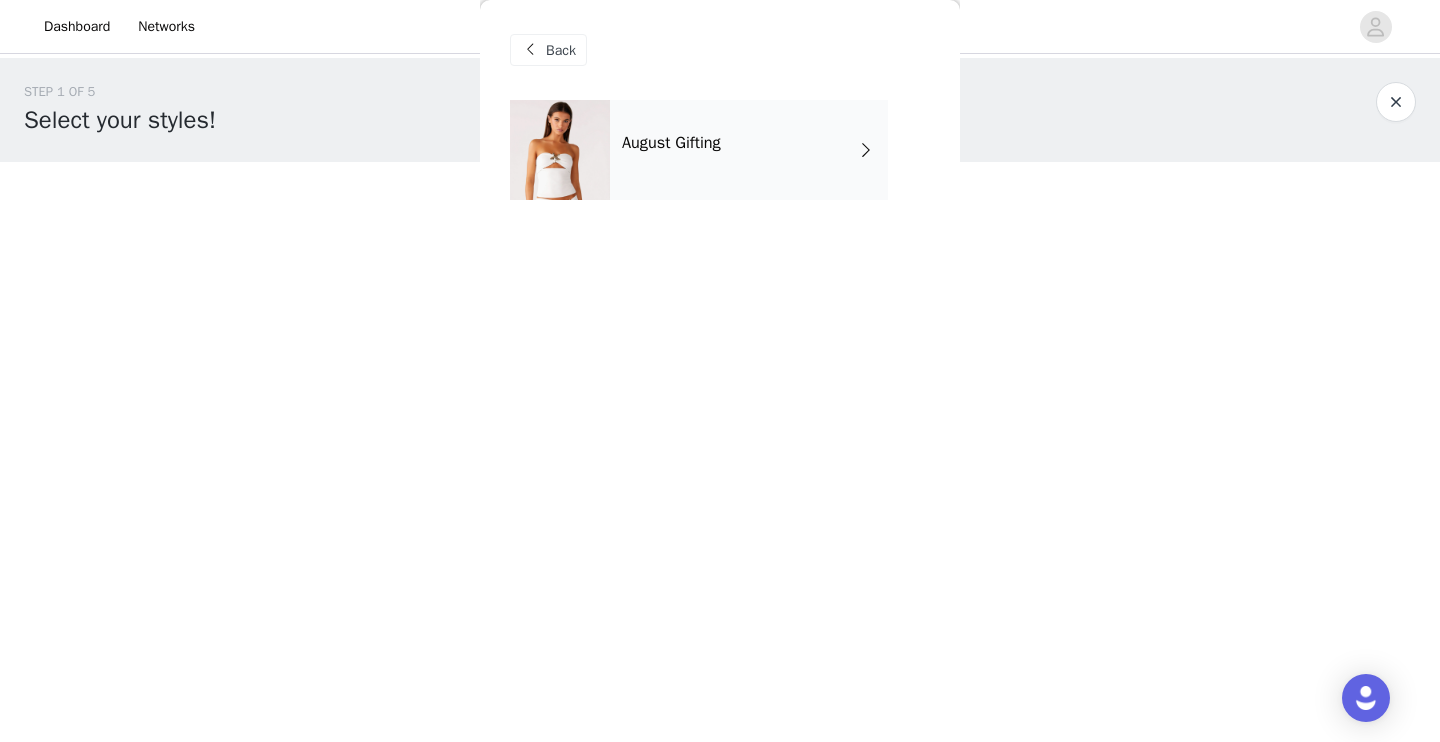 click on "August Gifting" at bounding box center [749, 150] 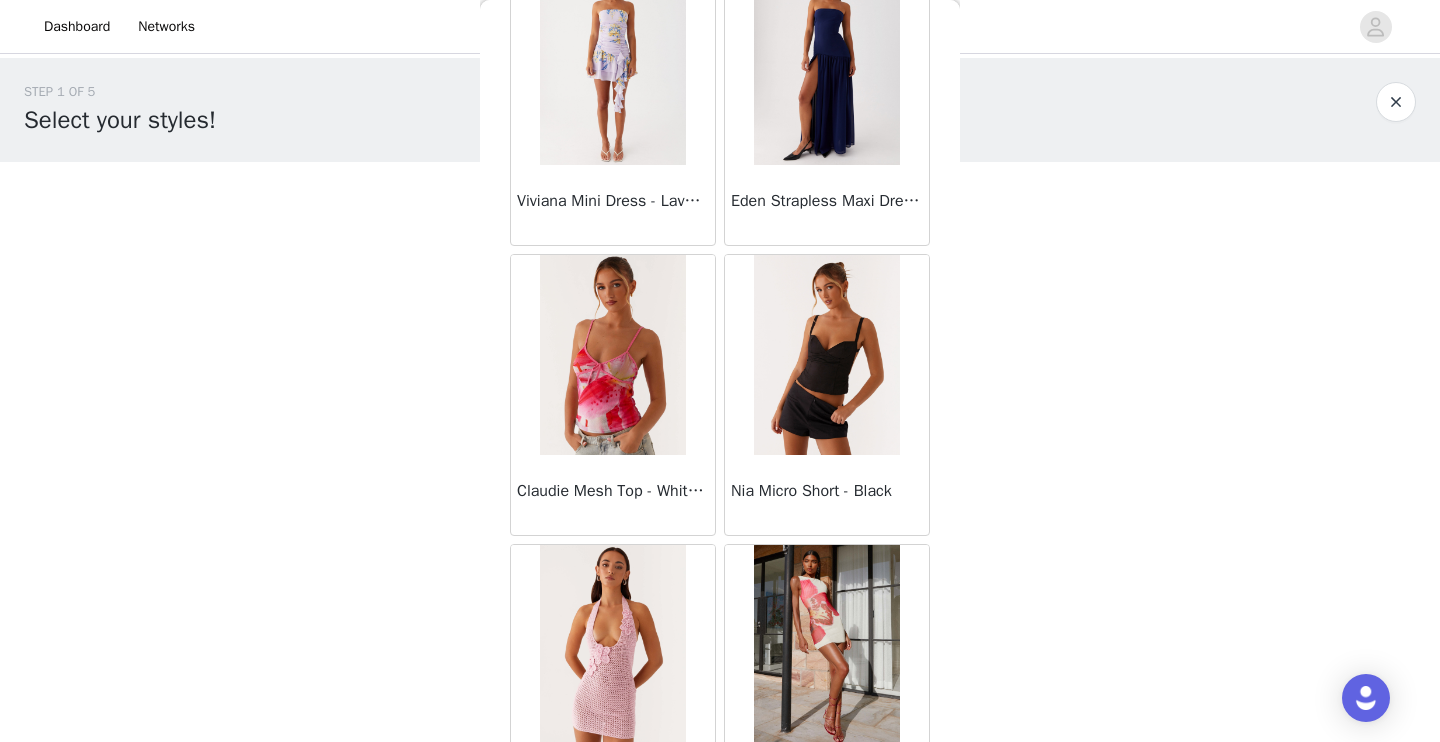 scroll, scrollTop: 2318, scrollLeft: 0, axis: vertical 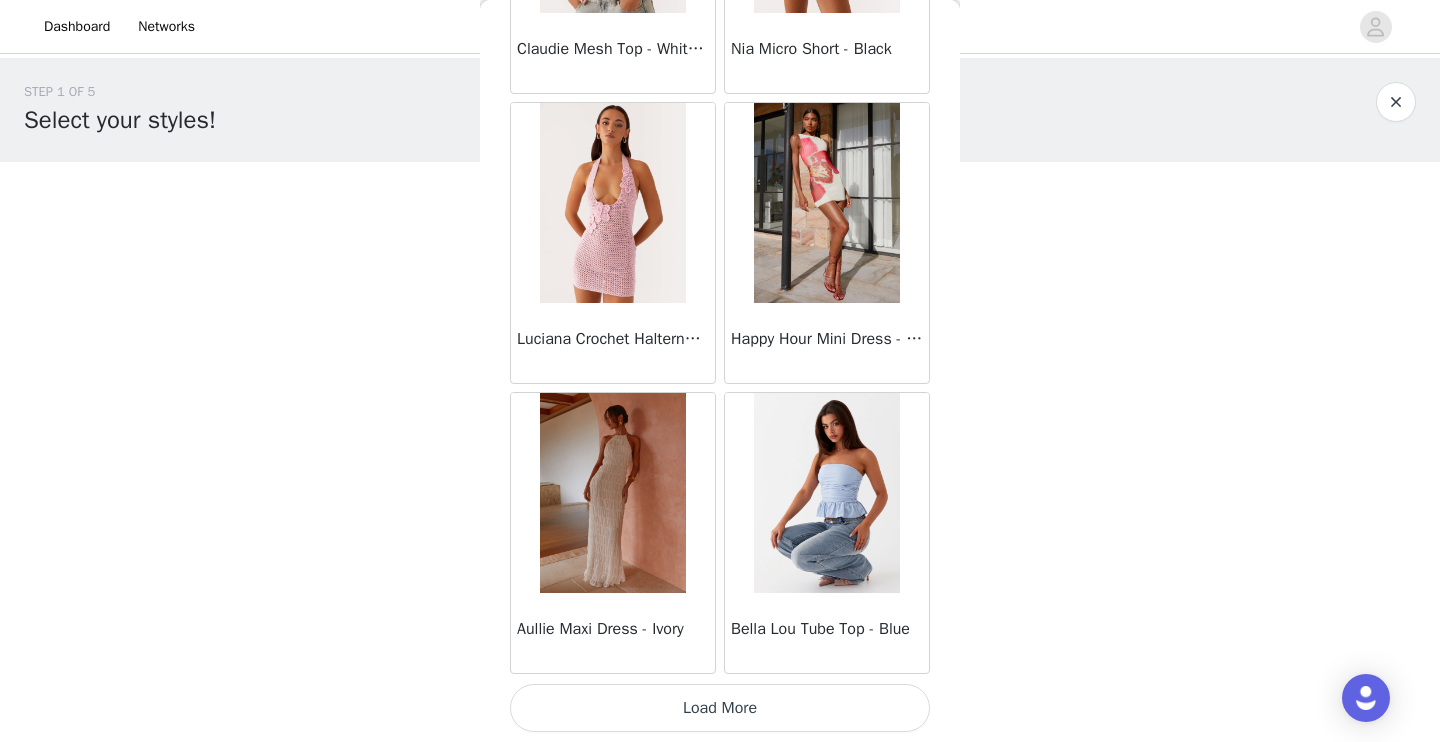 click on "Load More" at bounding box center [720, 708] 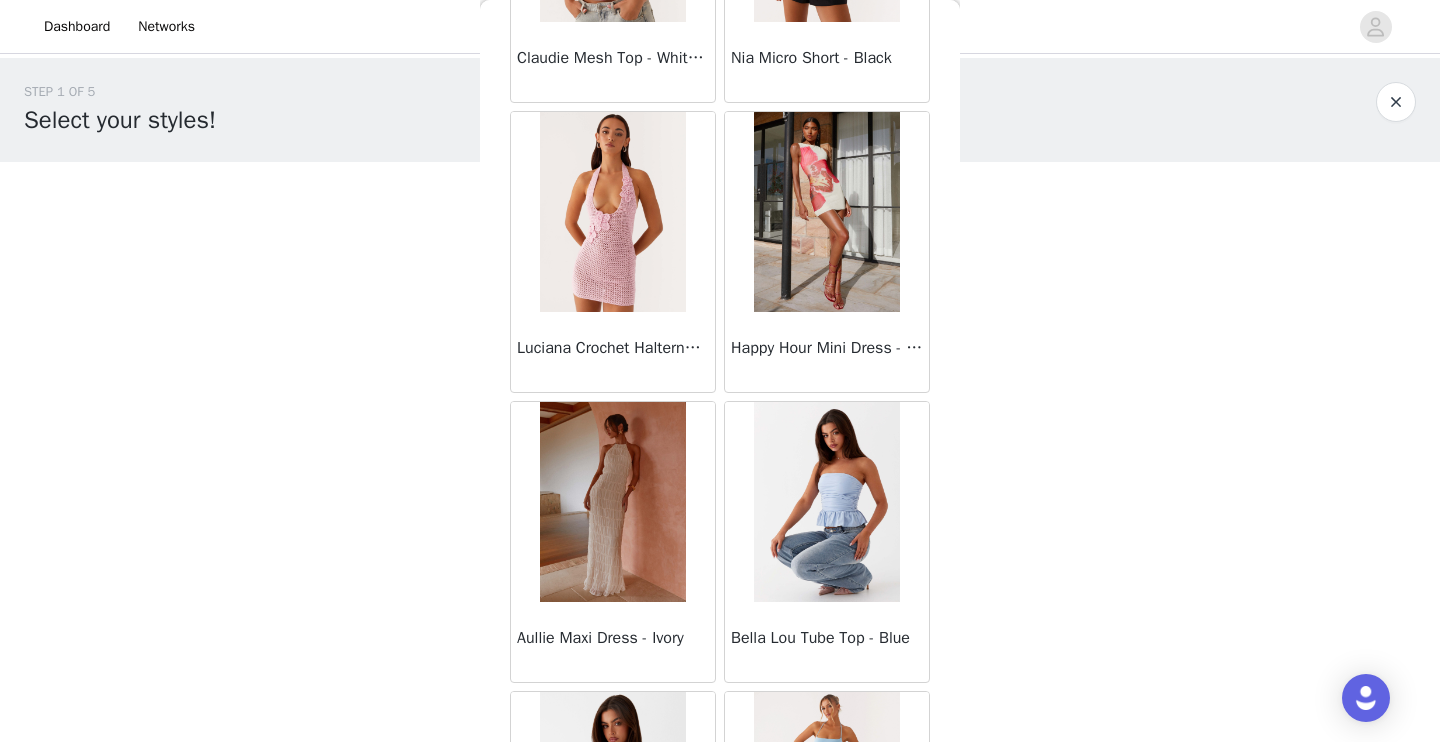 scroll, scrollTop: 0, scrollLeft: 0, axis: both 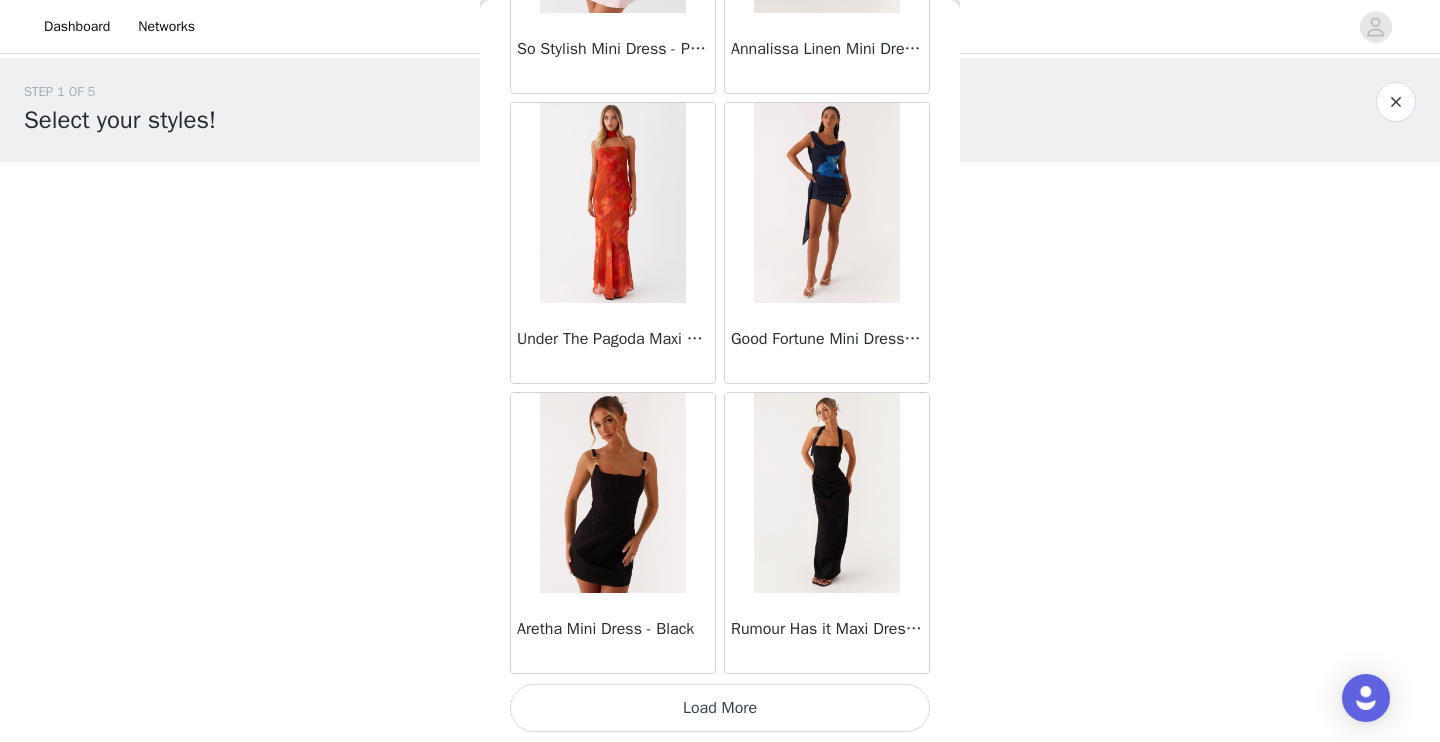 click on "Load More" at bounding box center (720, 708) 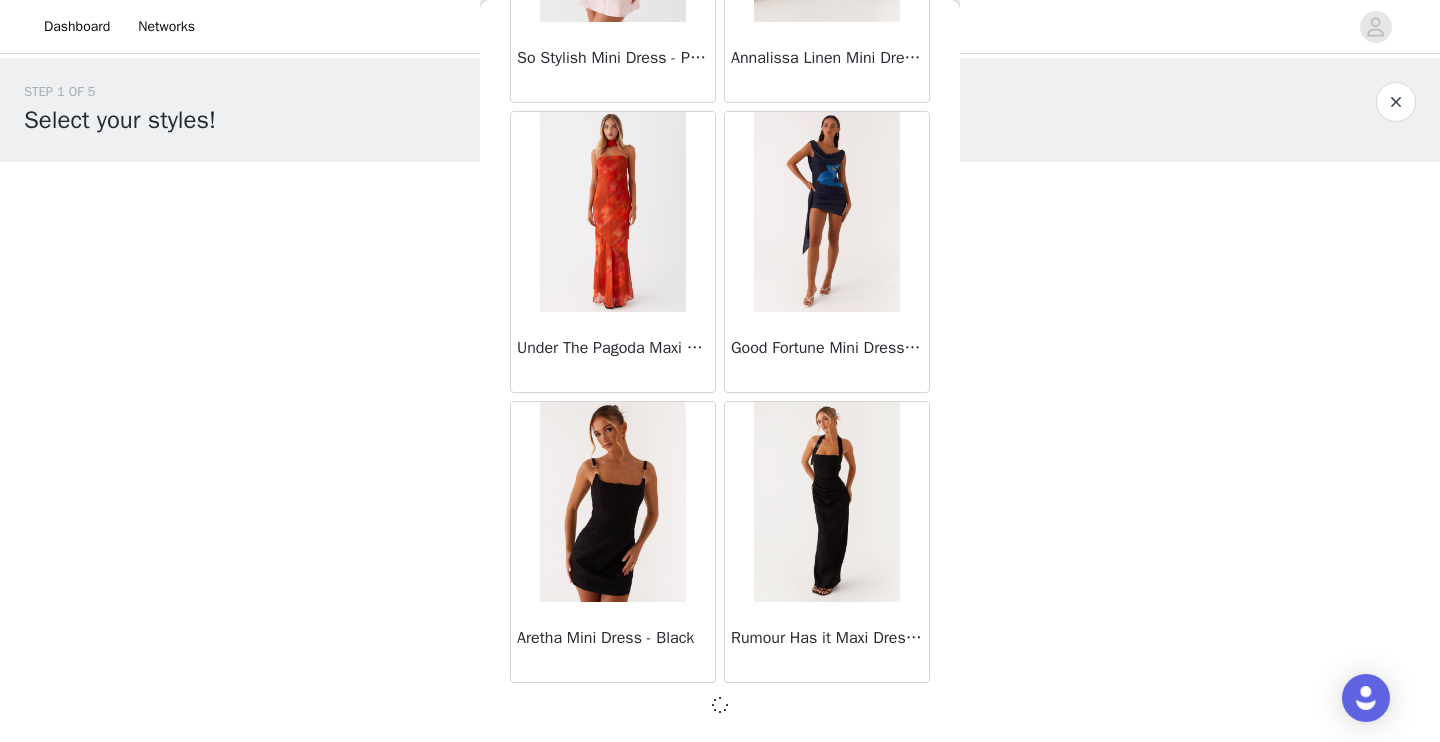 scroll, scrollTop: 5209, scrollLeft: 0, axis: vertical 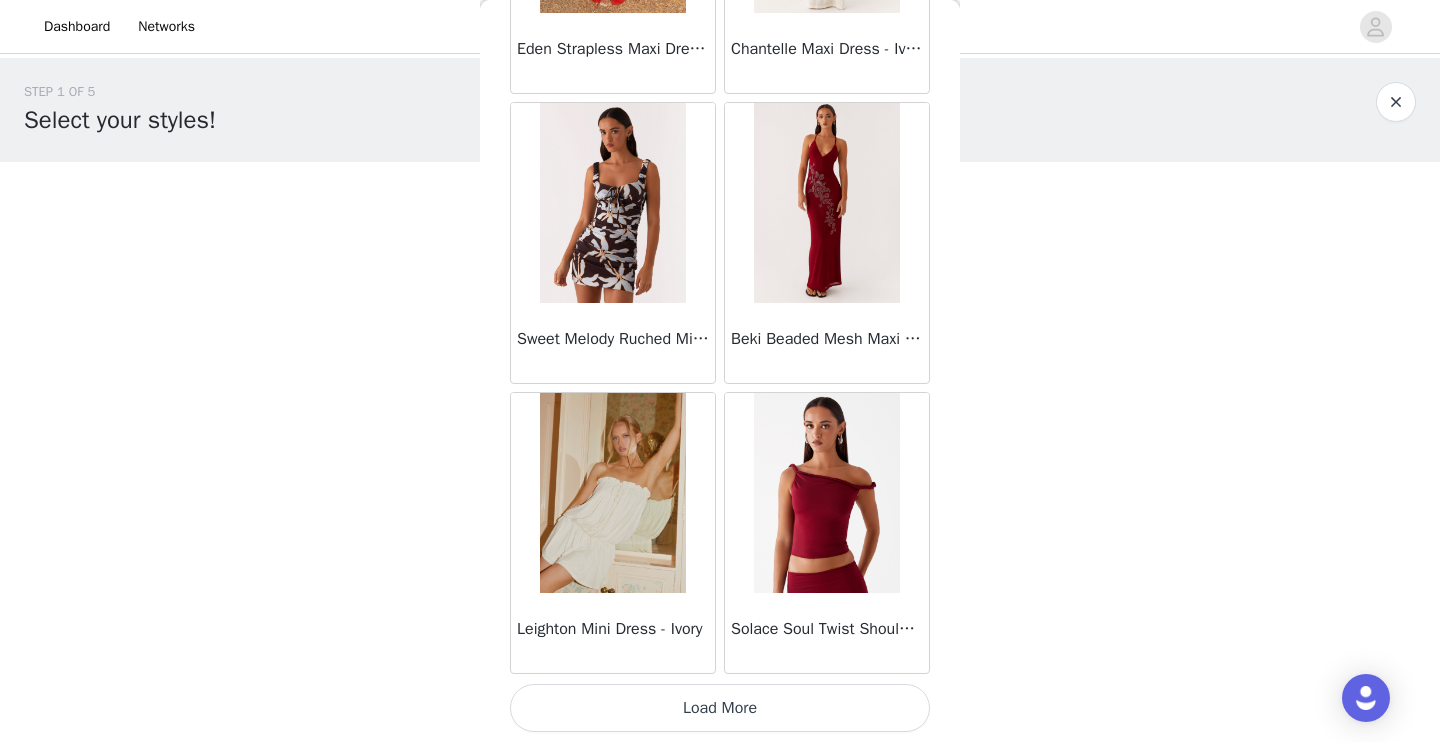 click on "Load More" at bounding box center [720, 708] 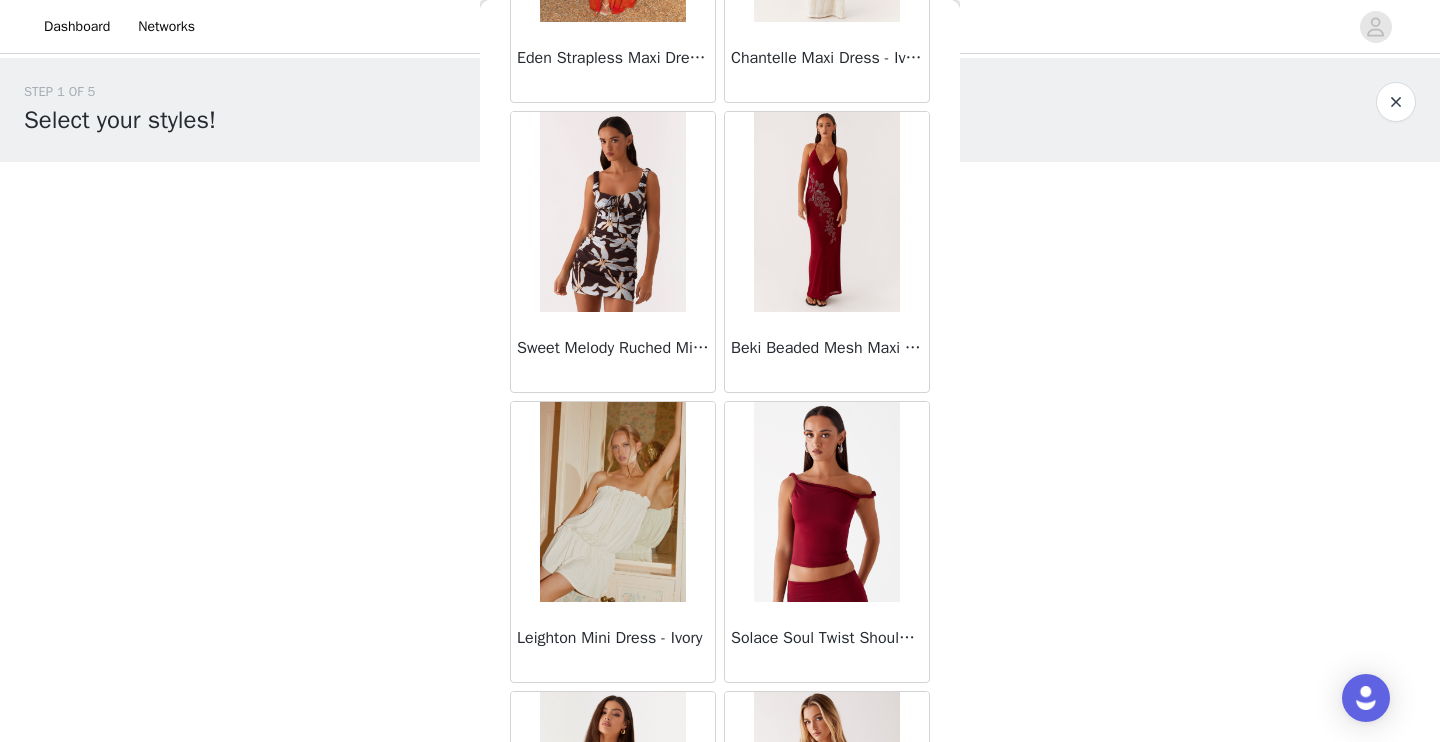 scroll, scrollTop: 0, scrollLeft: 0, axis: both 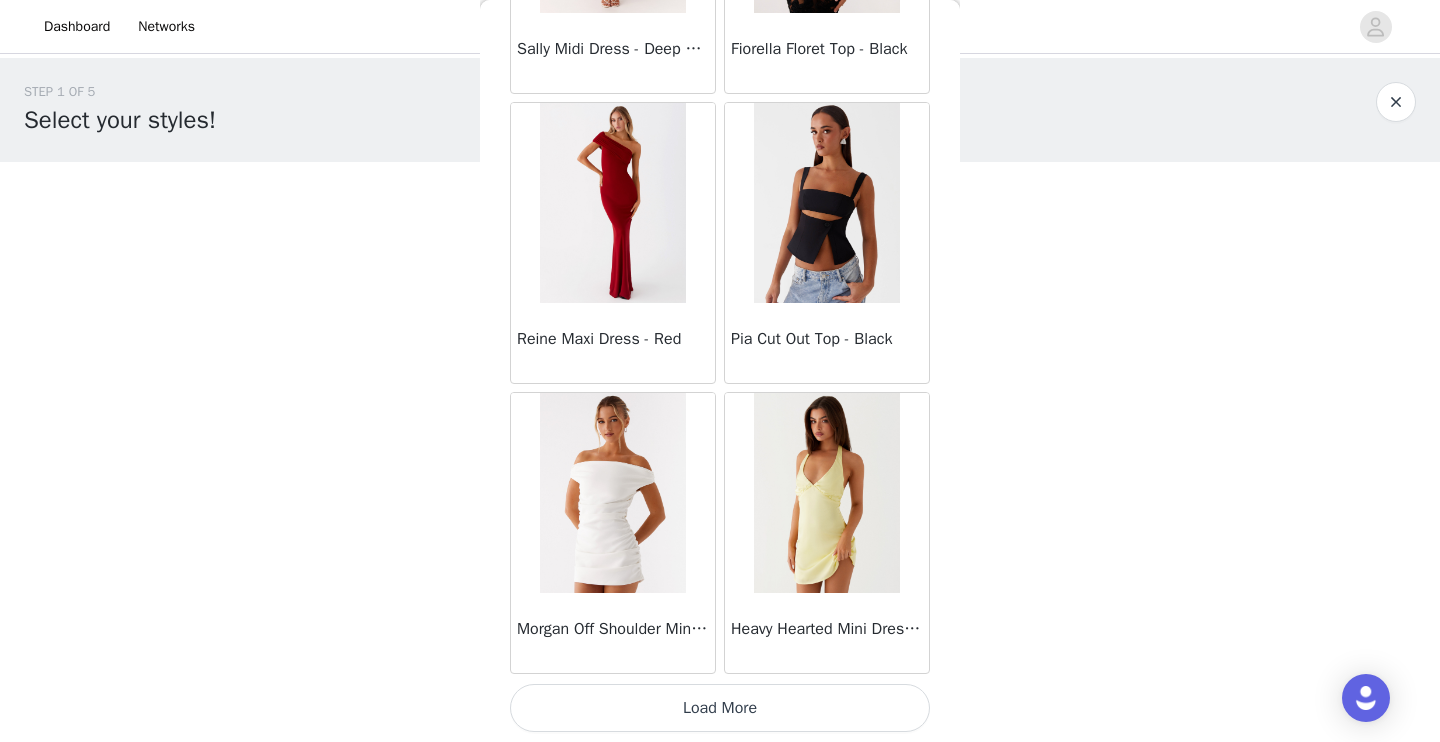 click on "Load More" at bounding box center (720, 708) 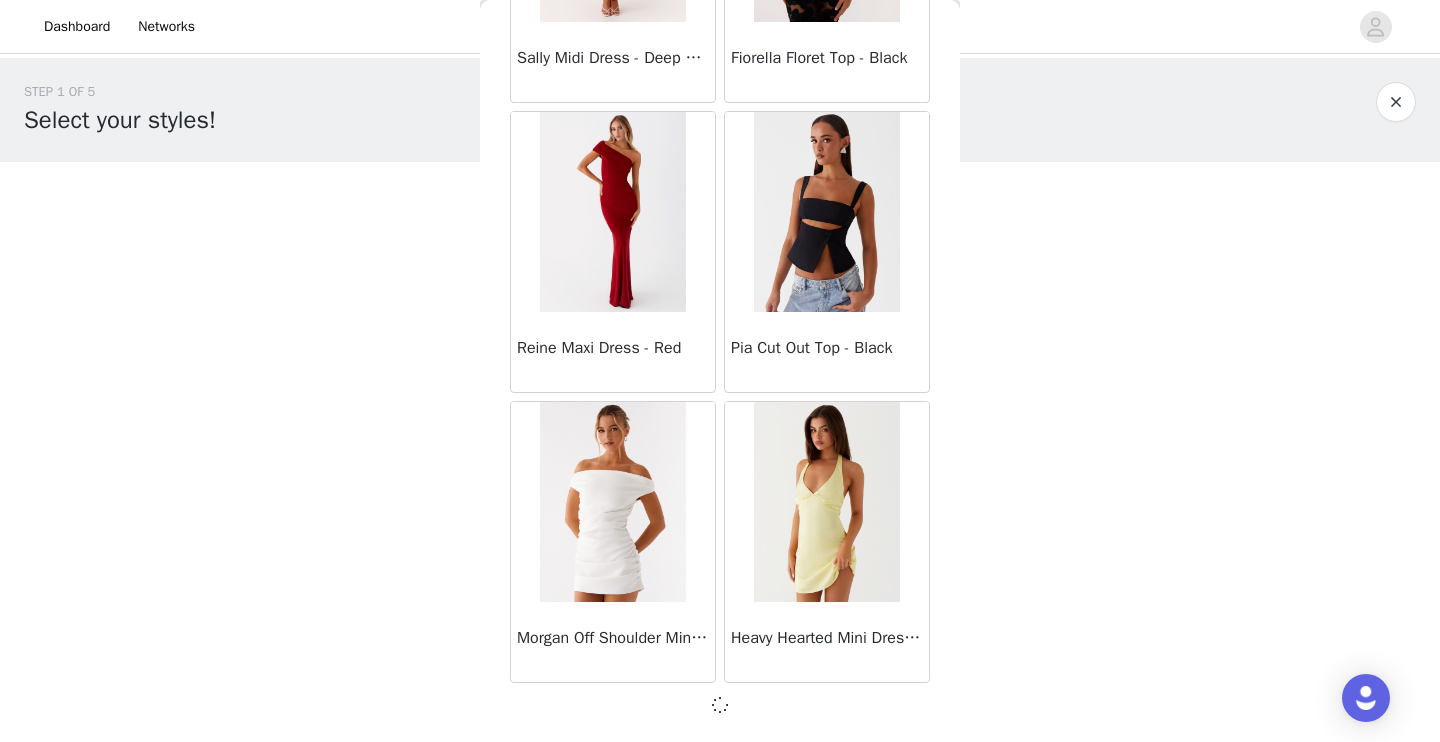 scroll, scrollTop: 11009, scrollLeft: 0, axis: vertical 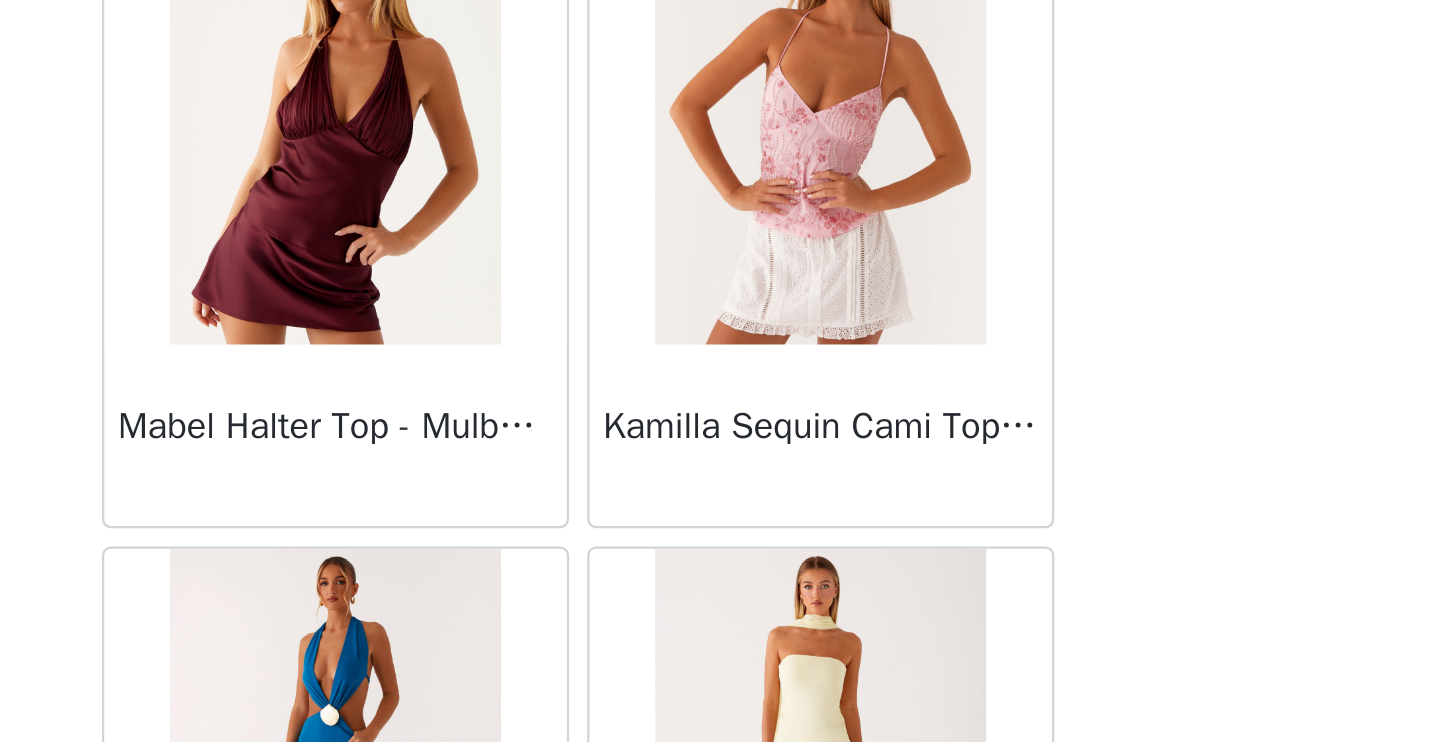 click at bounding box center [612, 249] 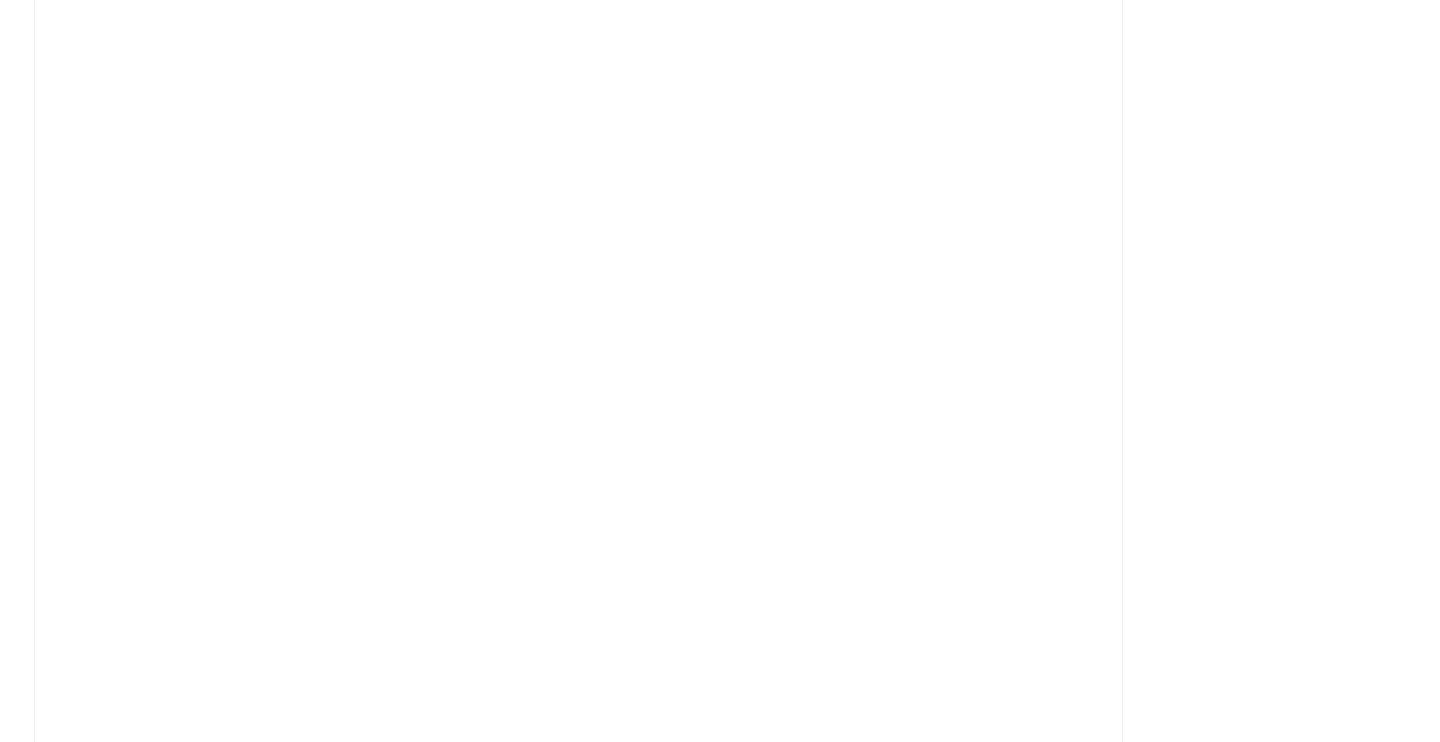 scroll, scrollTop: 0, scrollLeft: 0, axis: both 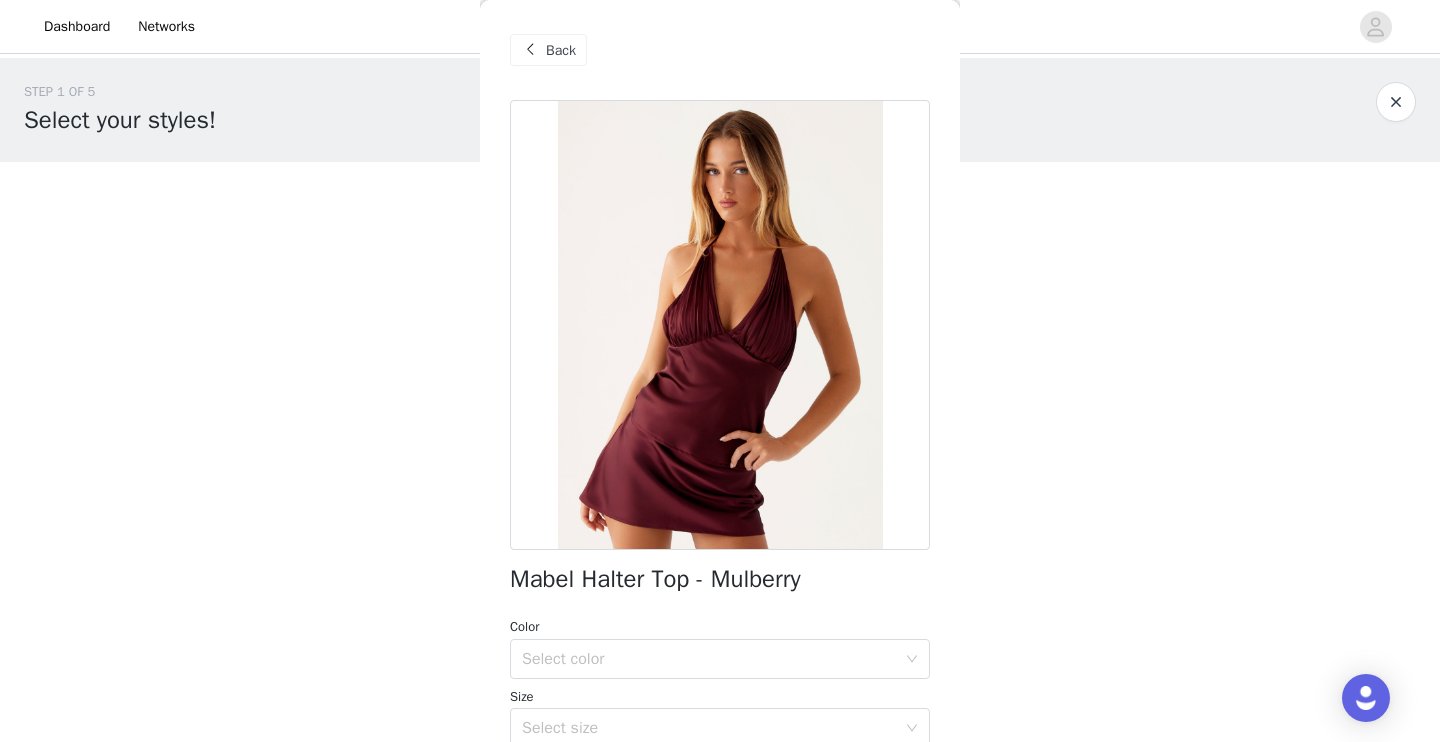 click on "Back" at bounding box center [548, 50] 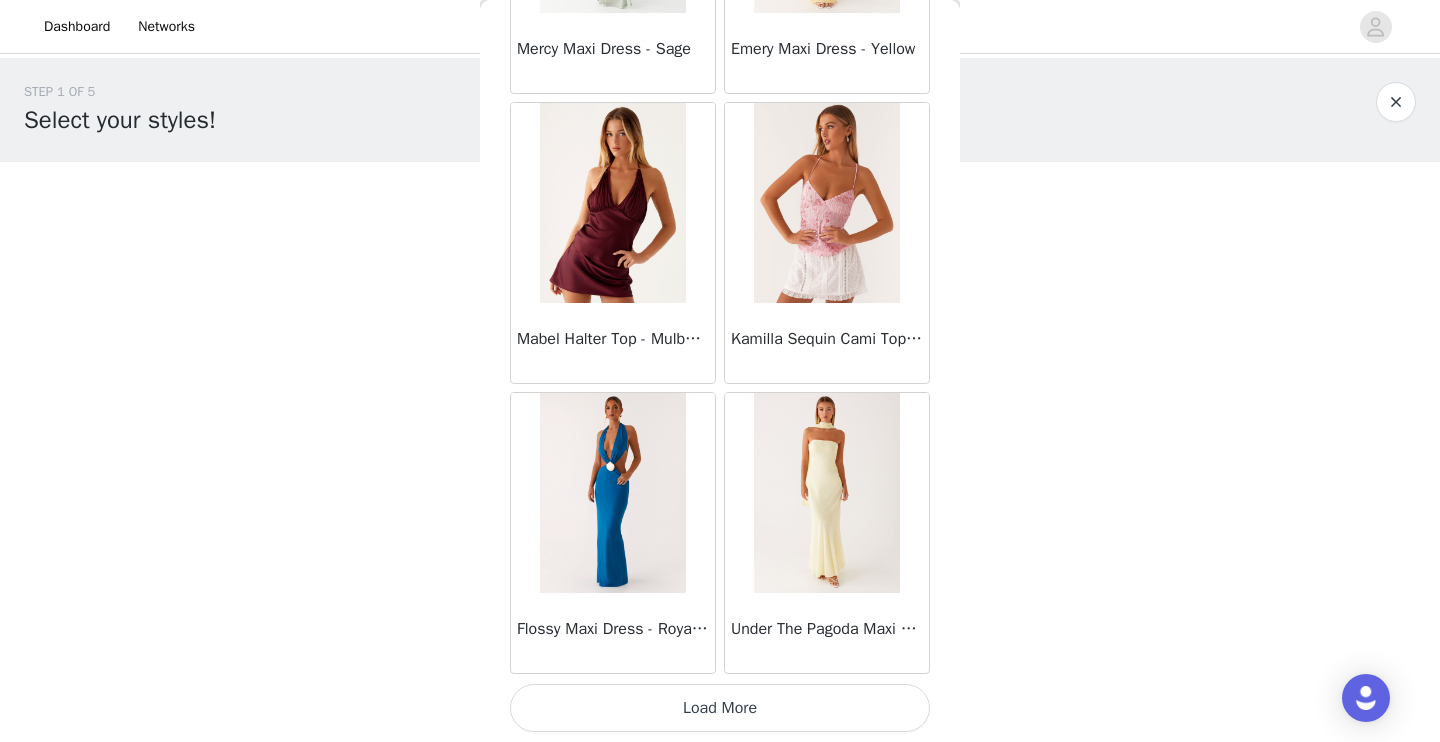 scroll, scrollTop: 13918, scrollLeft: 0, axis: vertical 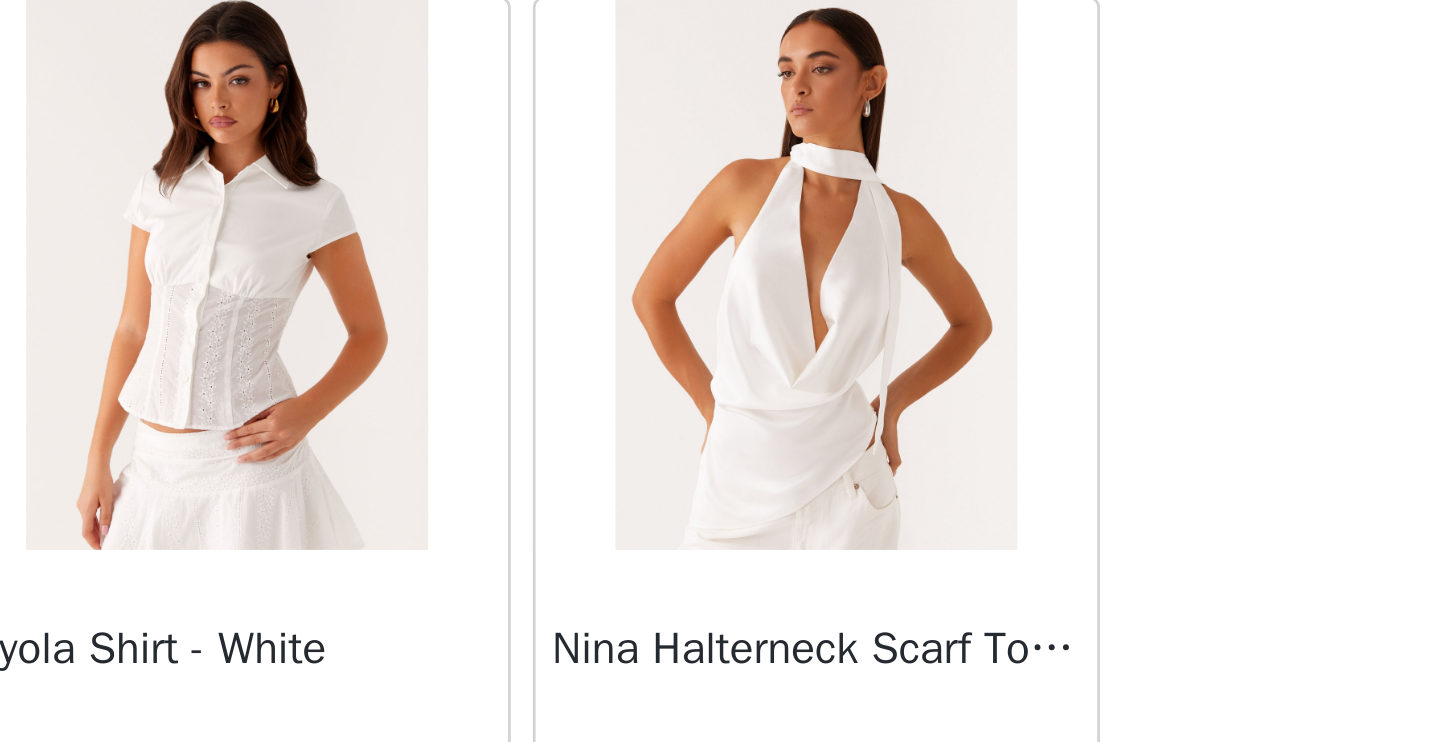 click at bounding box center [826, 348] 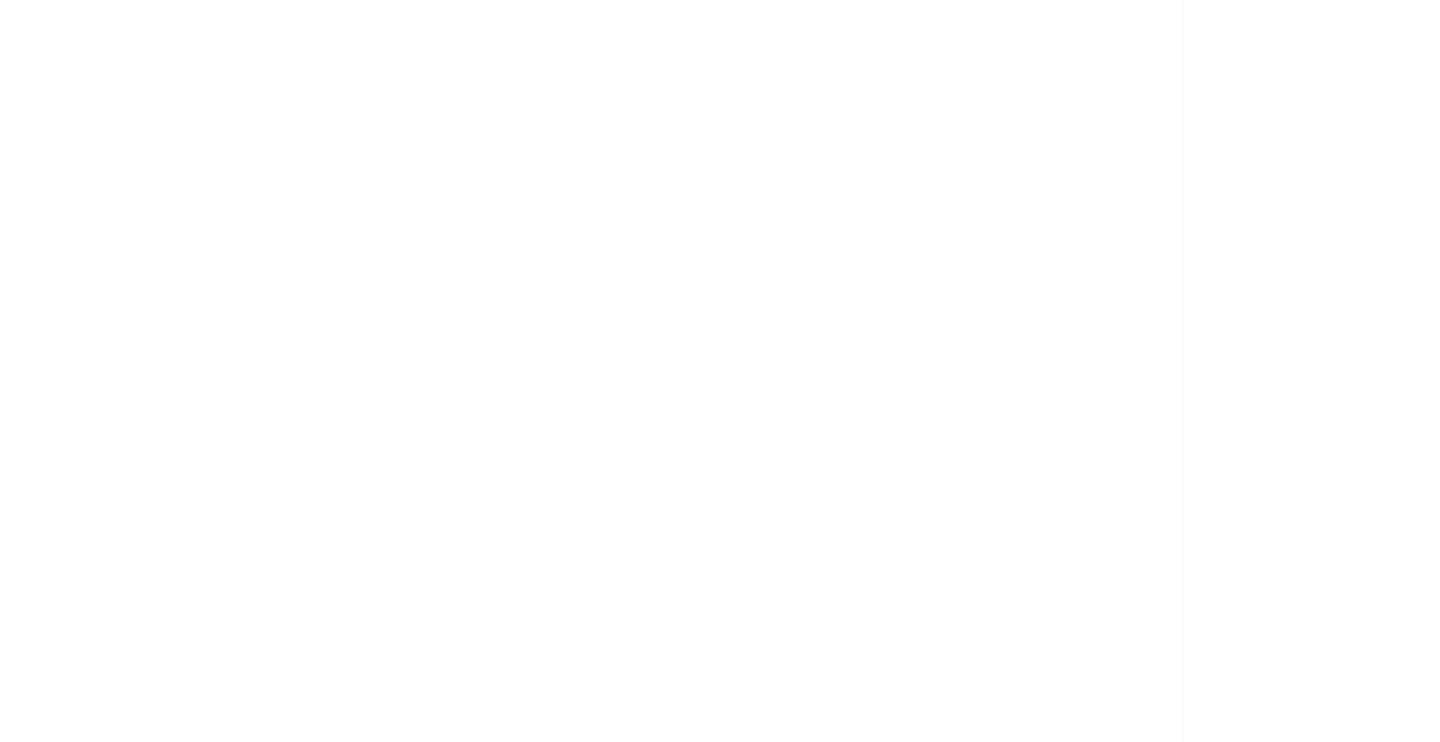 scroll, scrollTop: 0, scrollLeft: 0, axis: both 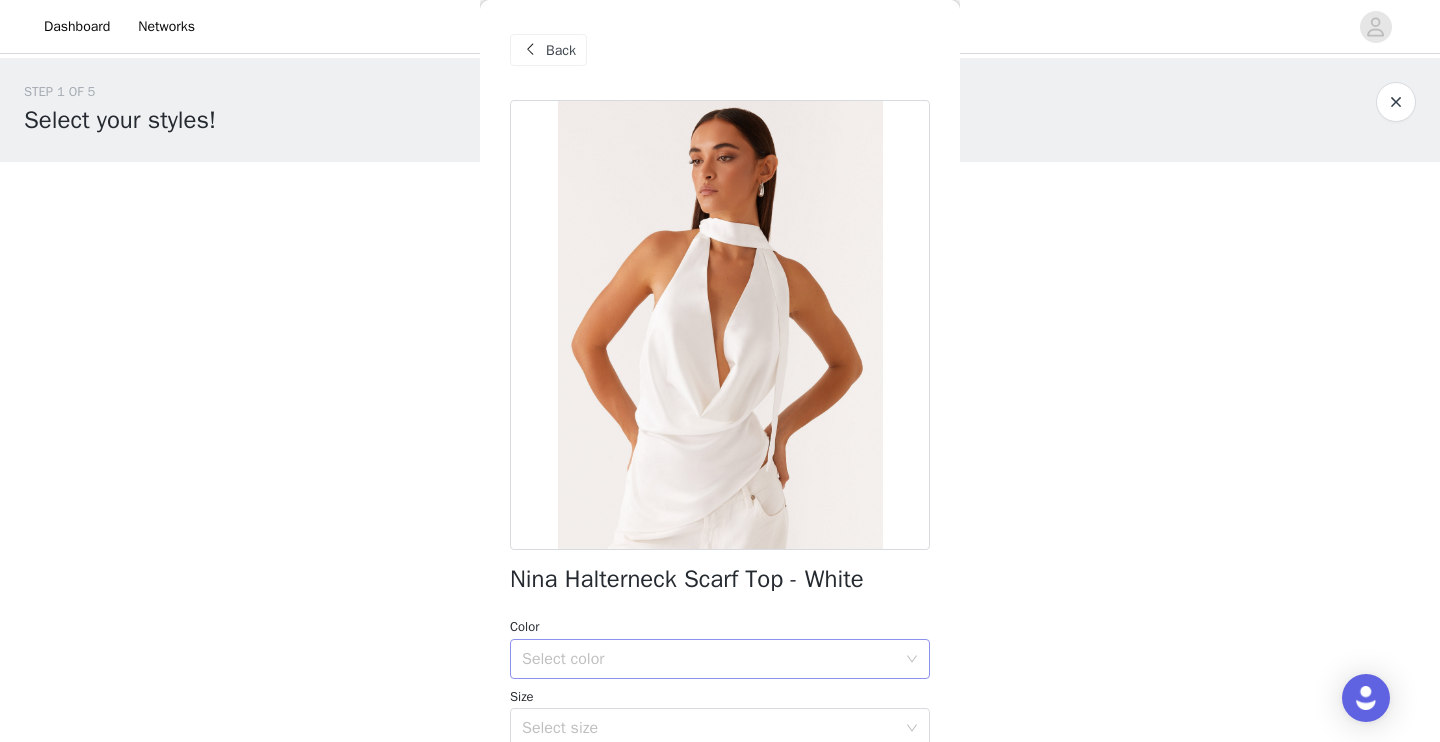 click on "Select color" at bounding box center (709, 659) 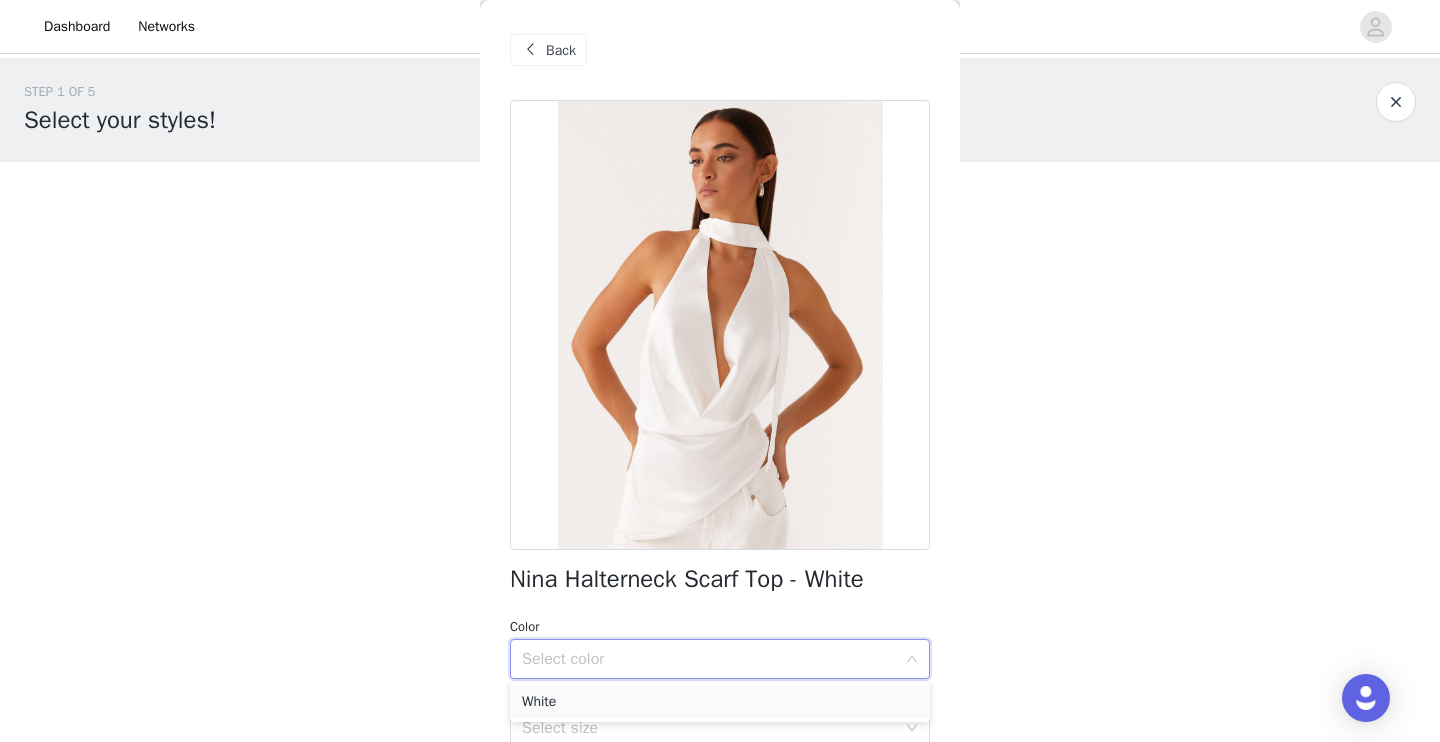 click on "White" at bounding box center [720, 702] 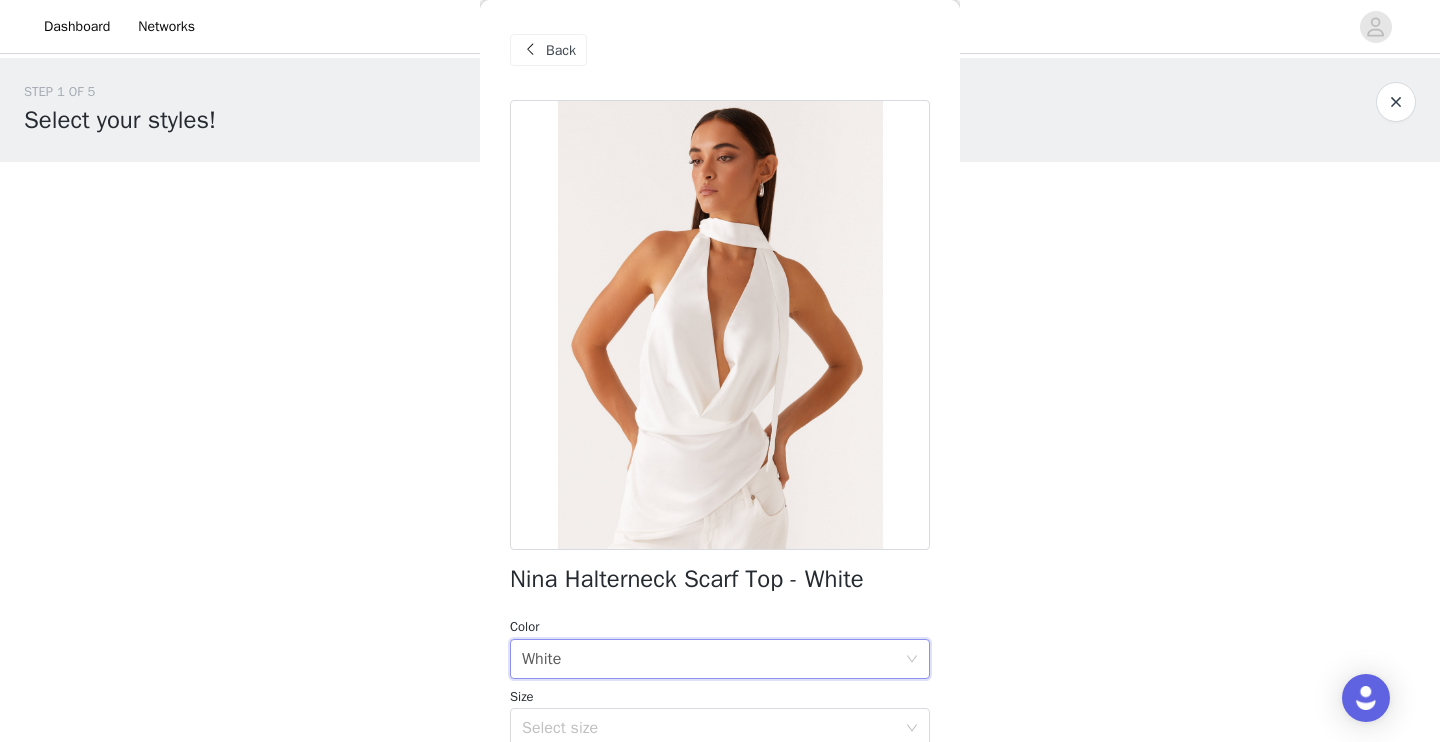 scroll, scrollTop: 1, scrollLeft: 0, axis: vertical 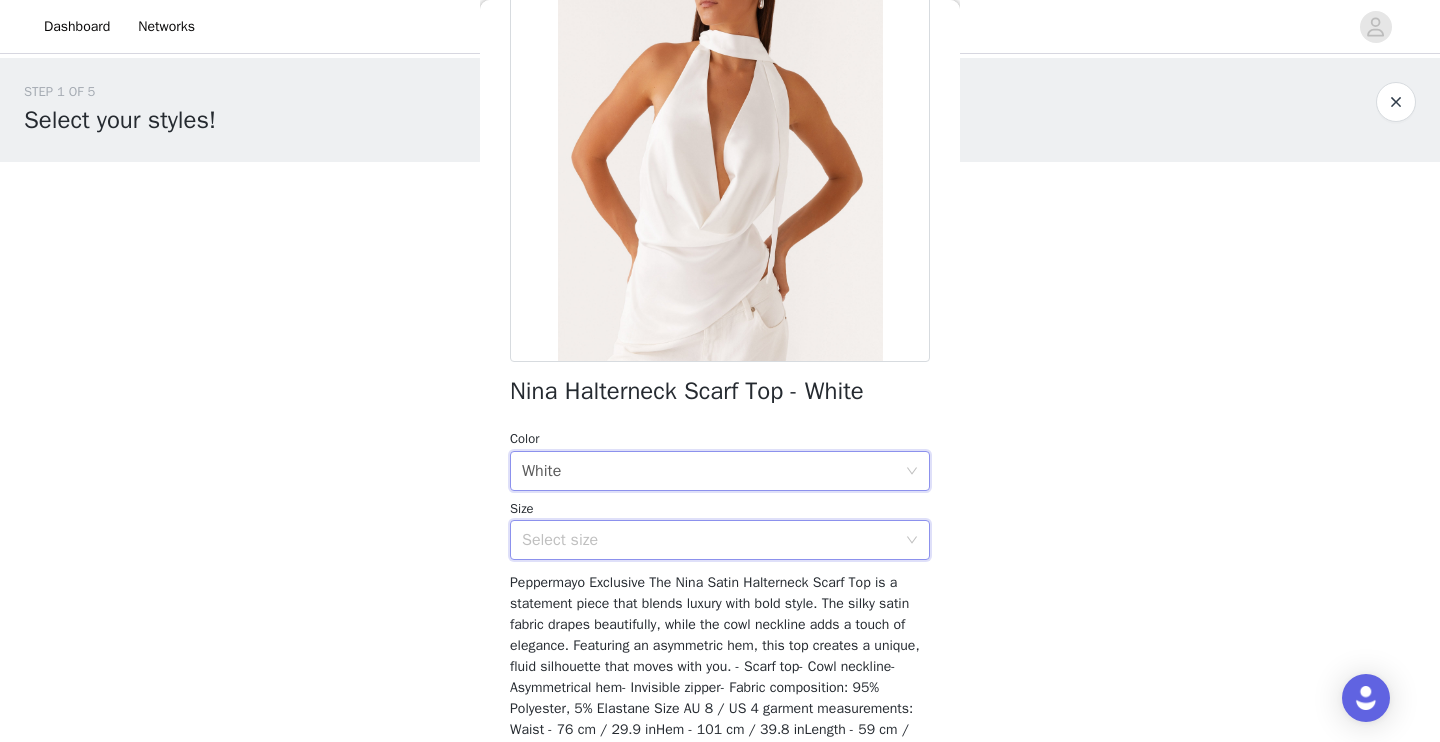 click on "Select size" at bounding box center (713, 540) 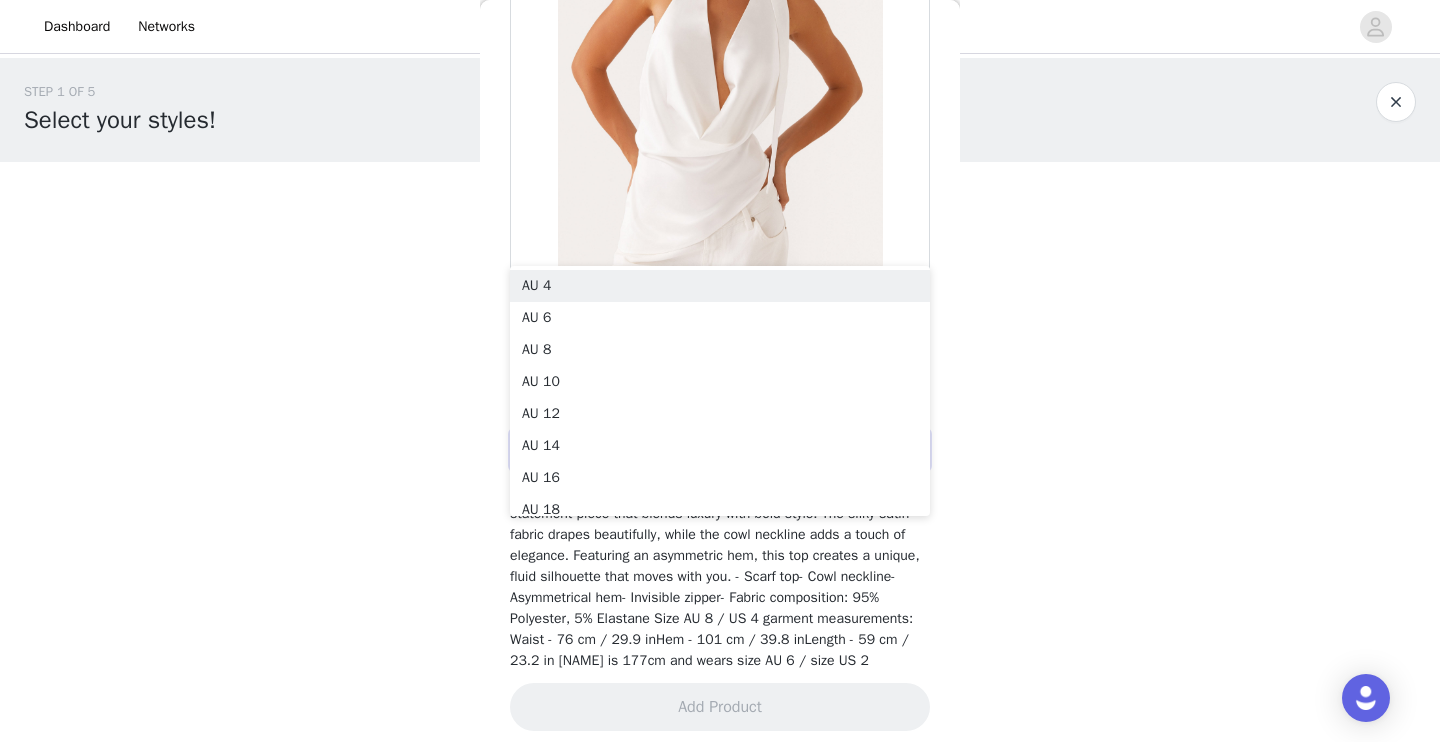 scroll, scrollTop: 281, scrollLeft: 0, axis: vertical 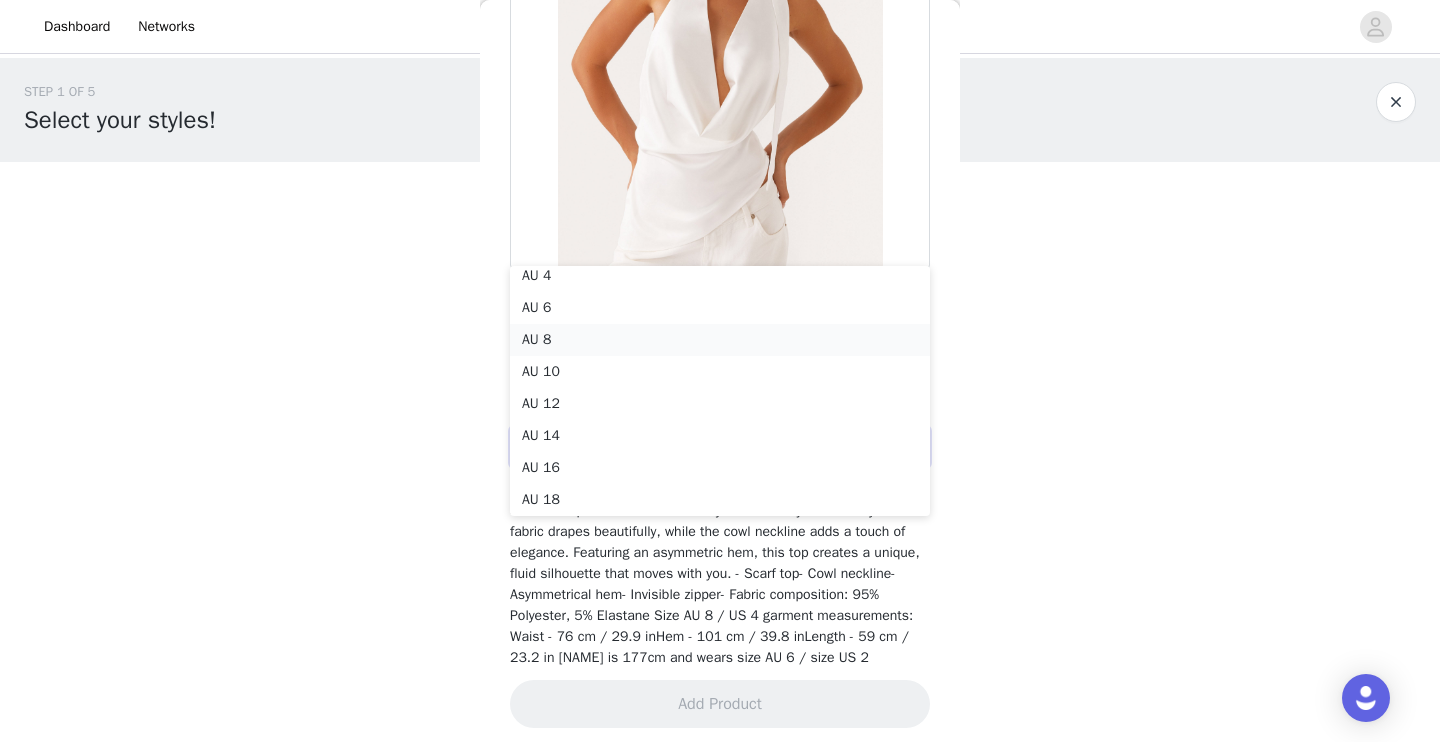 click on "AU 8" at bounding box center [720, 340] 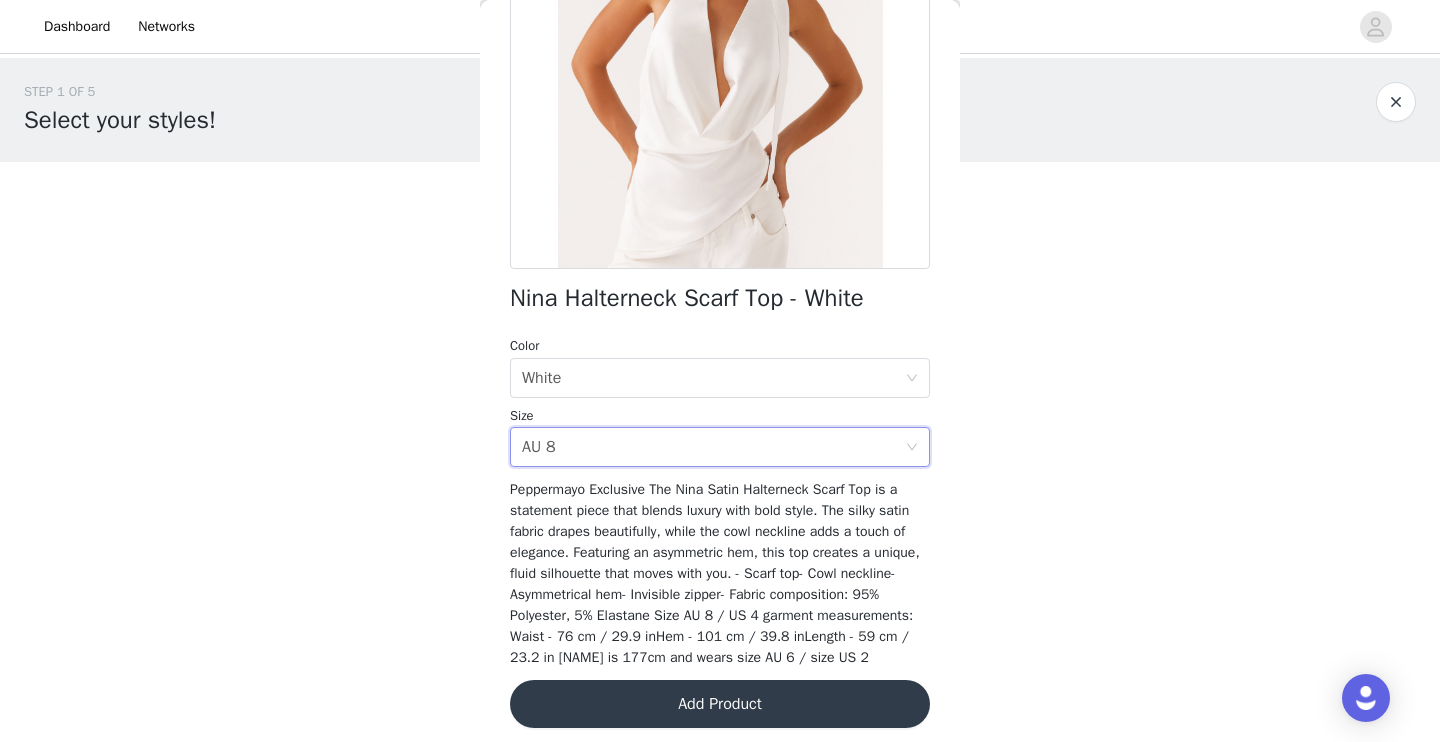 click on "Add Product" at bounding box center (720, 704) 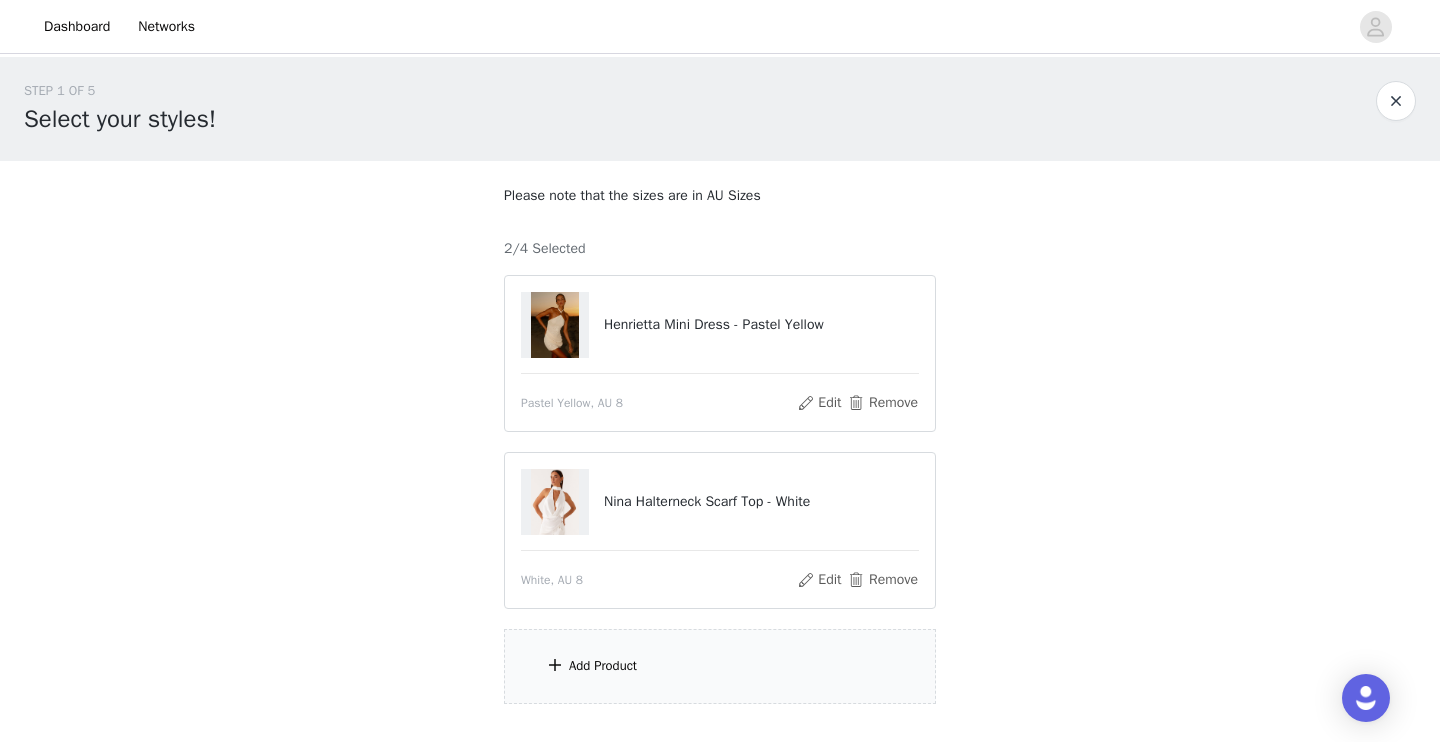 click on "Please note that the sizes are in AU Sizes       2/4 Selected           Henrietta Mini Dress - Pastel Yellow           Pastel Yellow, AU 8       Edit   Remove     Nina Halterneck Scarf Top - White           White, AU 8       Edit   Remove     Add Product" at bounding box center (720, 444) 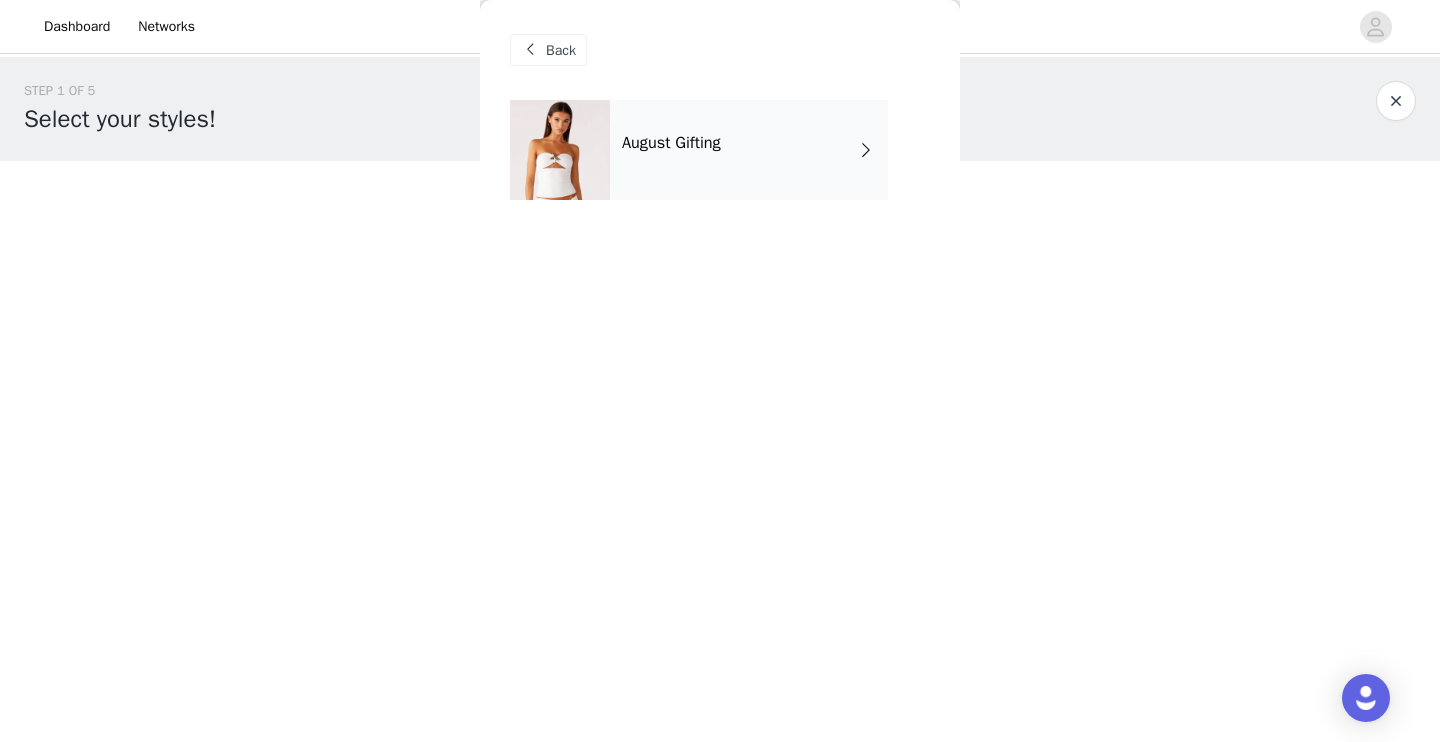 click on "August Gifting" at bounding box center [749, 150] 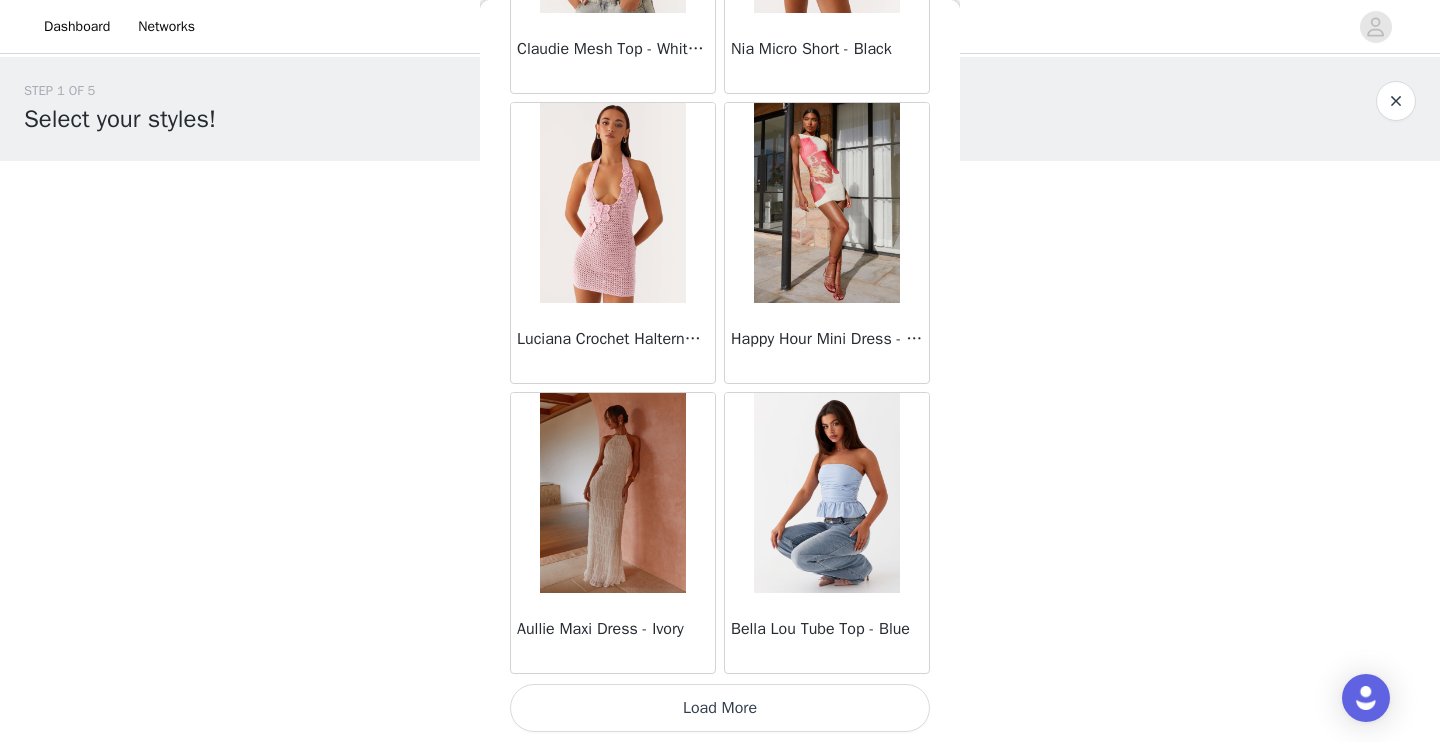 click on "Load More" at bounding box center [720, 708] 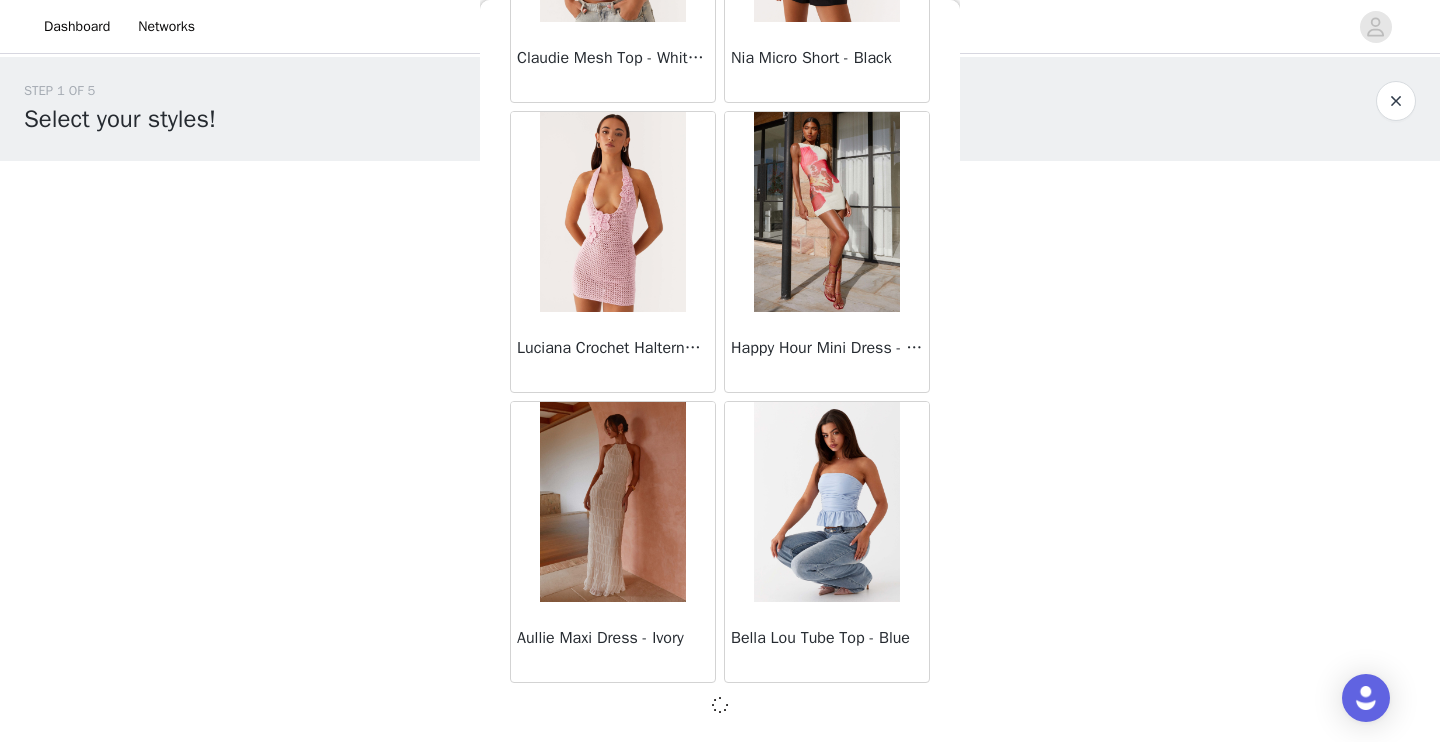scroll, scrollTop: 2309, scrollLeft: 0, axis: vertical 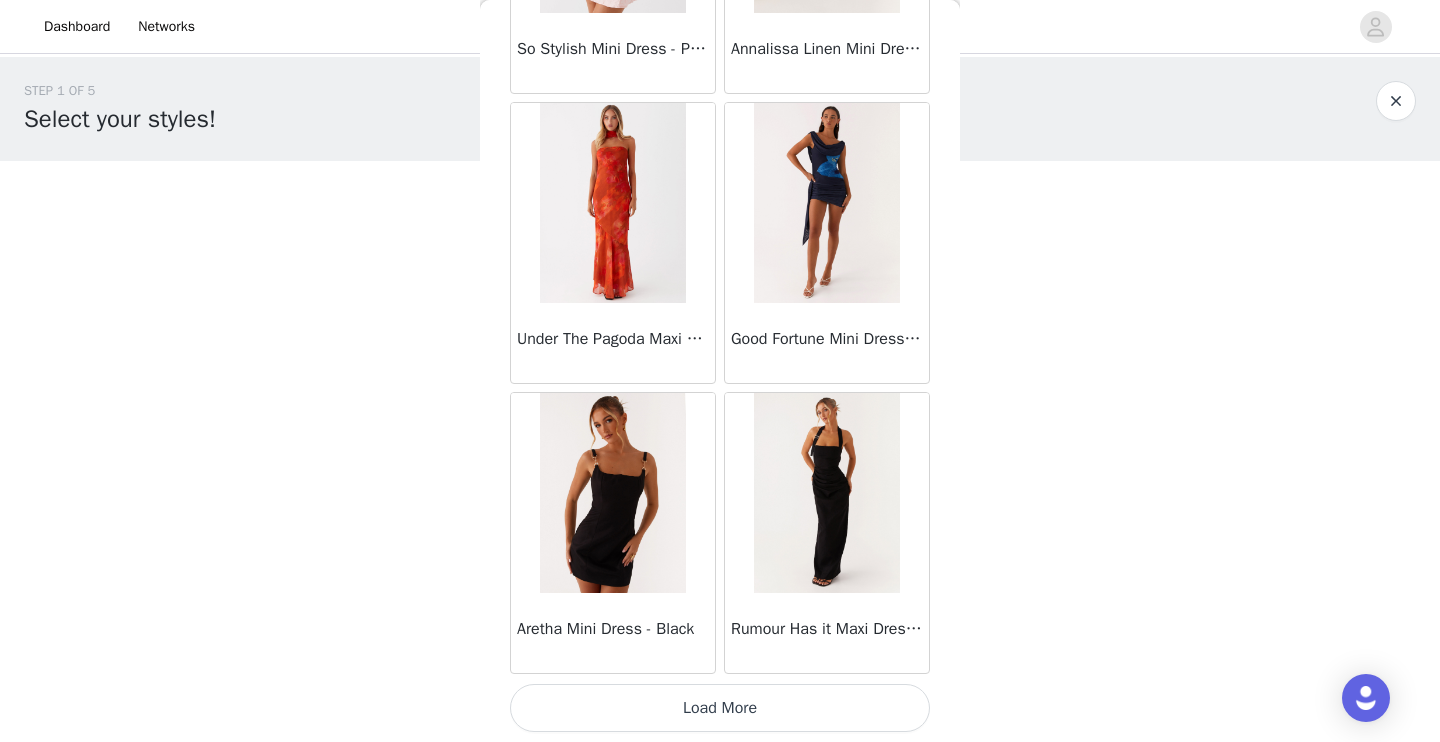 click on "Load More" at bounding box center [720, 708] 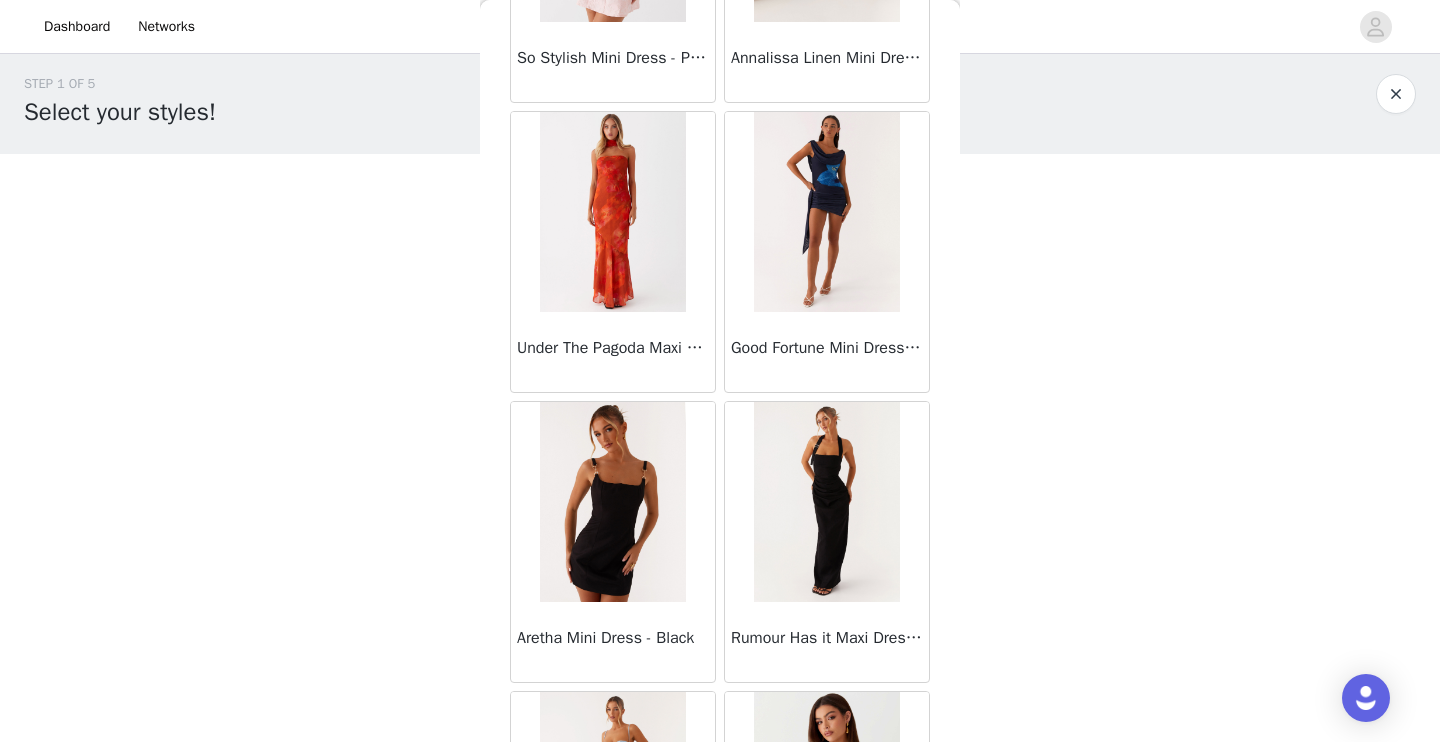scroll, scrollTop: 3, scrollLeft: 0, axis: vertical 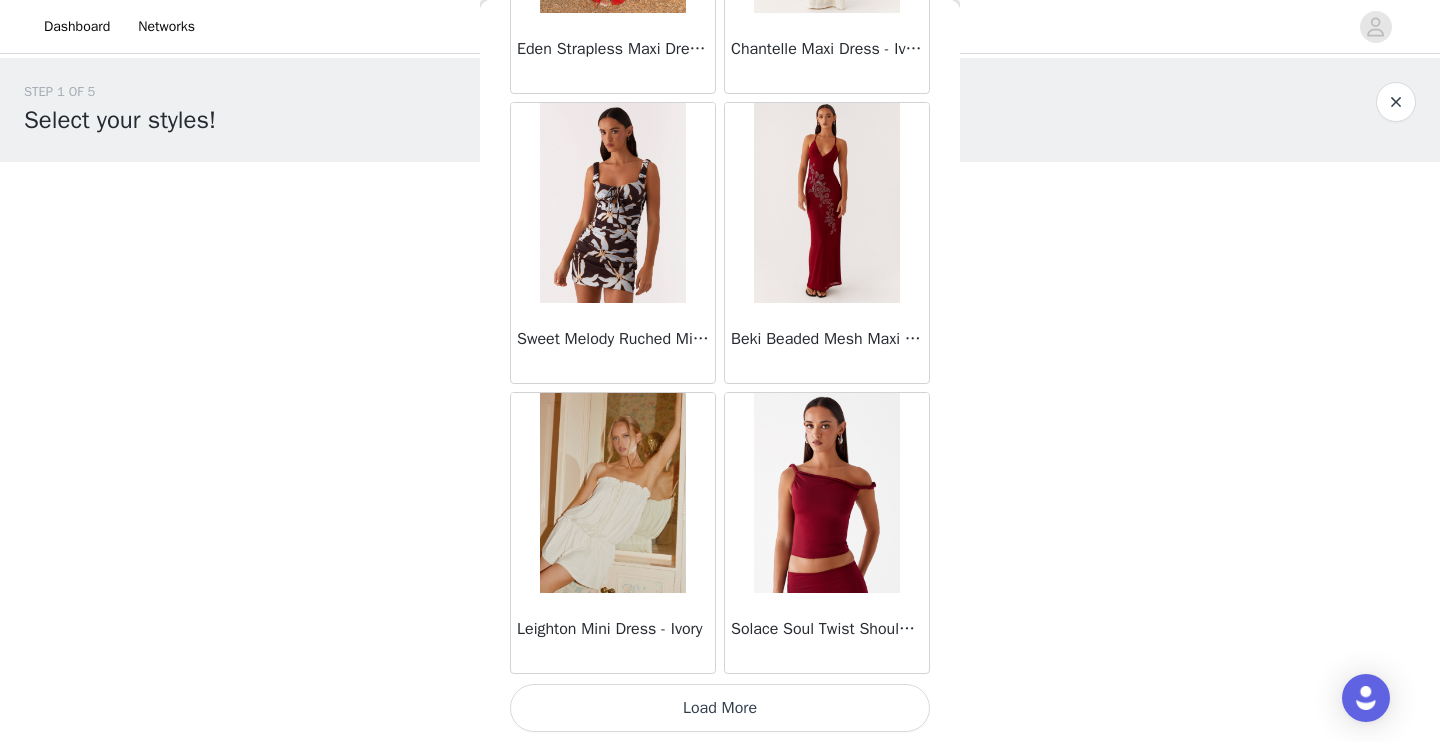 click on "Load More" at bounding box center (720, 708) 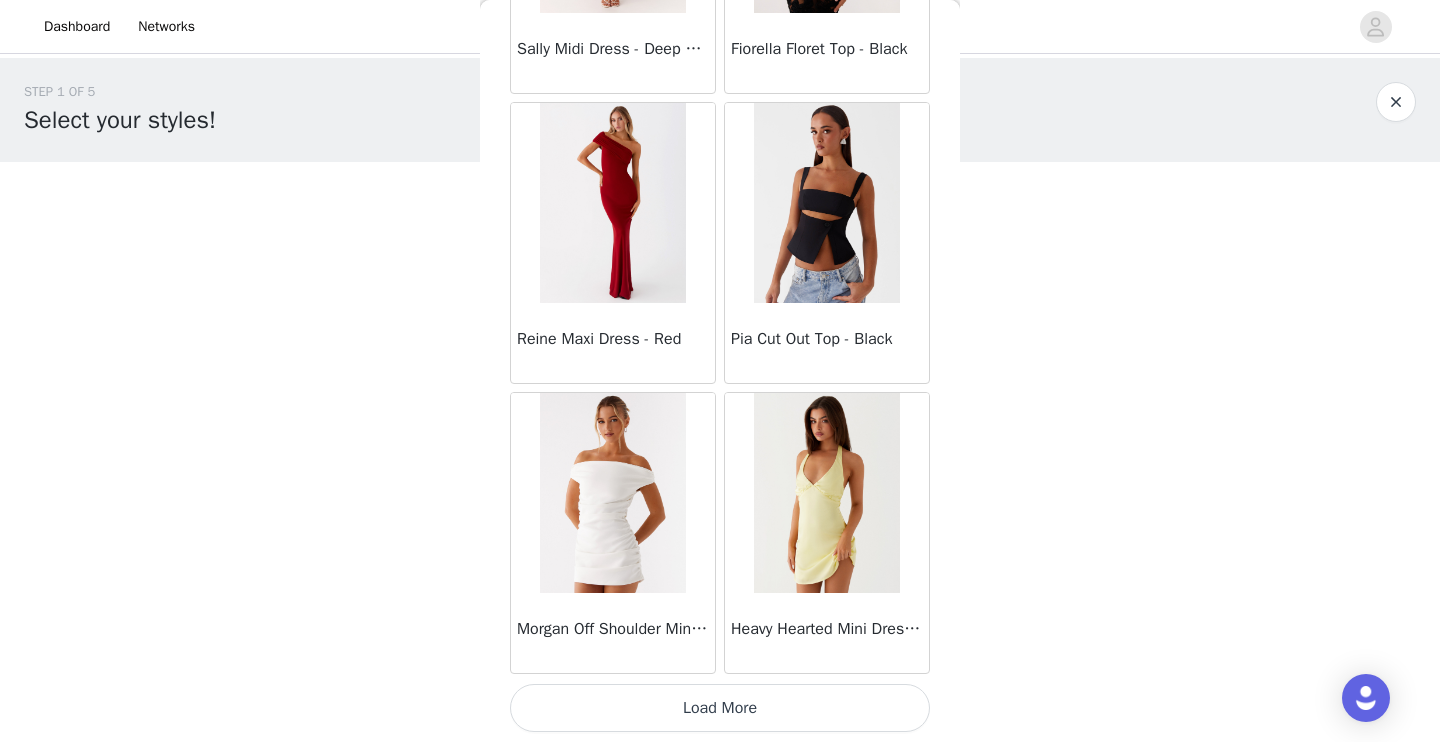click on "Load More" at bounding box center (720, 708) 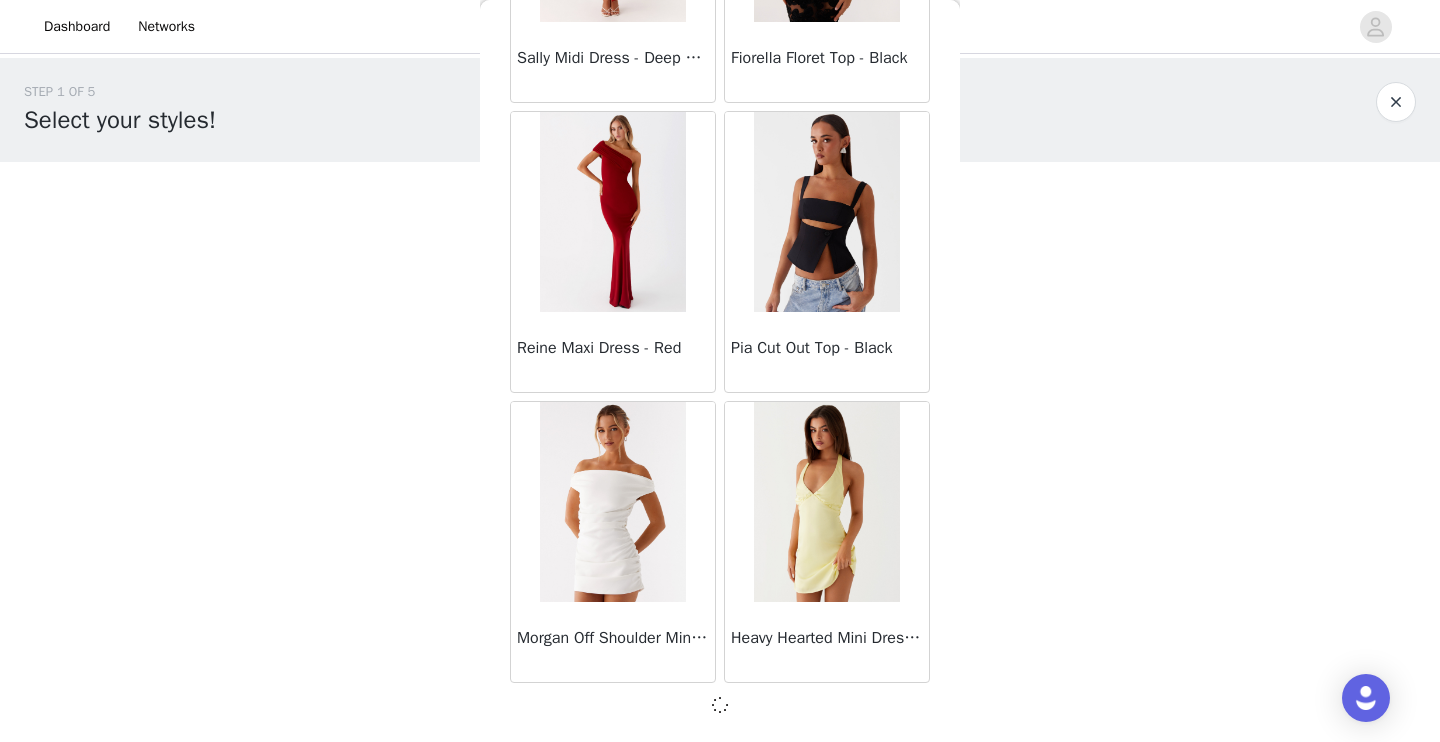 scroll, scrollTop: 11009, scrollLeft: 0, axis: vertical 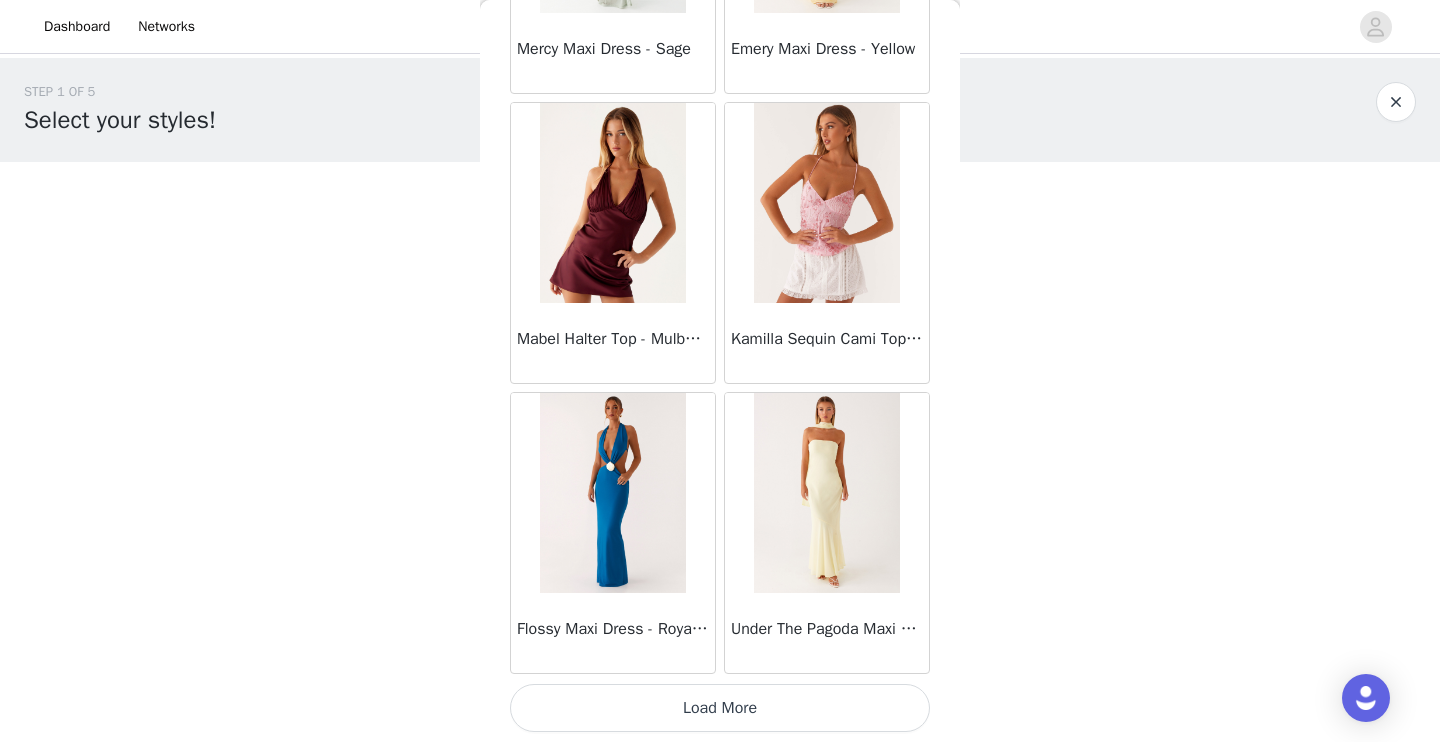 click on "Load More" at bounding box center [720, 708] 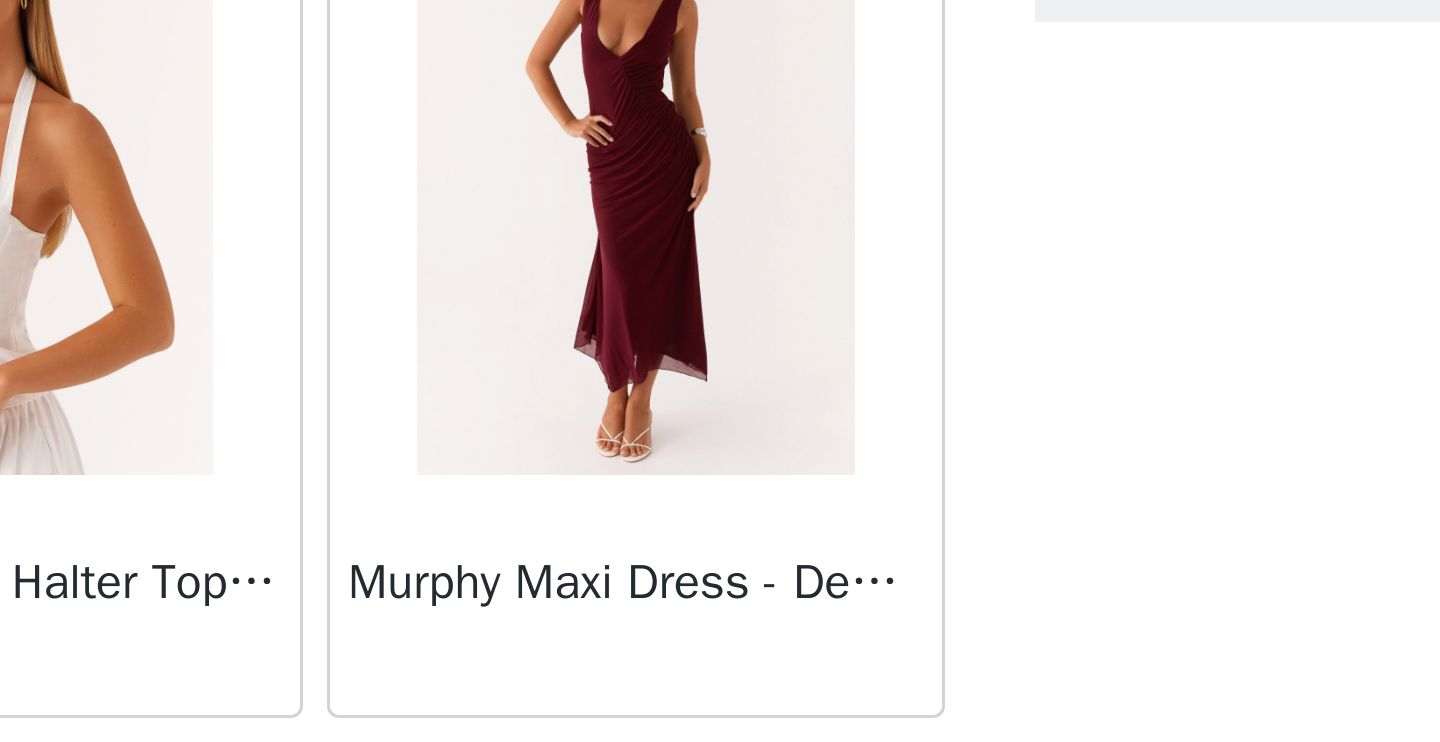 scroll, scrollTop: 15360, scrollLeft: 0, axis: vertical 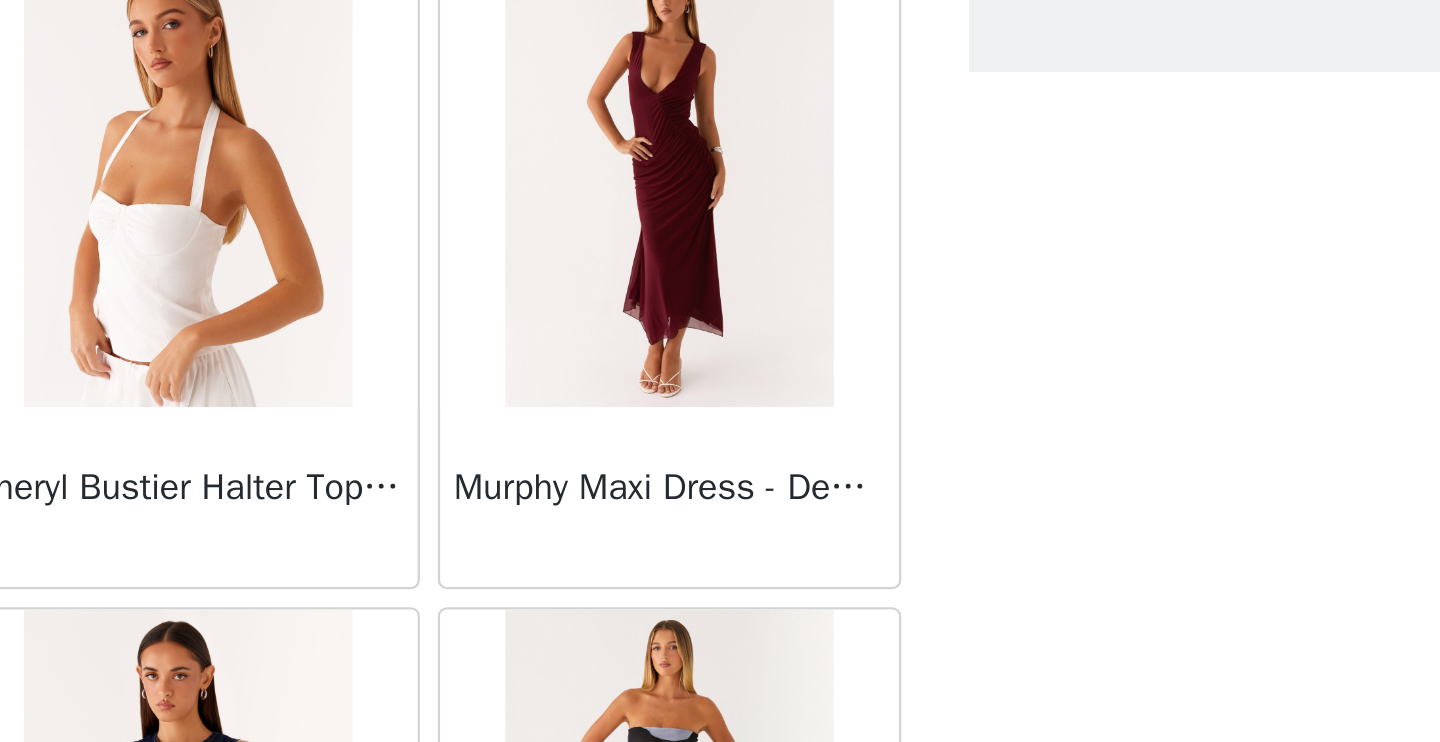 click at bounding box center [826, 211] 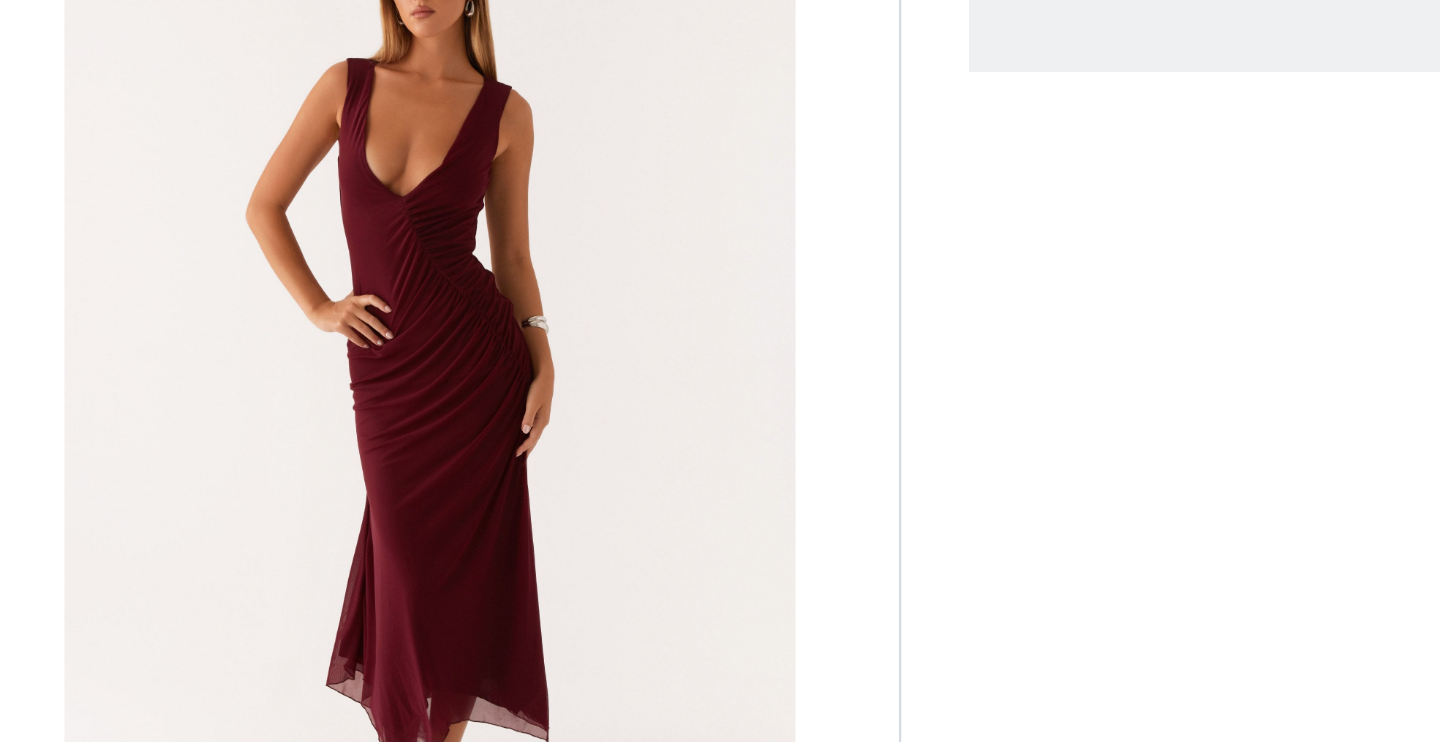 scroll, scrollTop: 20, scrollLeft: 0, axis: vertical 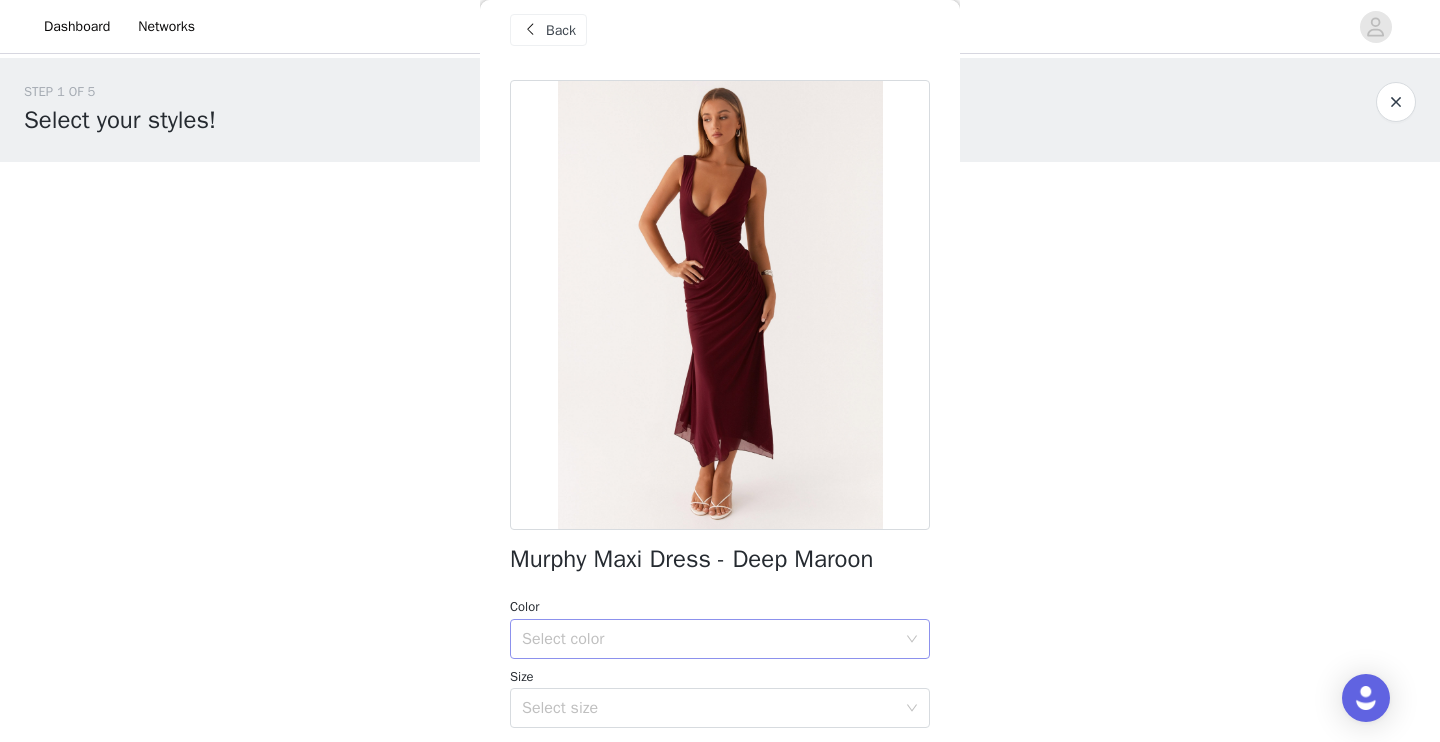 click on "Select color" at bounding box center [713, 639] 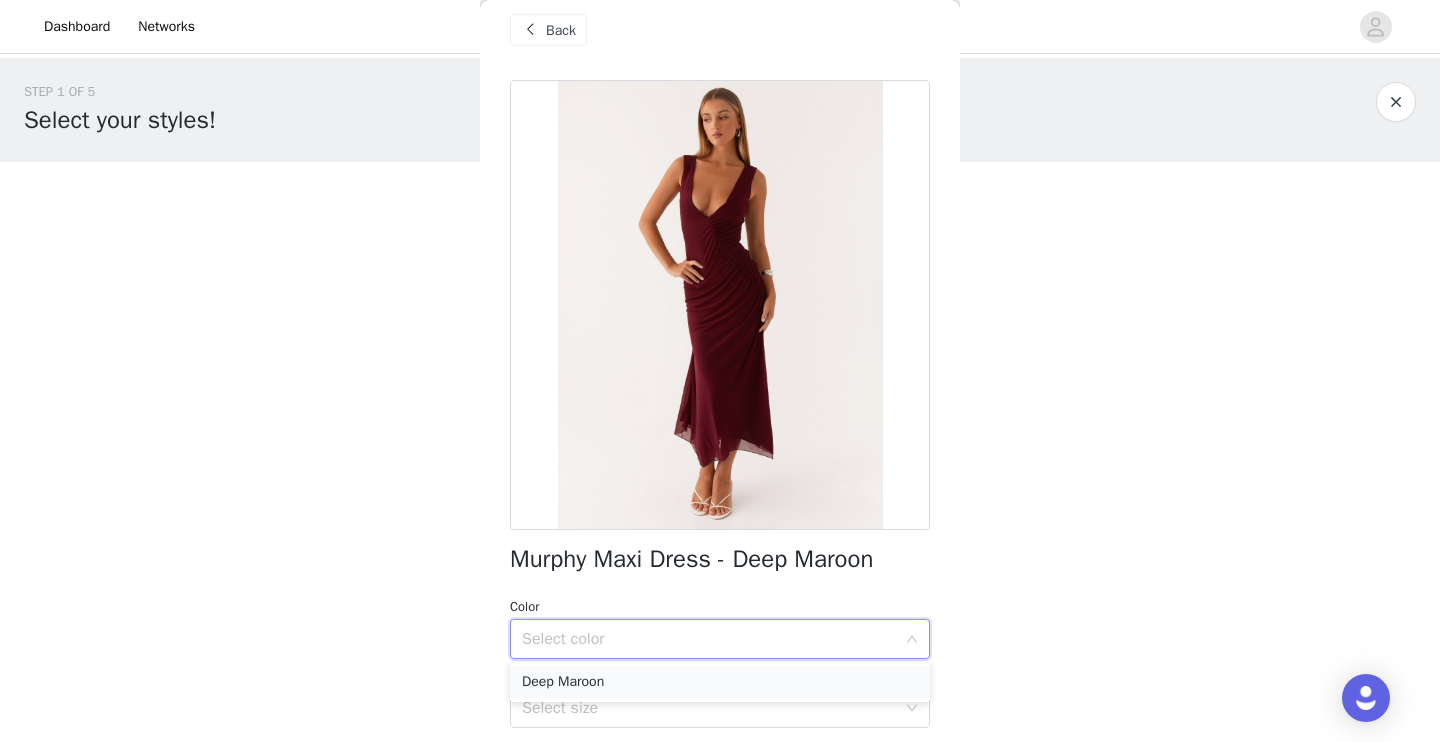 click on "Deep Maroon" at bounding box center [720, 682] 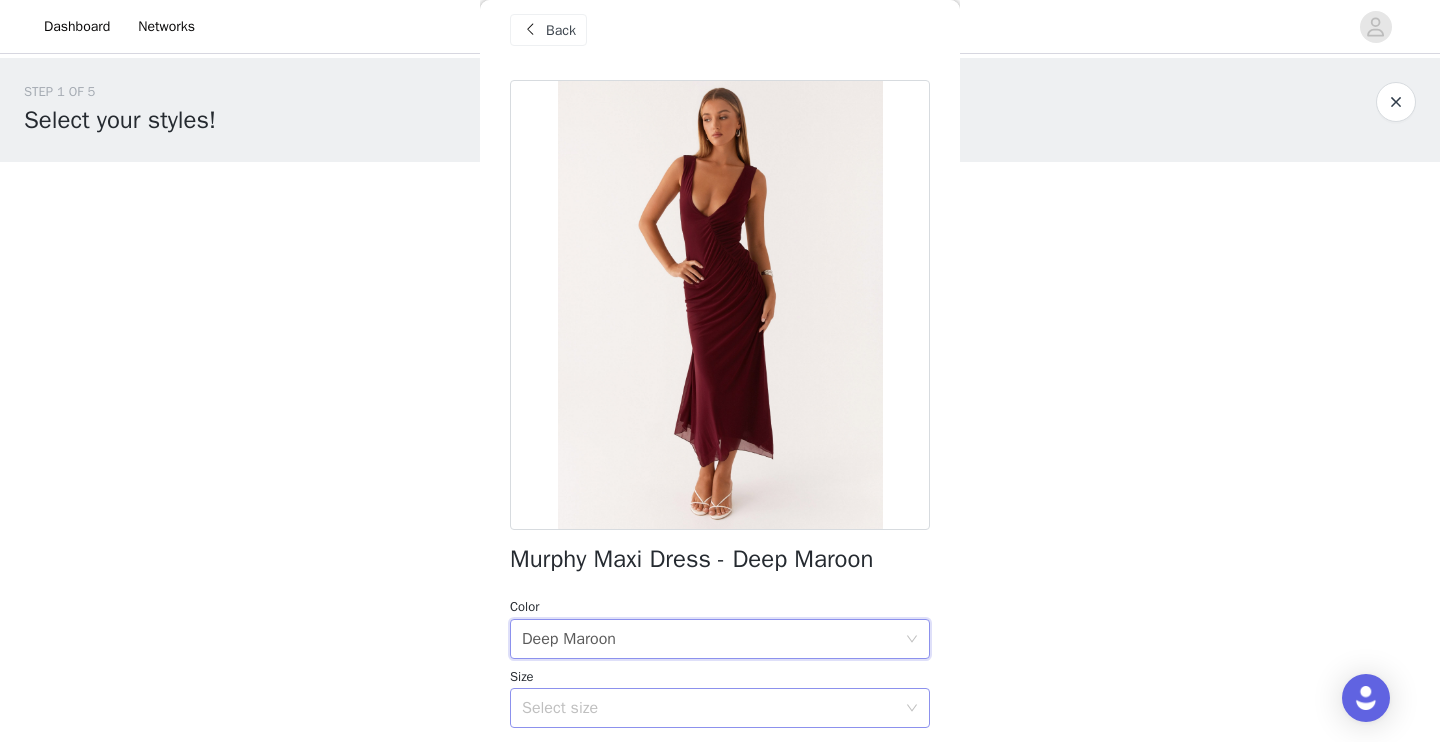 click on "Select size" at bounding box center (709, 708) 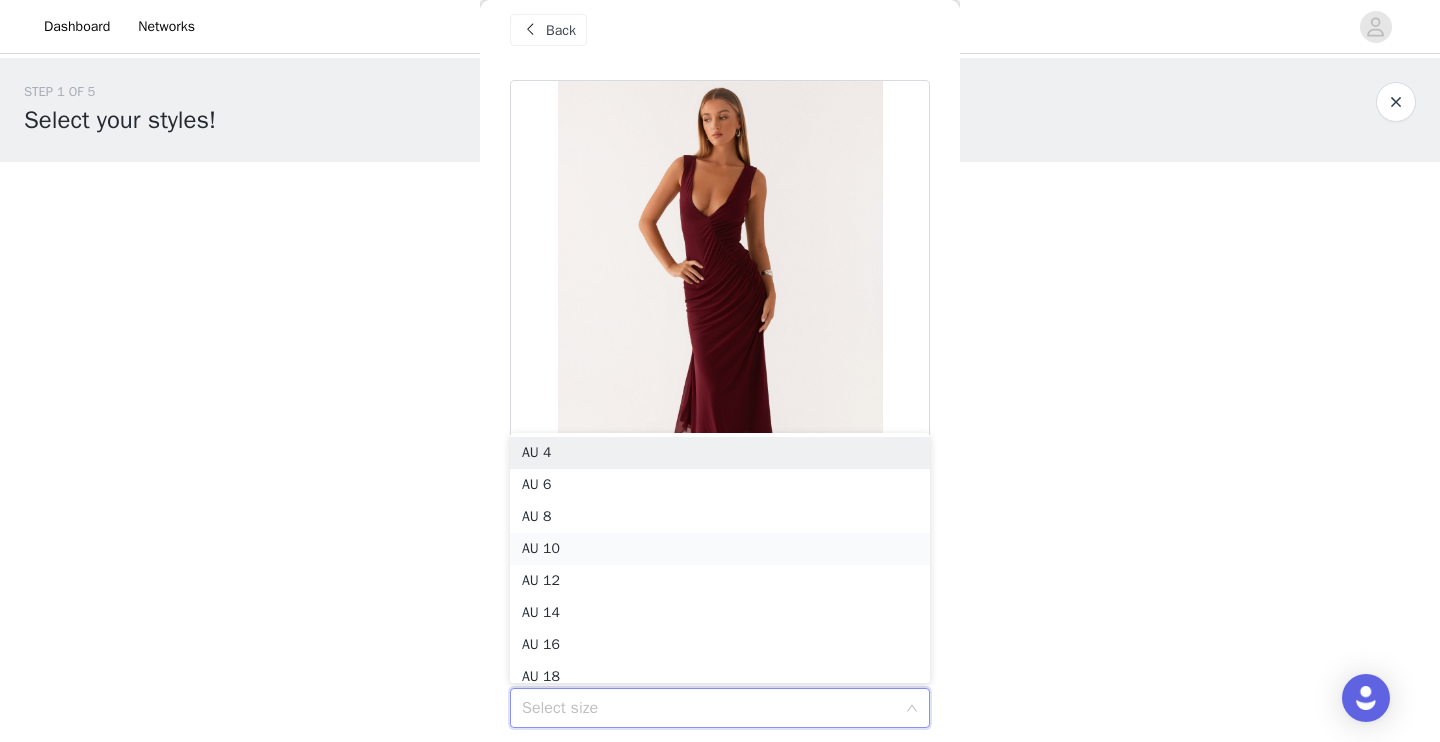 scroll, scrollTop: 10, scrollLeft: 0, axis: vertical 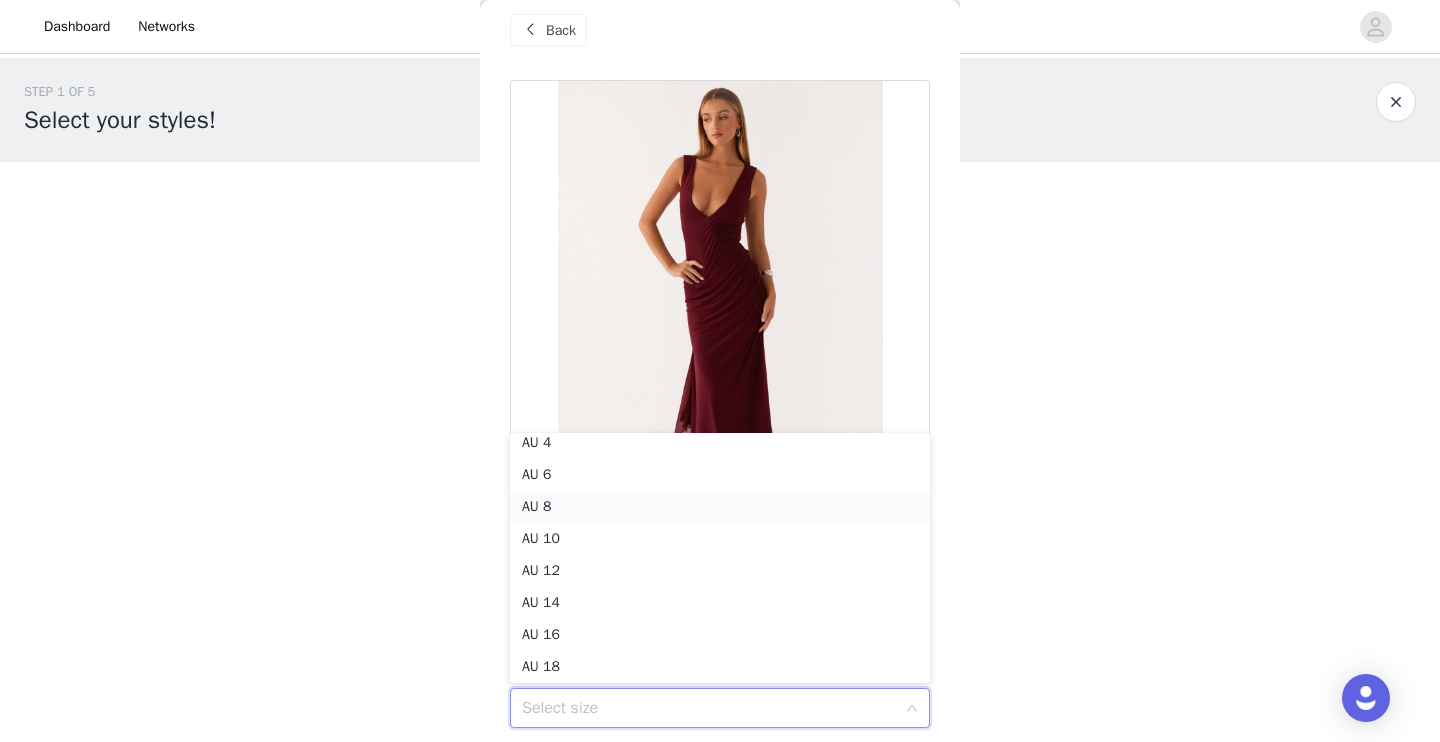 click on "AU 8" at bounding box center (720, 507) 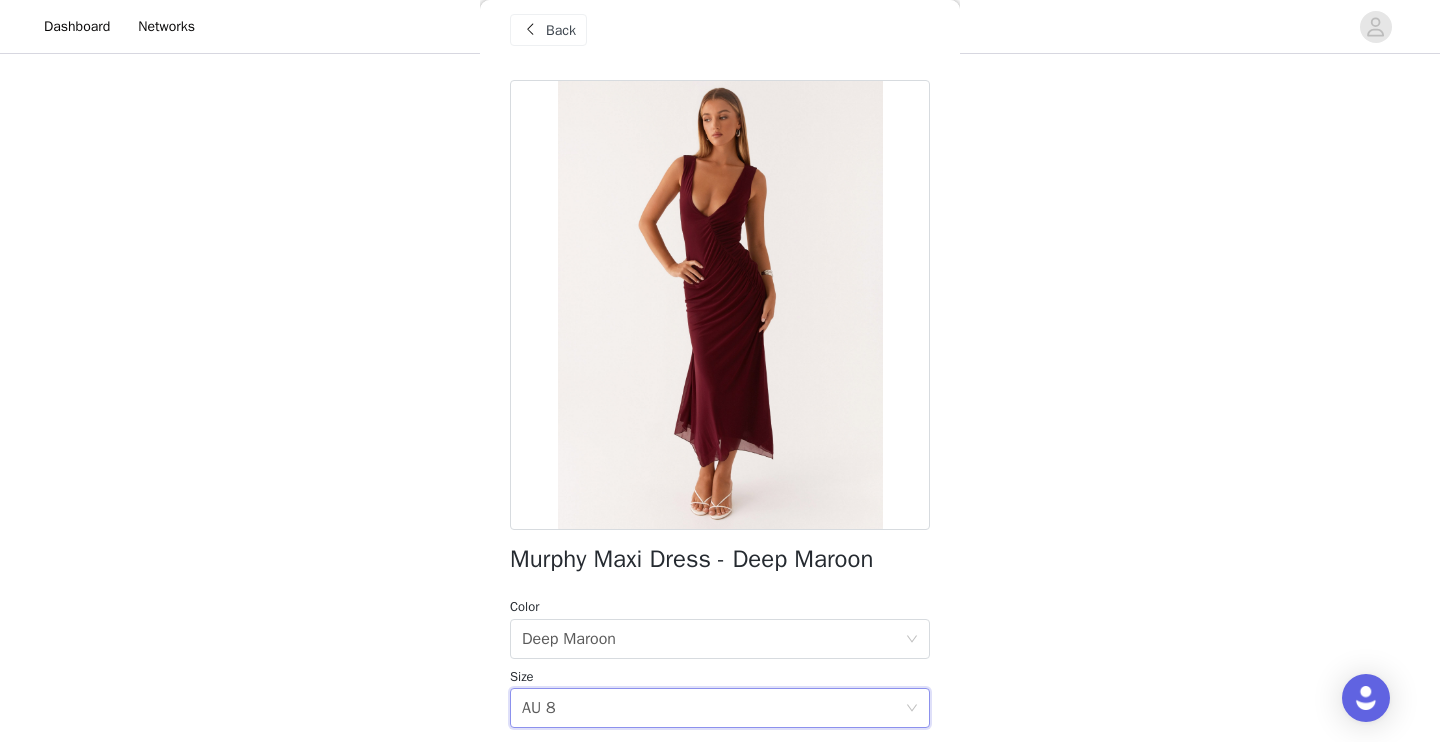 scroll, scrollTop: 130, scrollLeft: 0, axis: vertical 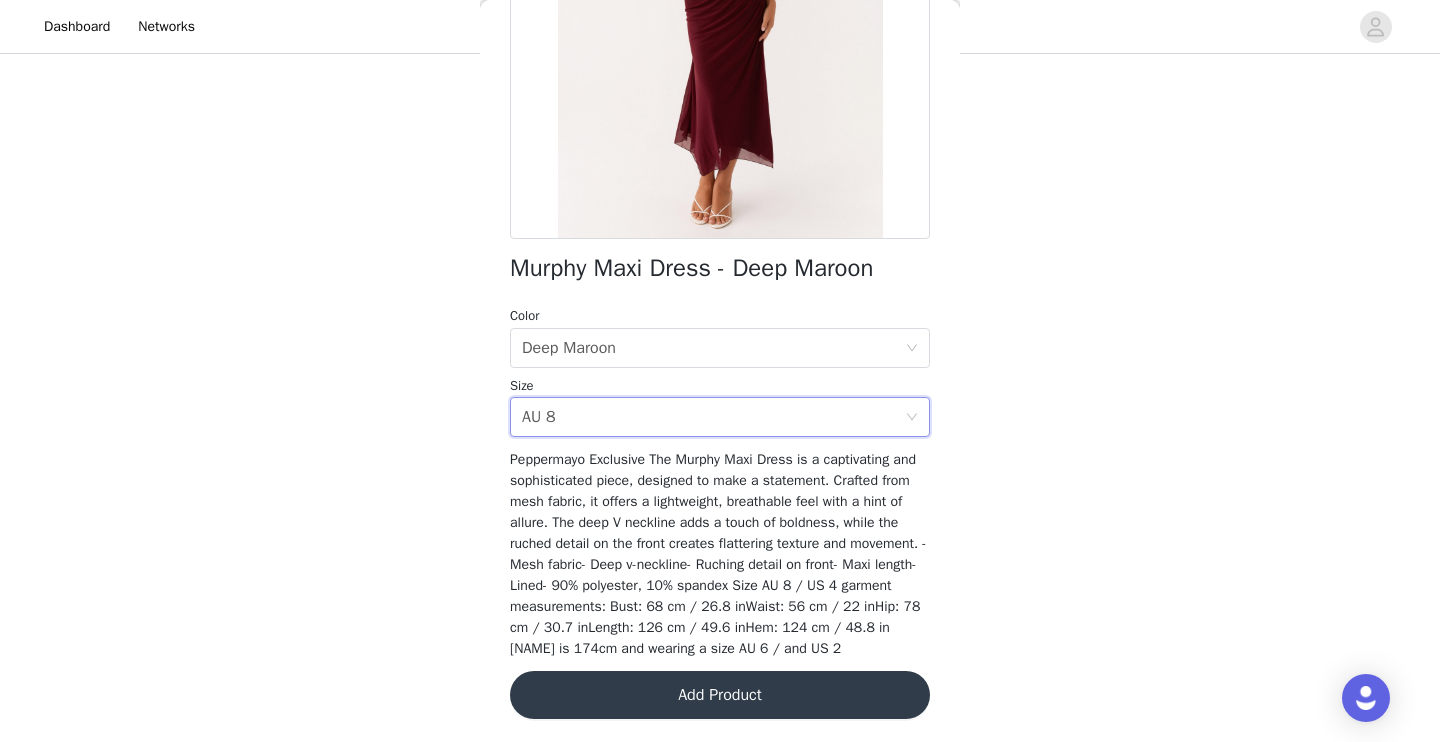 click on "Add Product" at bounding box center [720, 695] 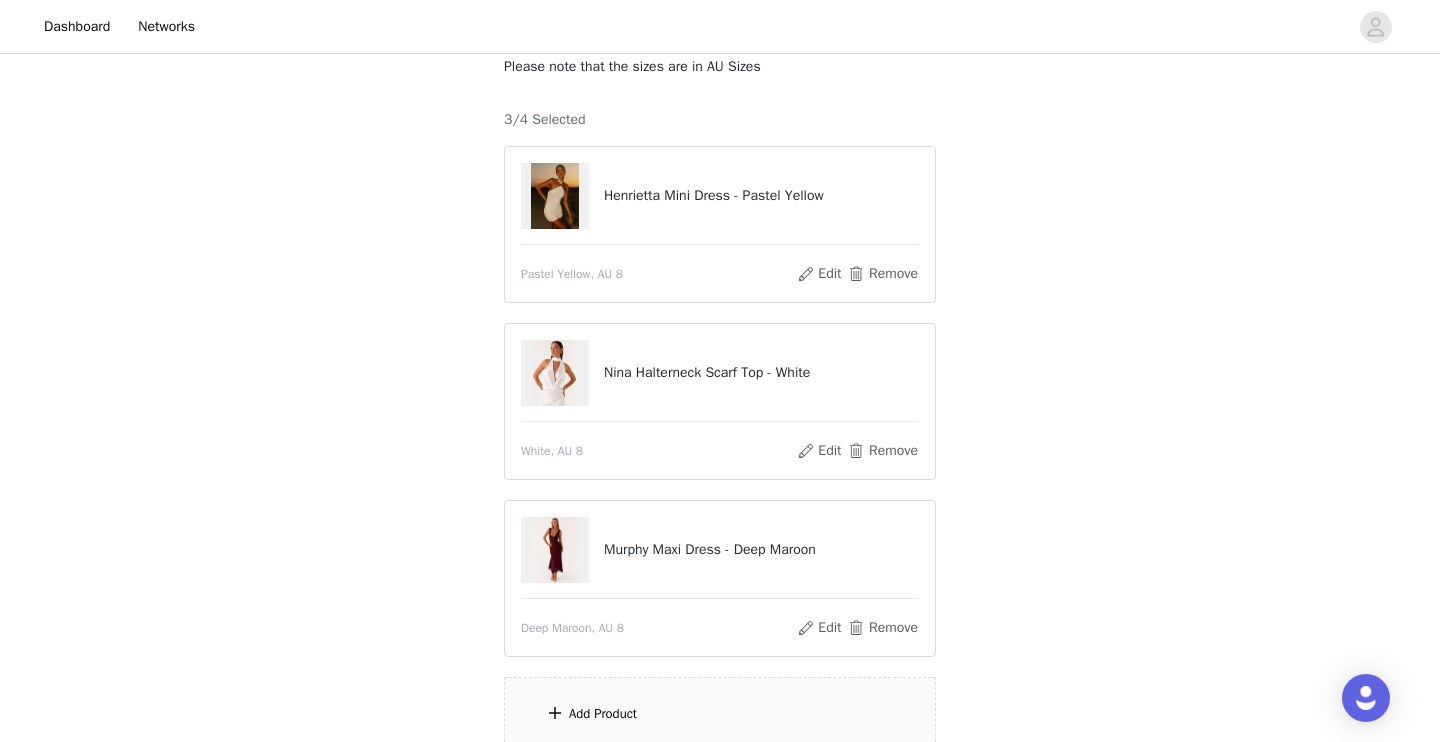 click on "Add Product" at bounding box center [720, 714] 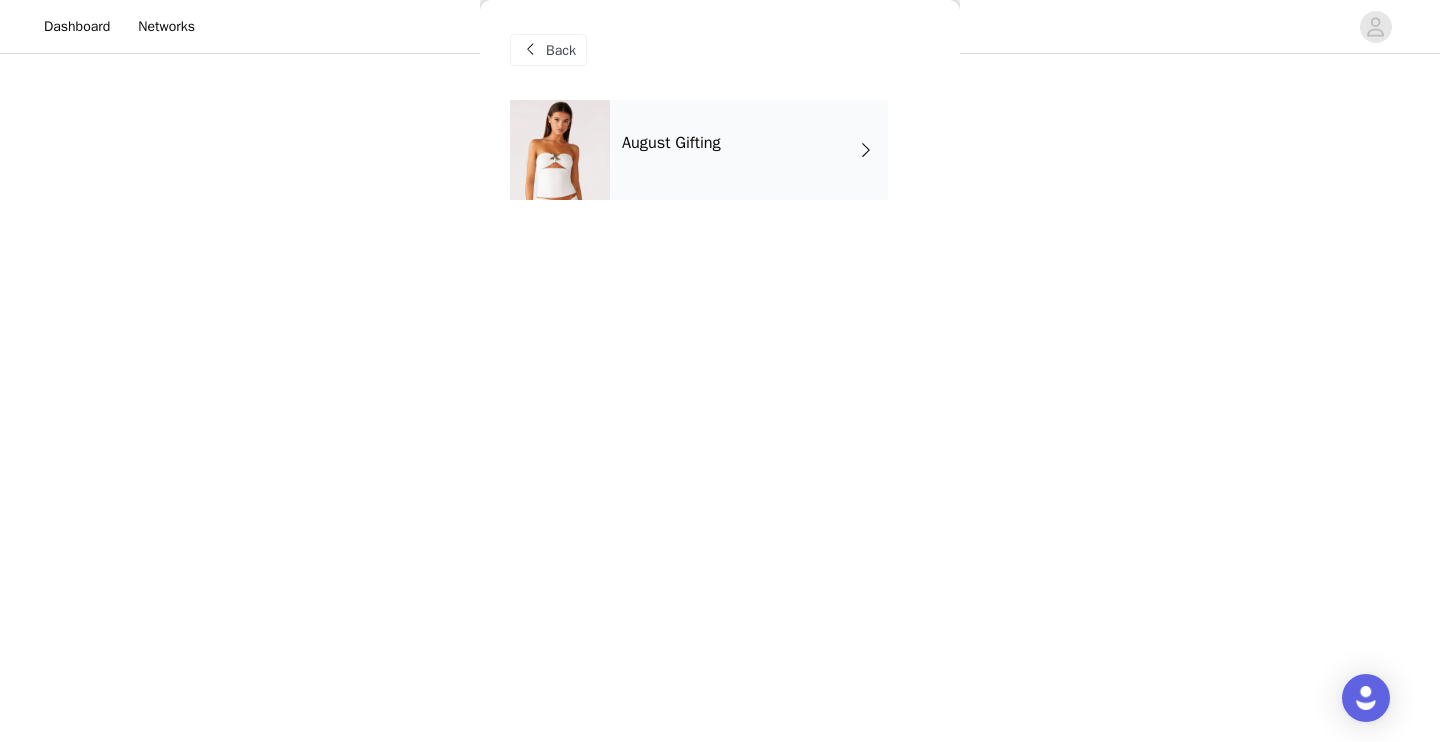 click on "Back" at bounding box center [720, 50] 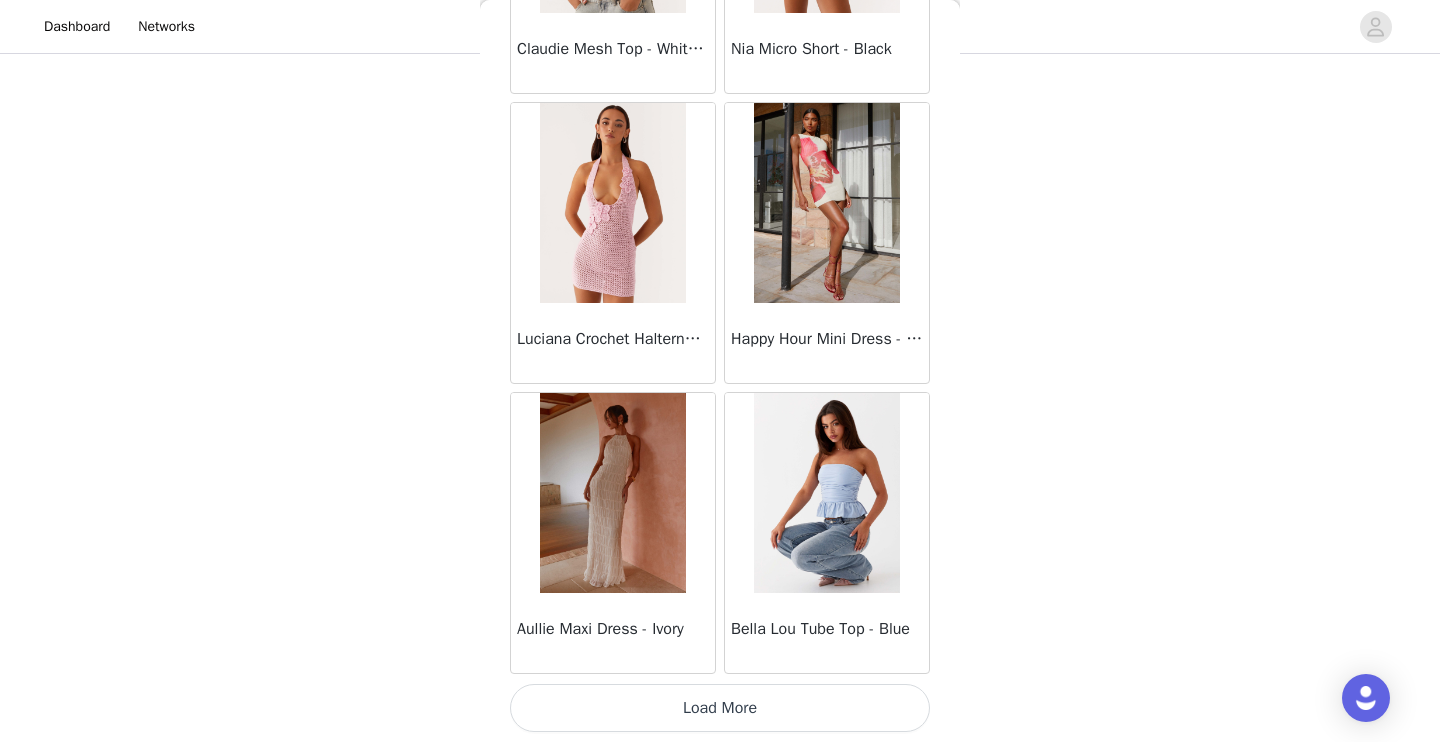 click on "Load More" at bounding box center [720, 708] 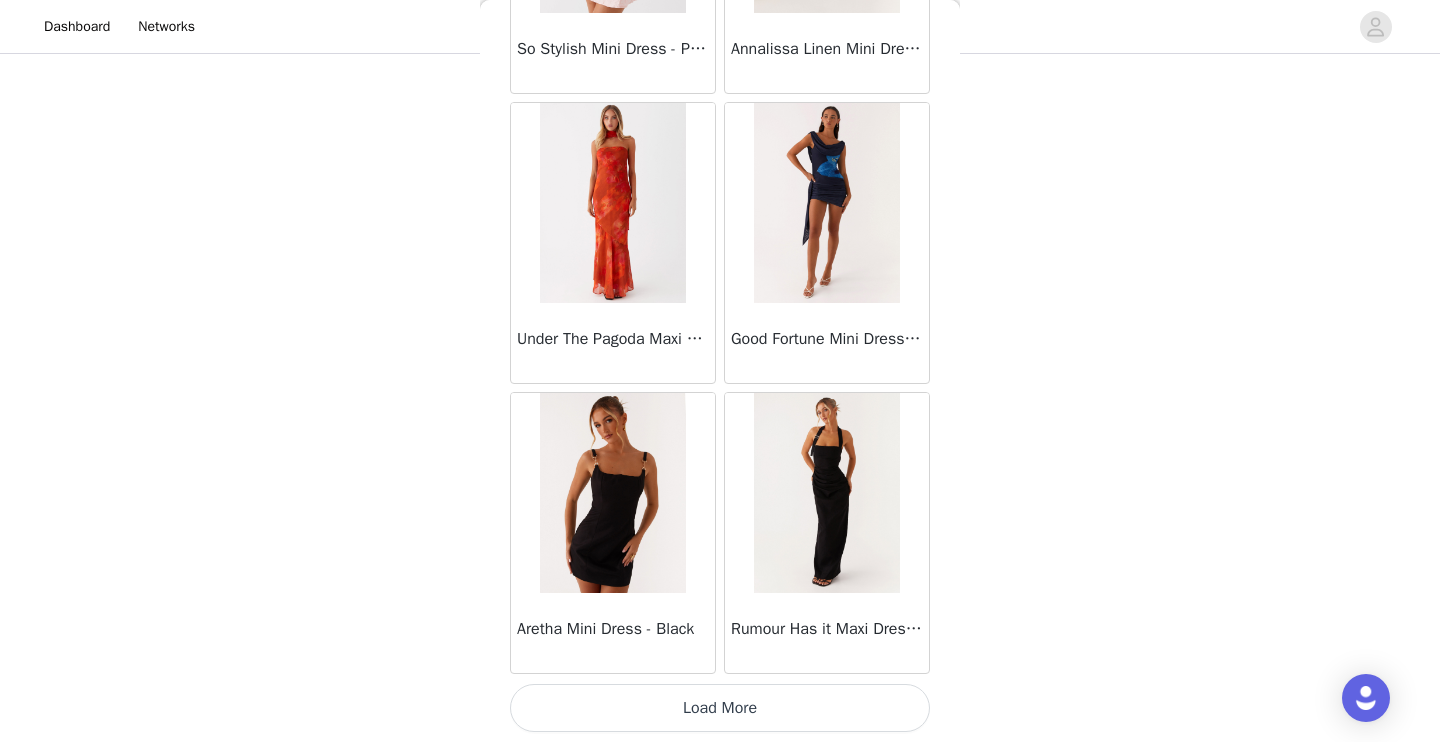 click on "Load More" at bounding box center [720, 708] 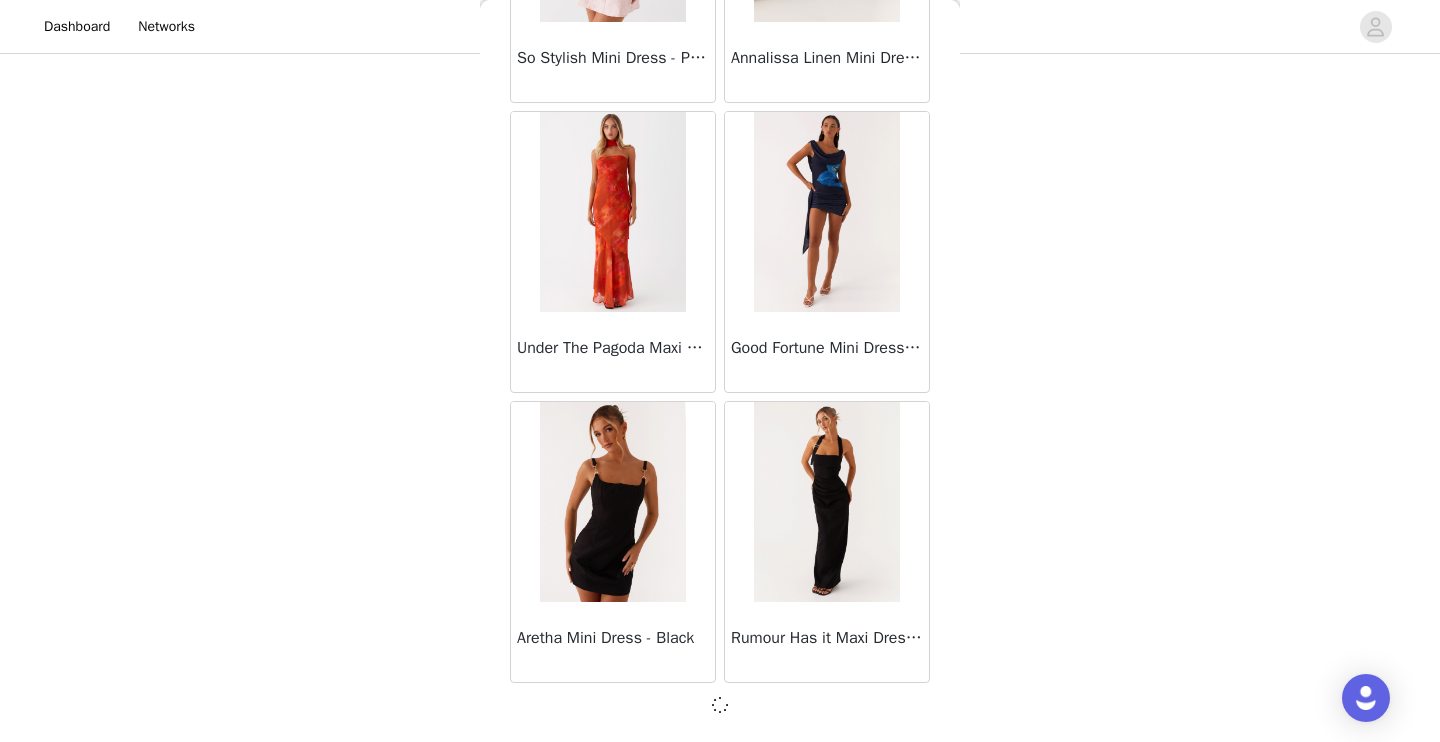 scroll, scrollTop: 5209, scrollLeft: 0, axis: vertical 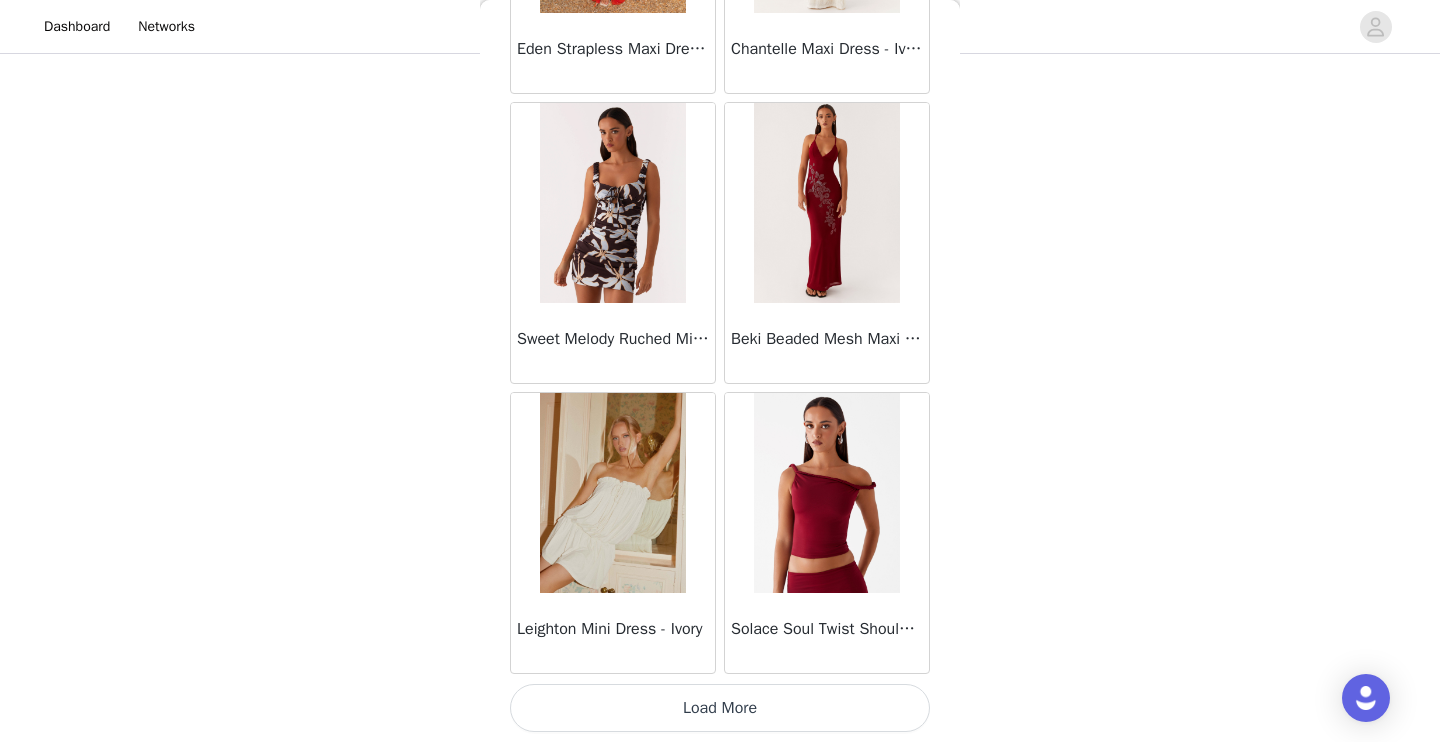 click on "Load More" at bounding box center [720, 708] 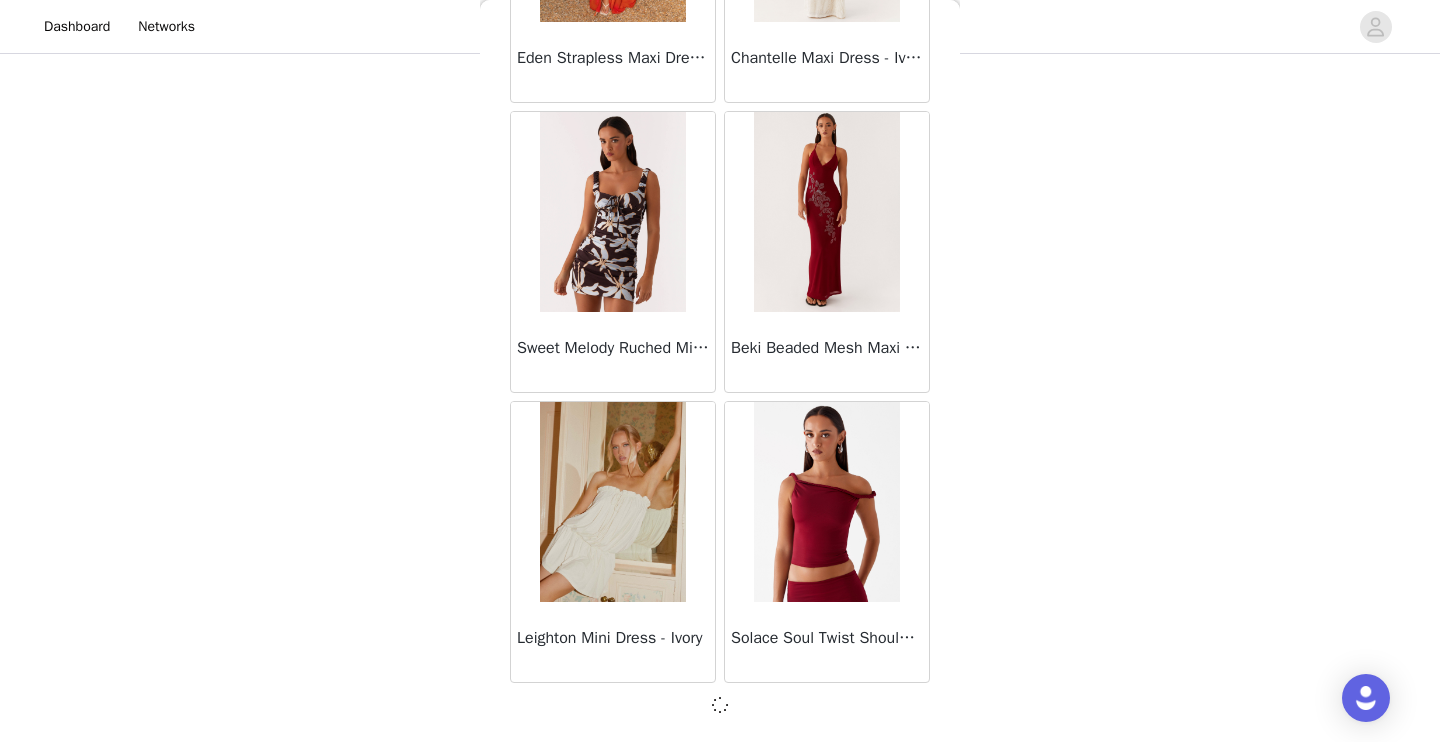 scroll, scrollTop: 8109, scrollLeft: 0, axis: vertical 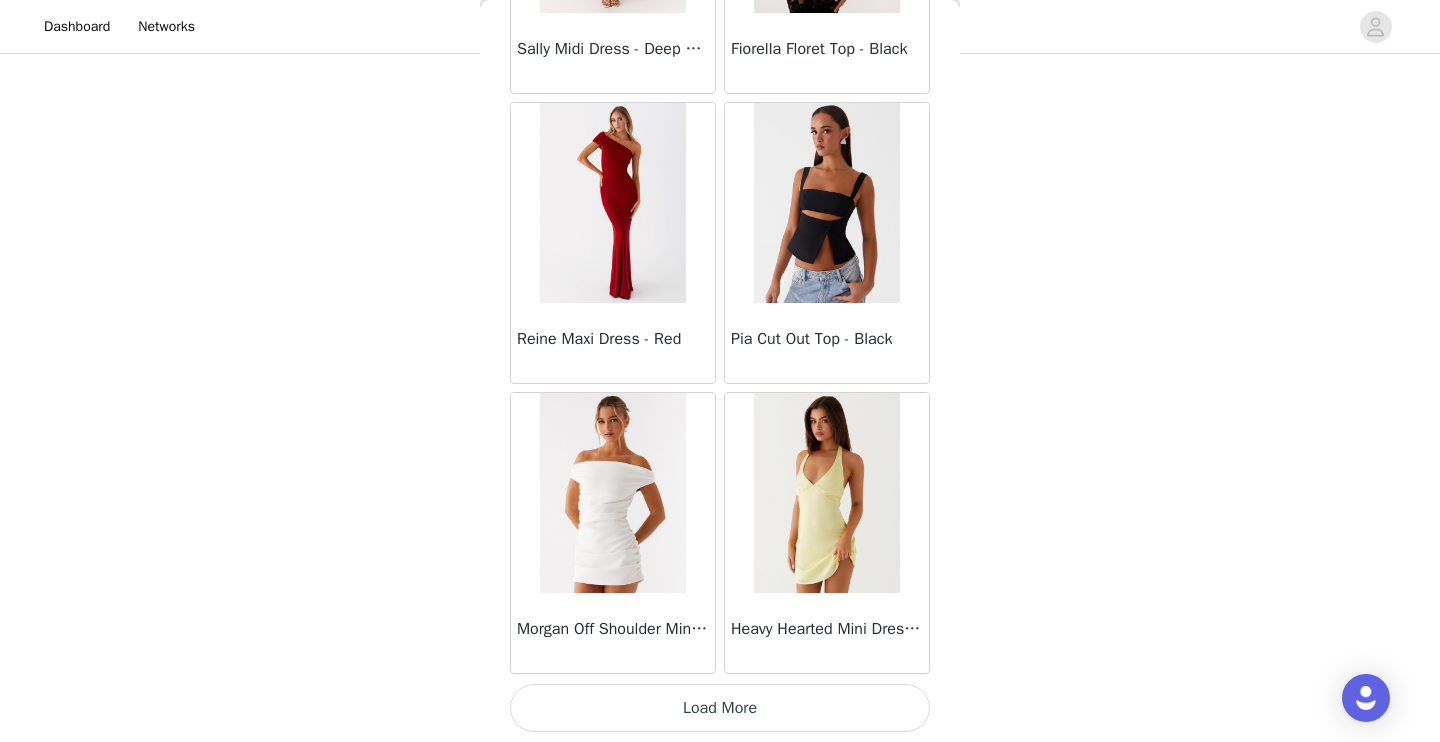 click on "Load More" at bounding box center [720, 708] 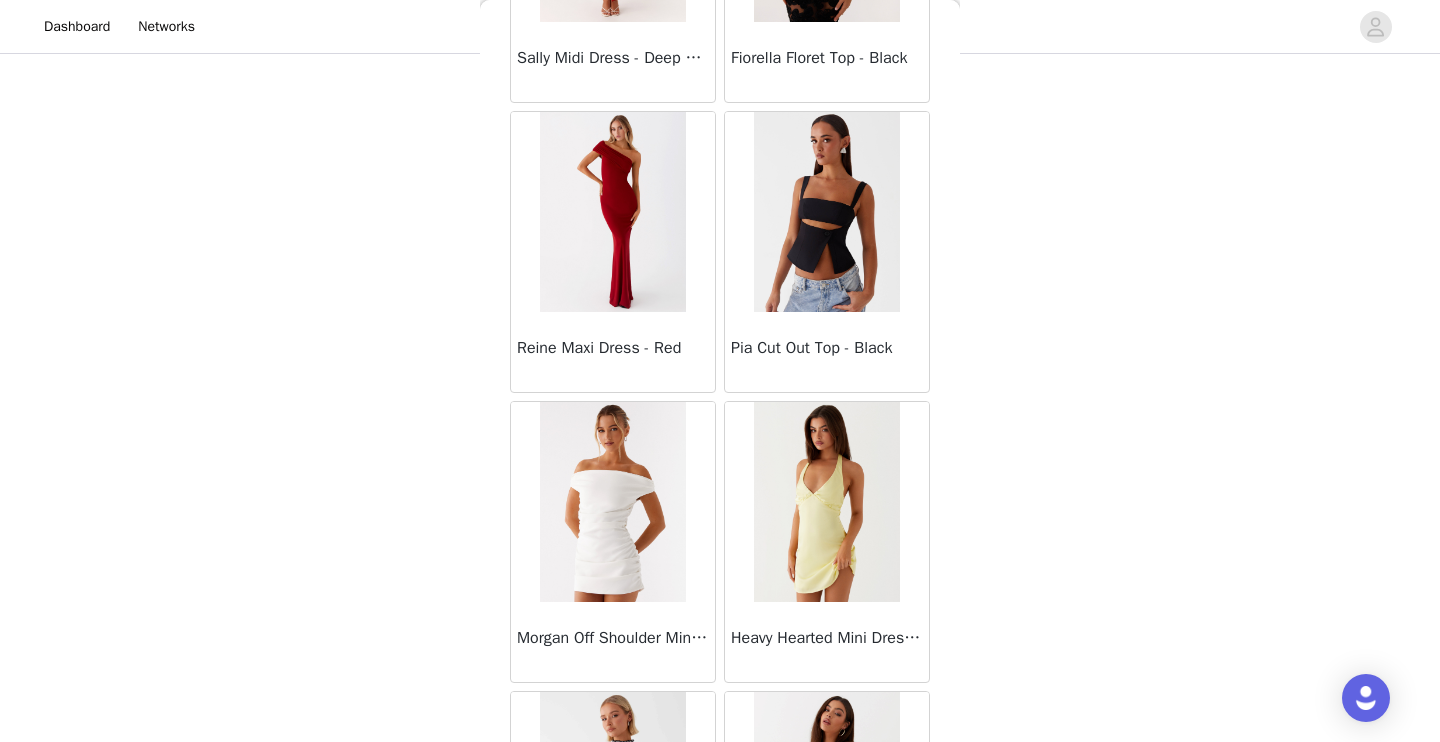 scroll, scrollTop: 193, scrollLeft: 0, axis: vertical 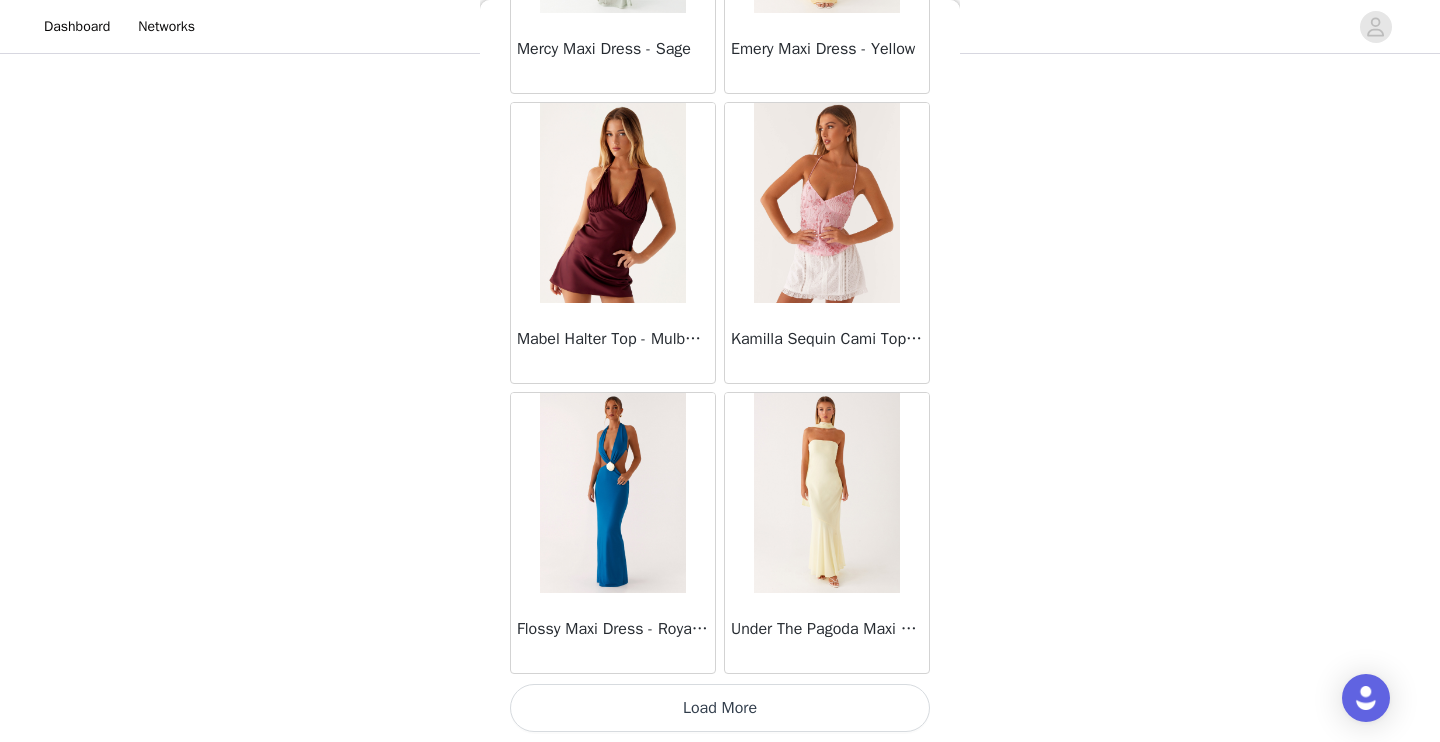 click on "Load More" at bounding box center (720, 708) 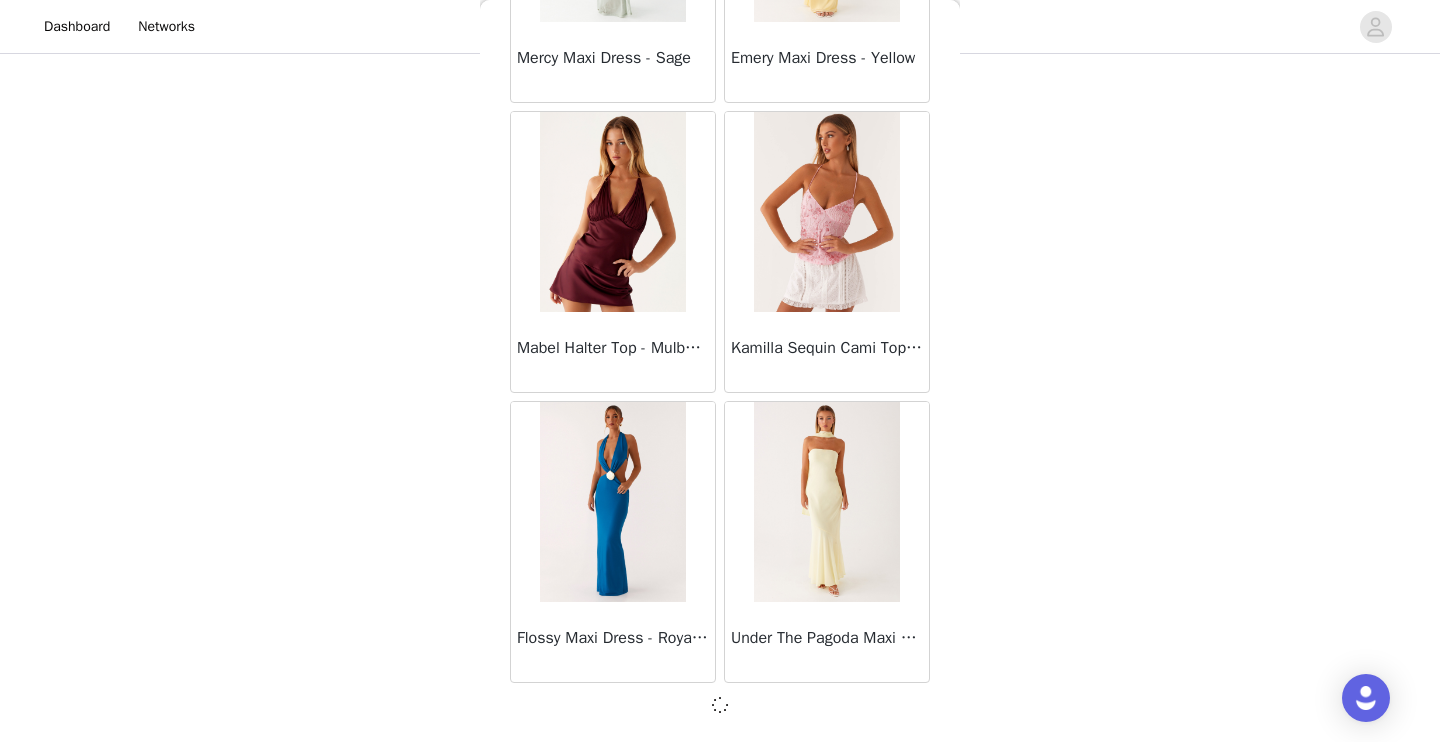scroll, scrollTop: 13909, scrollLeft: 0, axis: vertical 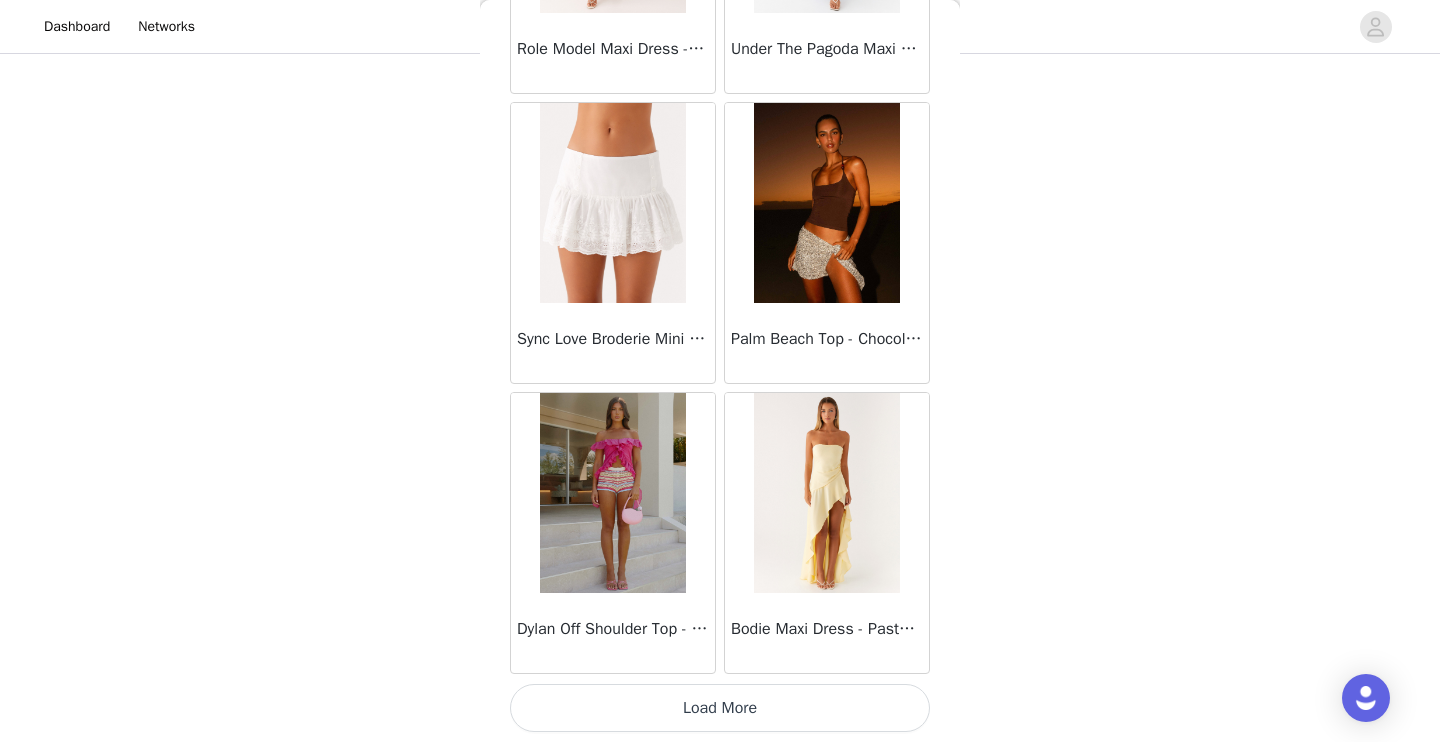 click on "Load More" at bounding box center (720, 708) 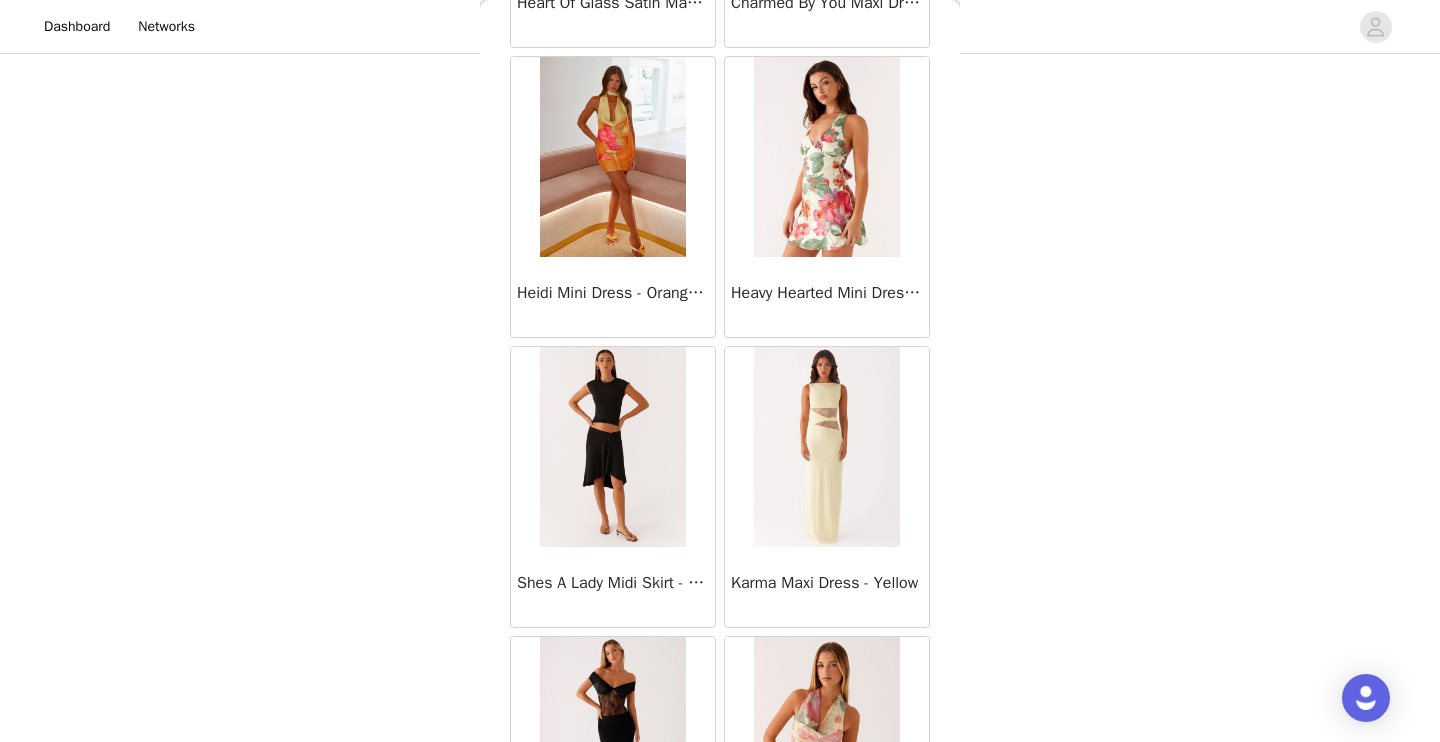 scroll, scrollTop: 18319, scrollLeft: 0, axis: vertical 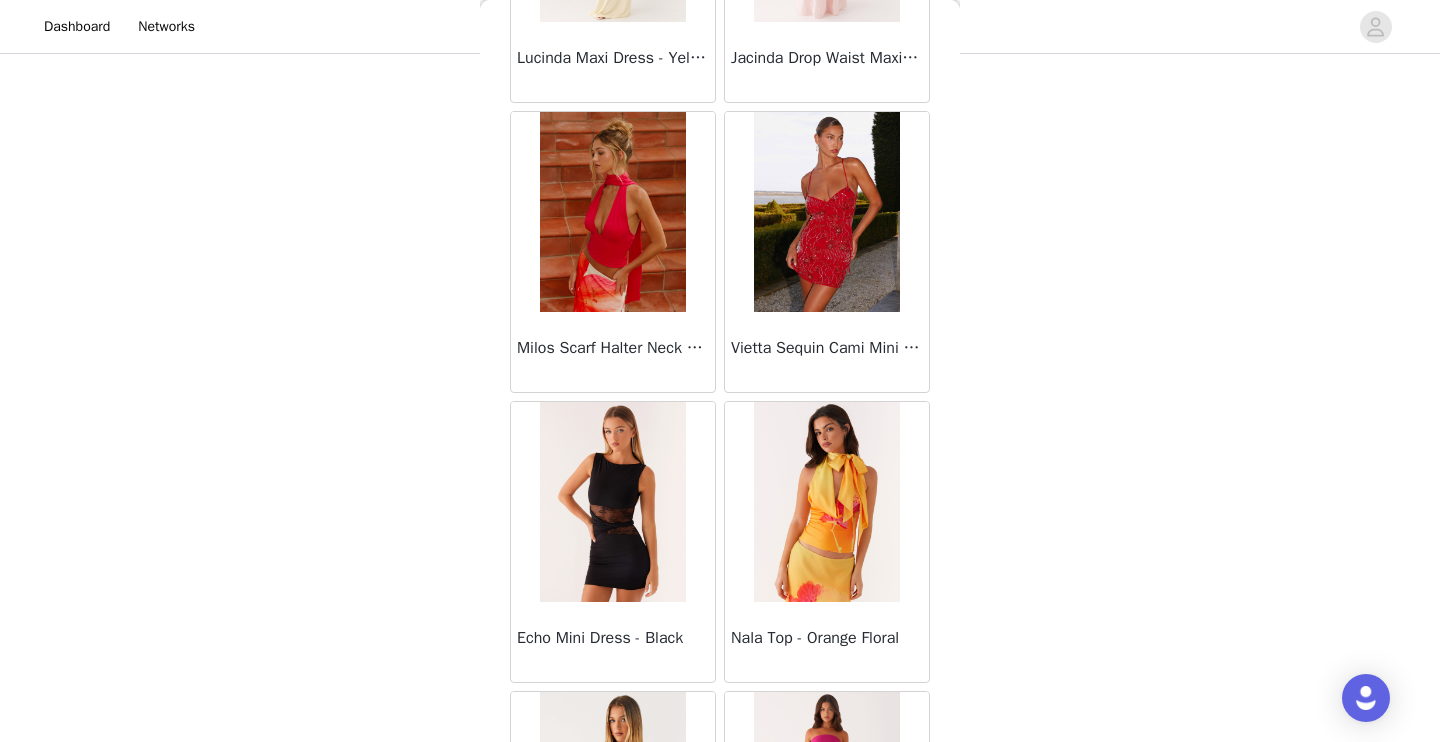 click at bounding box center (612, 212) 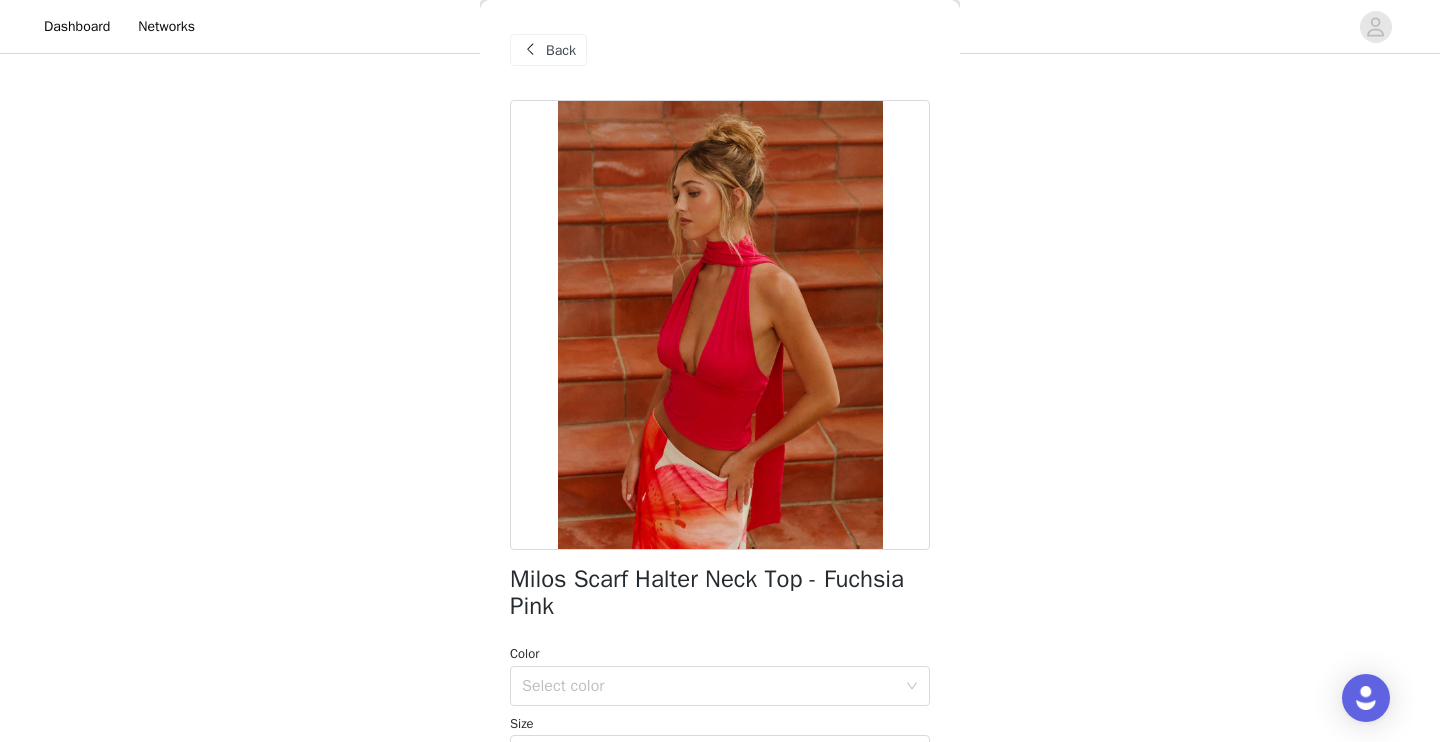 scroll, scrollTop: 0, scrollLeft: 0, axis: both 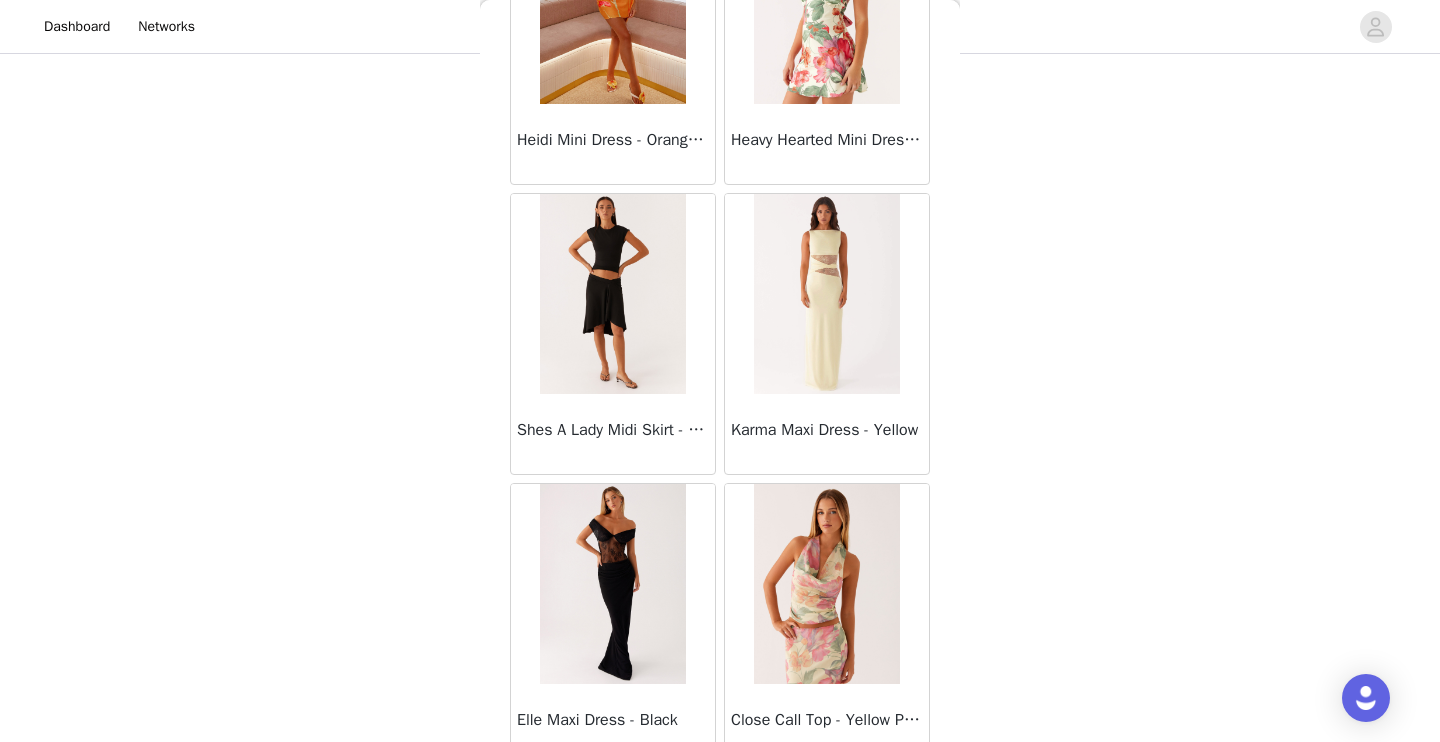 click at bounding box center [612, 584] 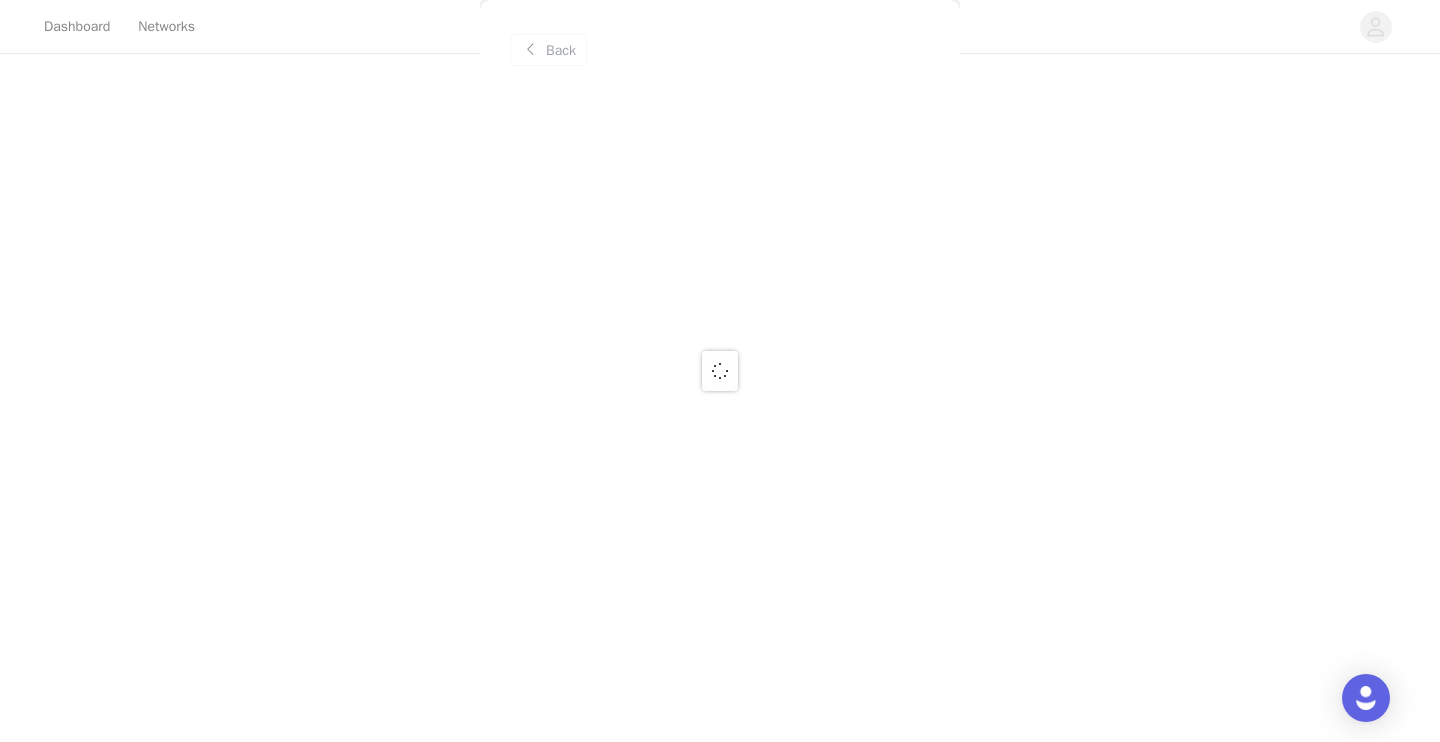 scroll, scrollTop: 0, scrollLeft: 0, axis: both 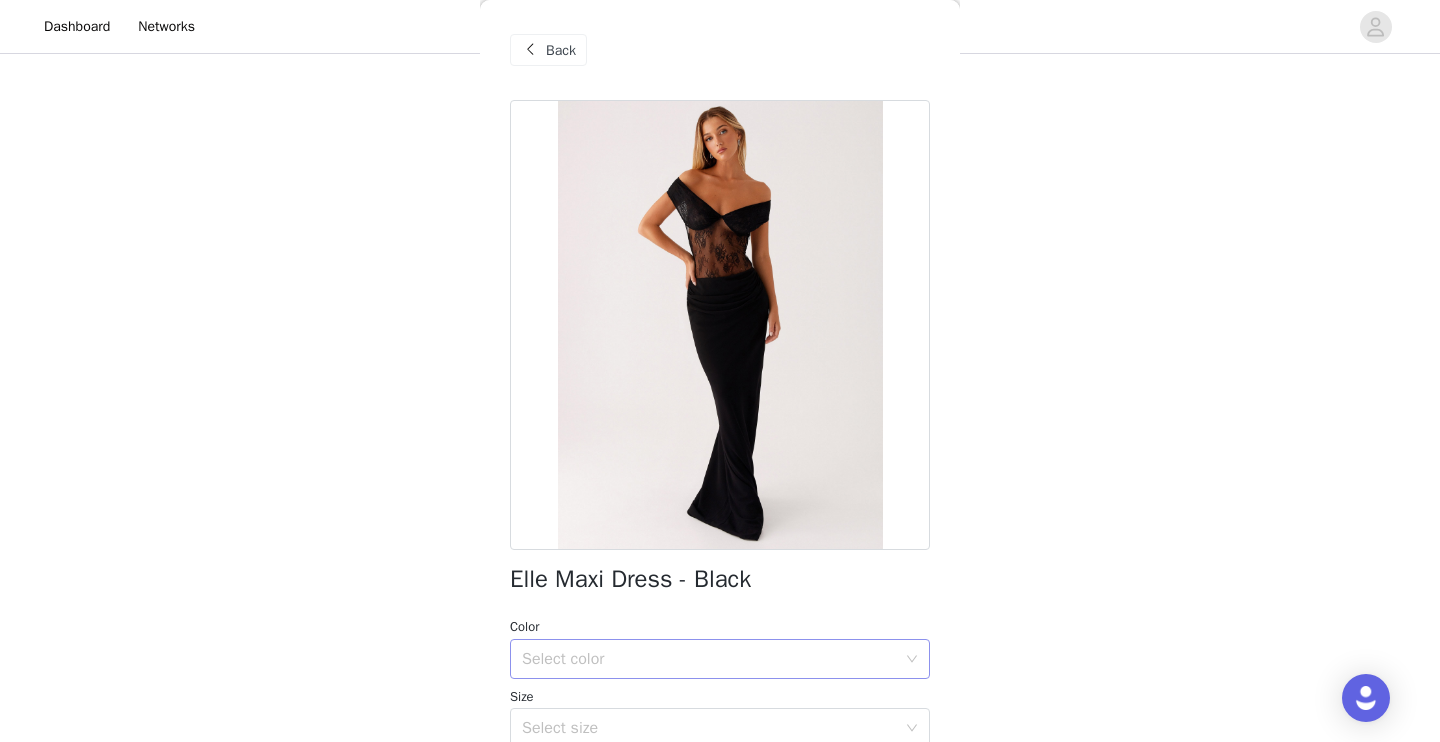 click on "Select color" at bounding box center (709, 659) 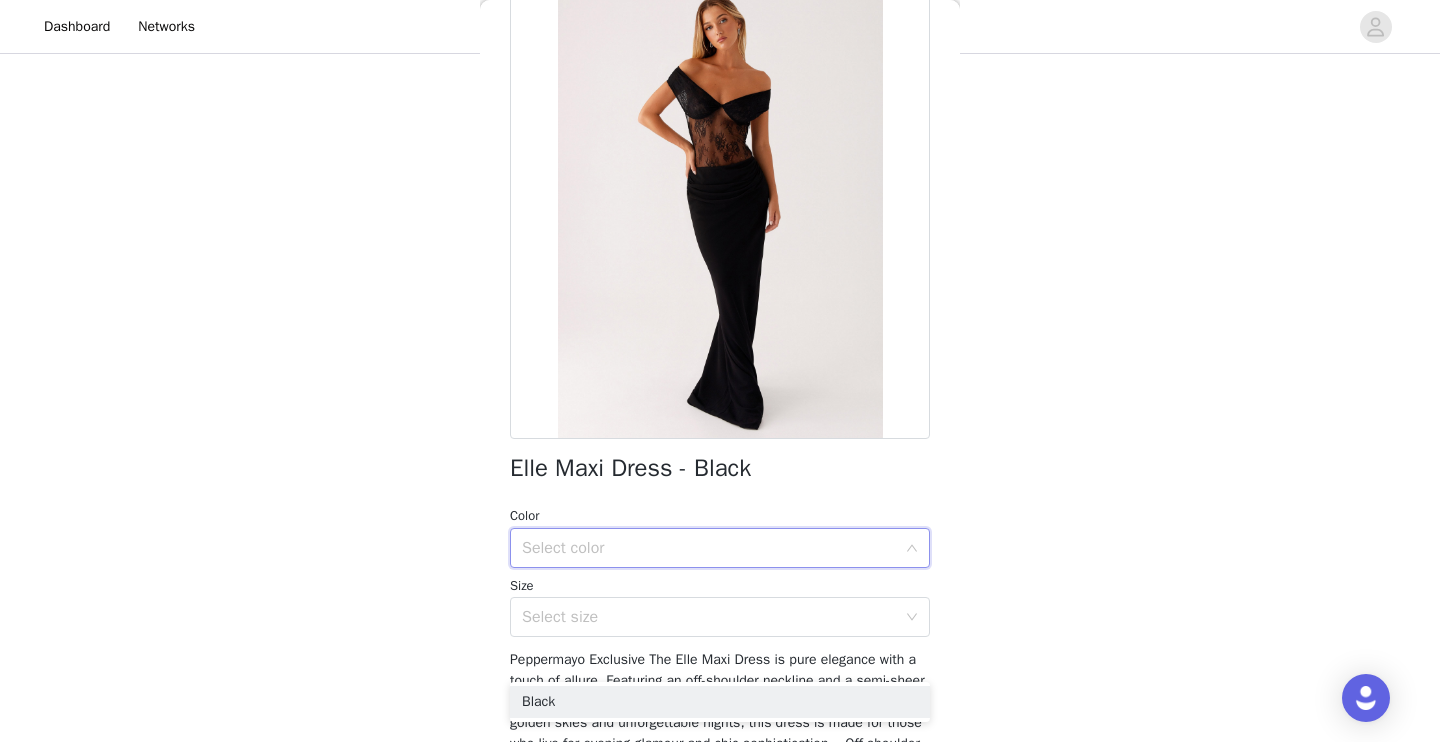 scroll, scrollTop: 112, scrollLeft: 0, axis: vertical 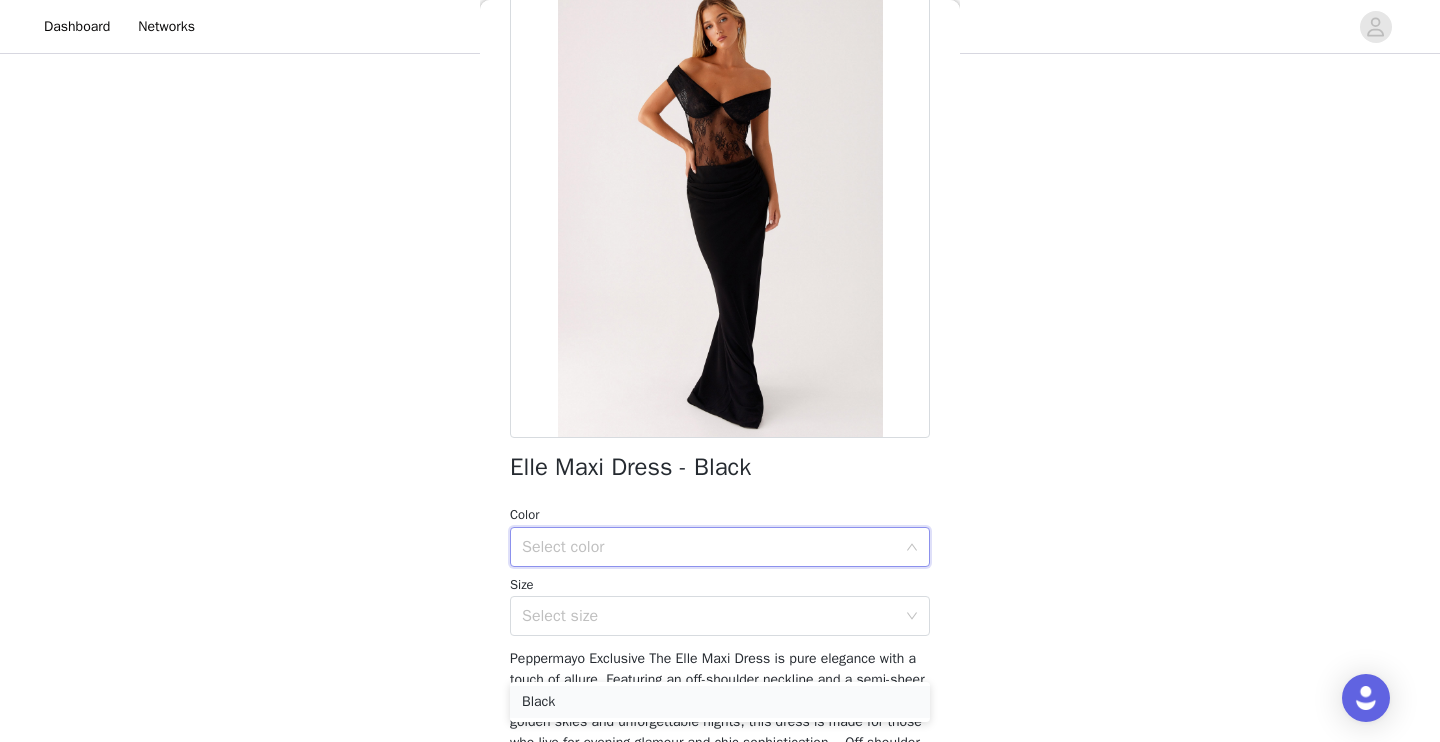click on "Black" at bounding box center (720, 702) 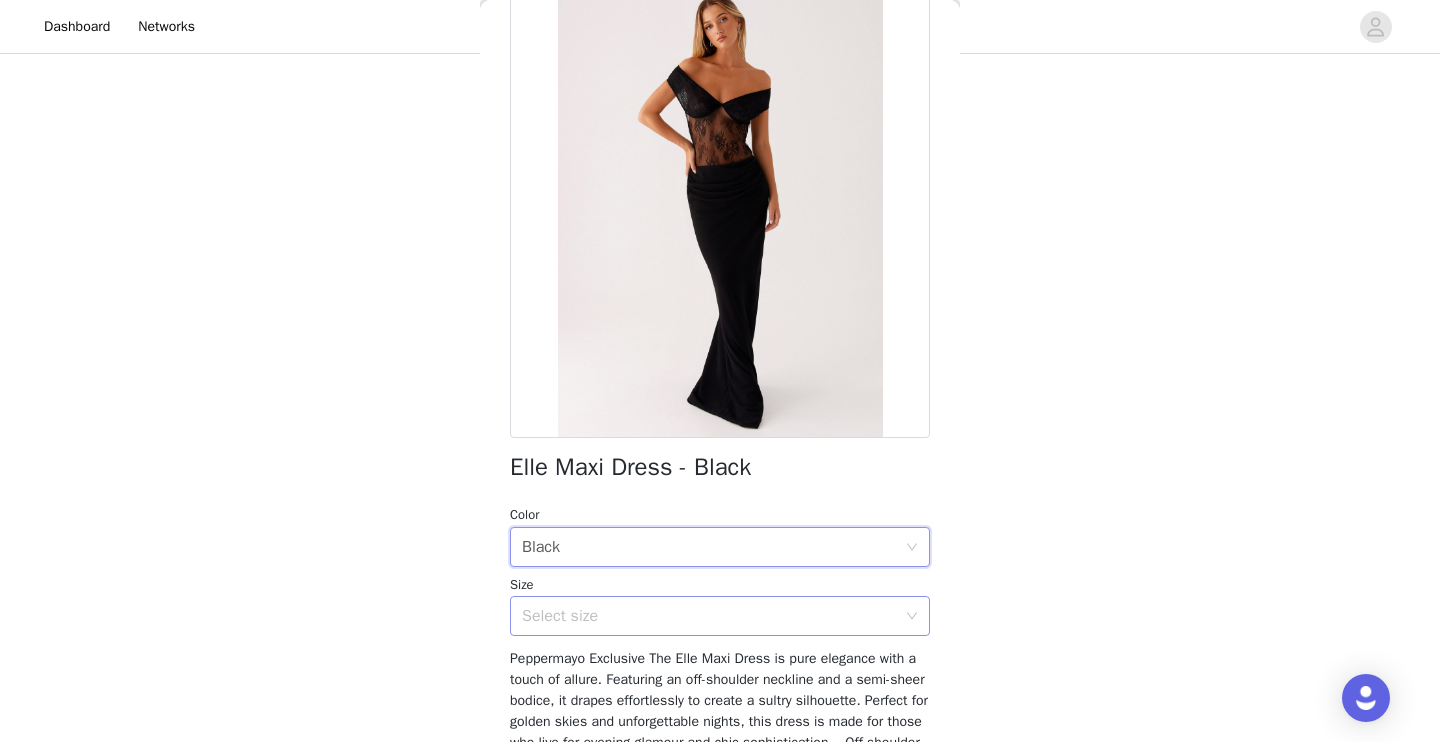 click on "Select size" at bounding box center (709, 616) 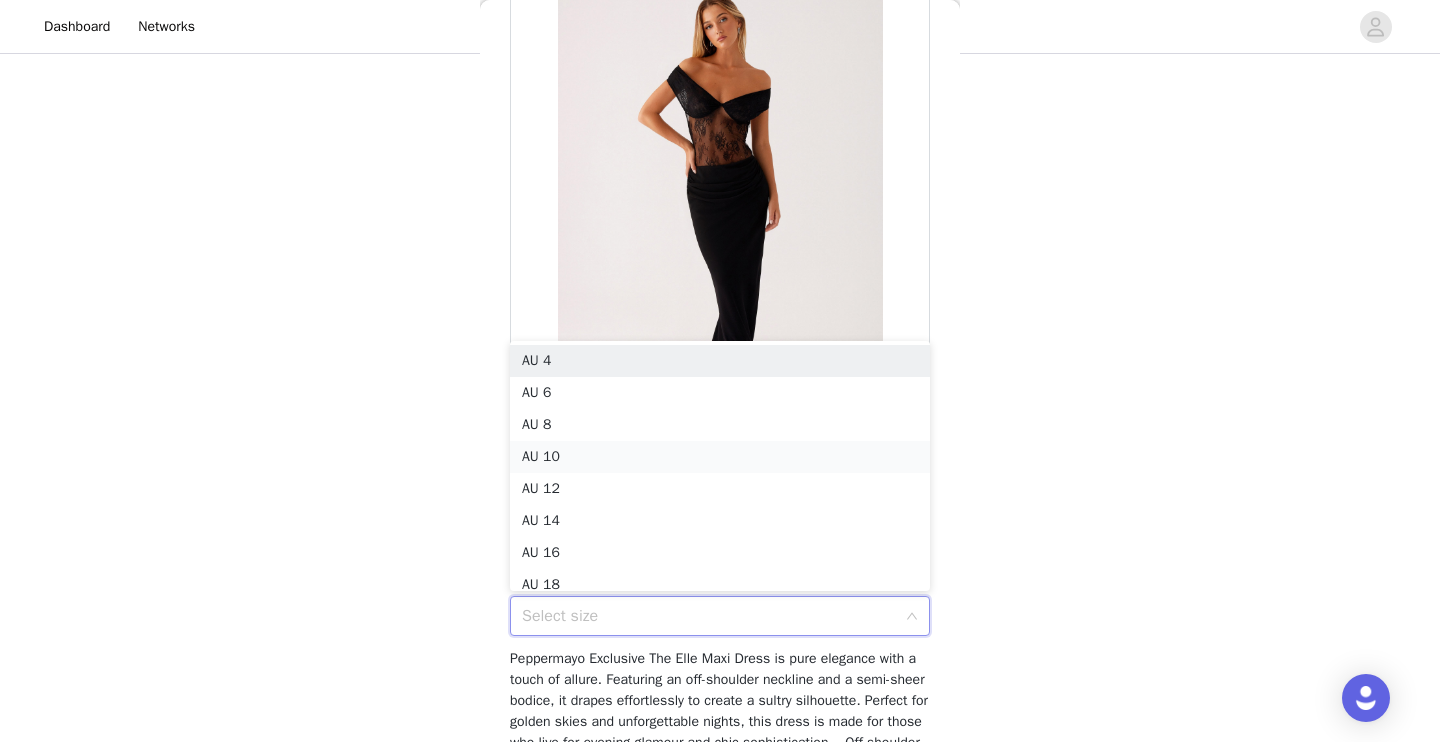 scroll, scrollTop: 10, scrollLeft: 0, axis: vertical 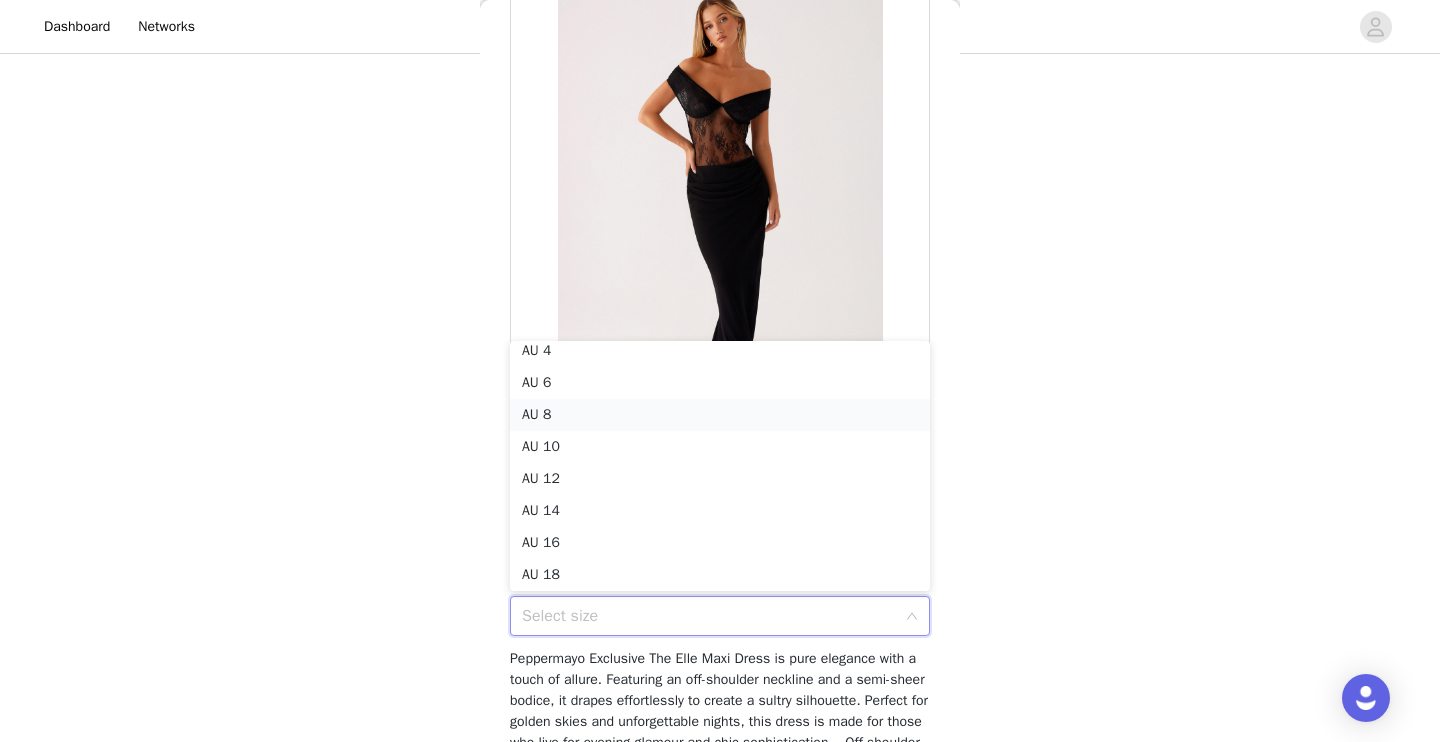 click on "AU 8" at bounding box center (720, 415) 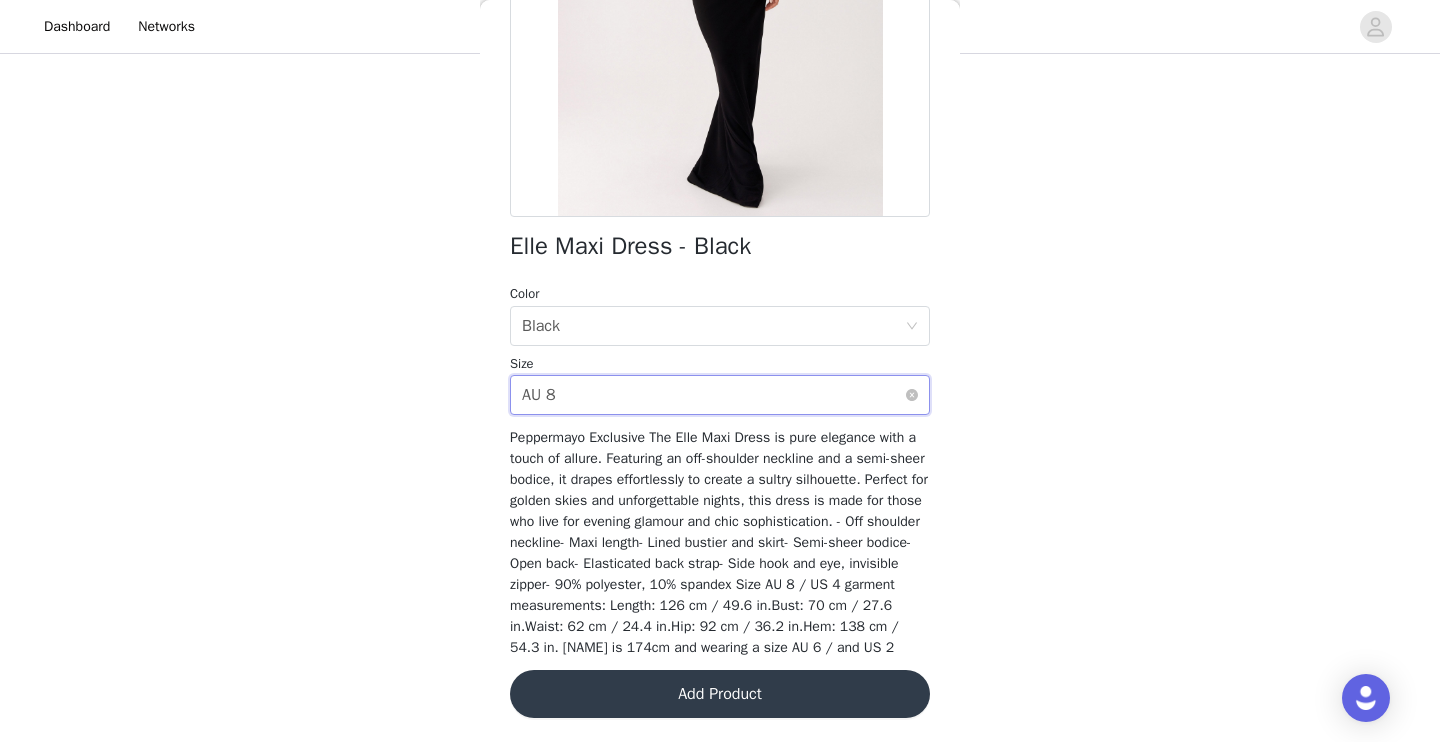 scroll, scrollTop: 353, scrollLeft: 0, axis: vertical 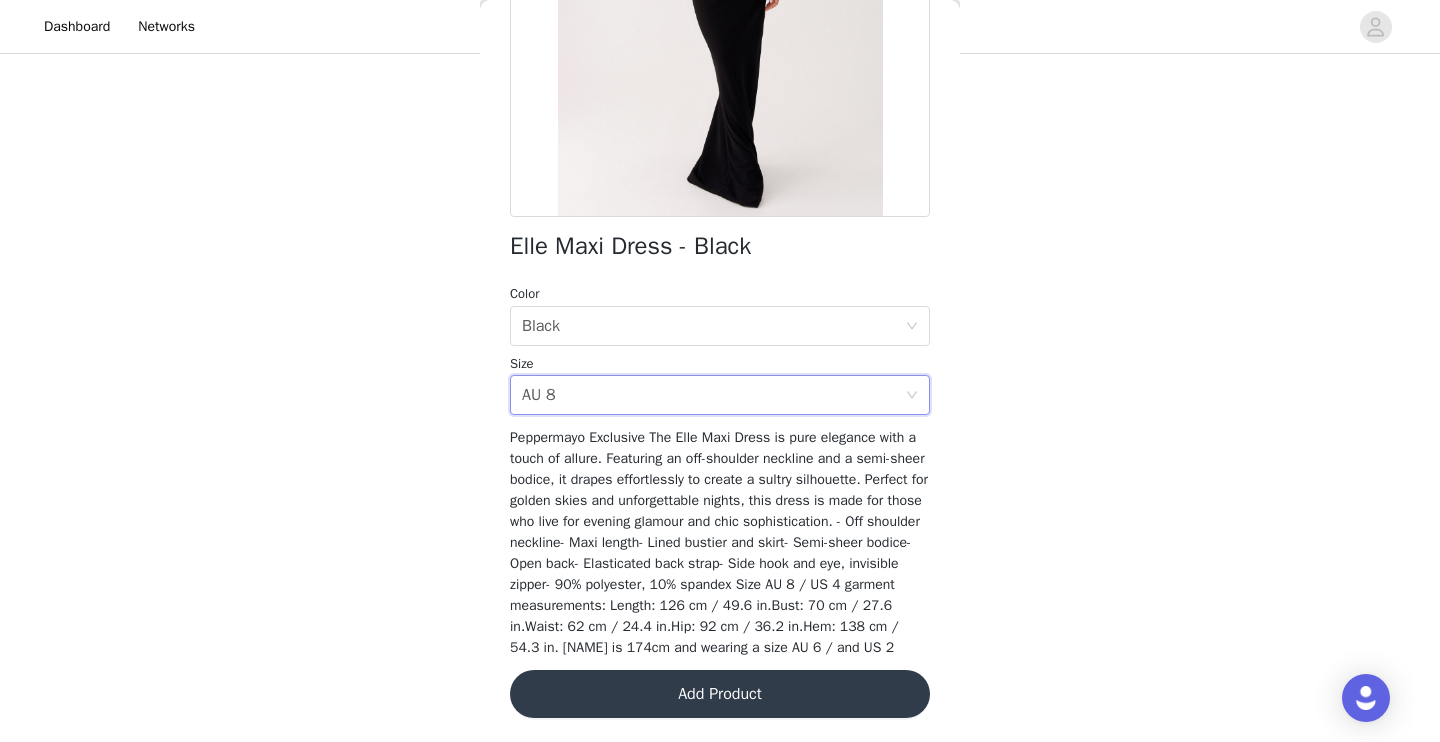 click on "Add Product" at bounding box center [720, 694] 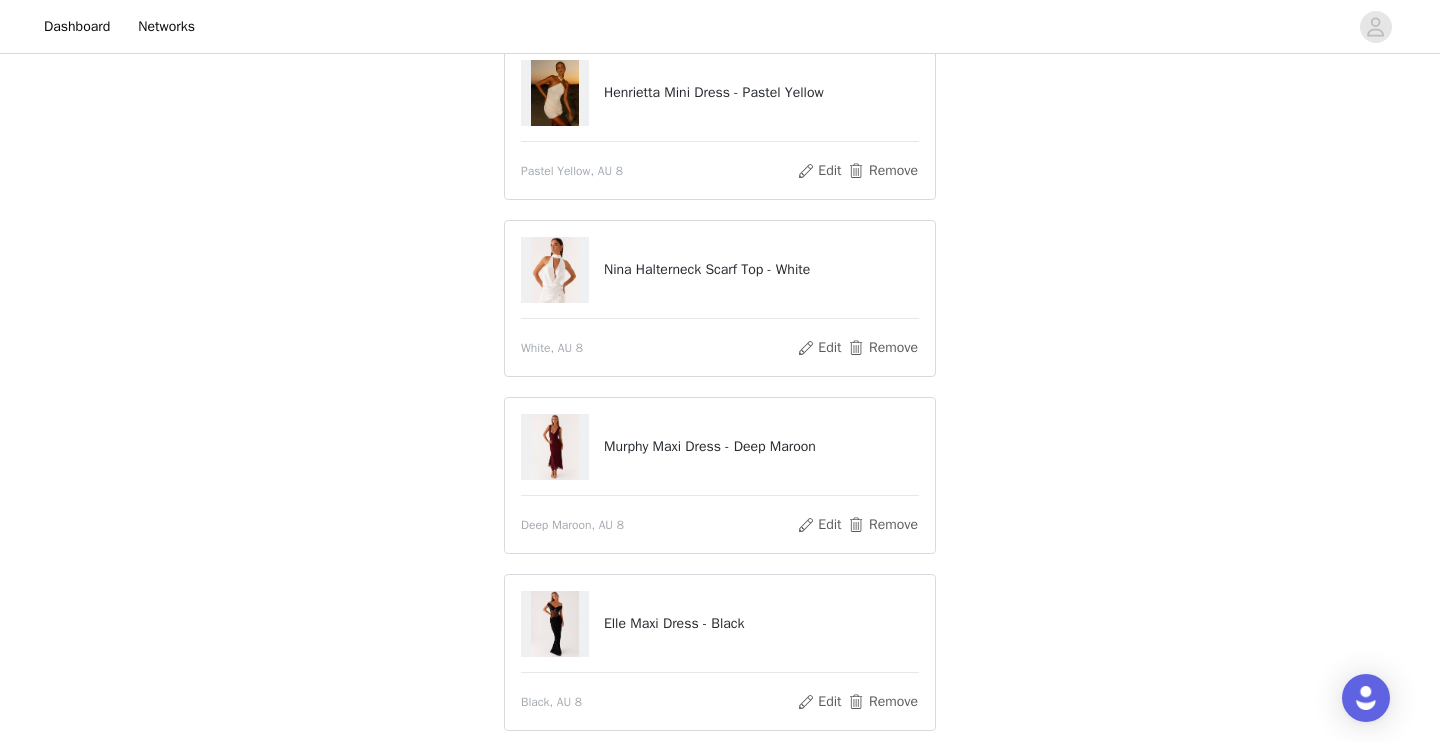 scroll, scrollTop: 161, scrollLeft: 0, axis: vertical 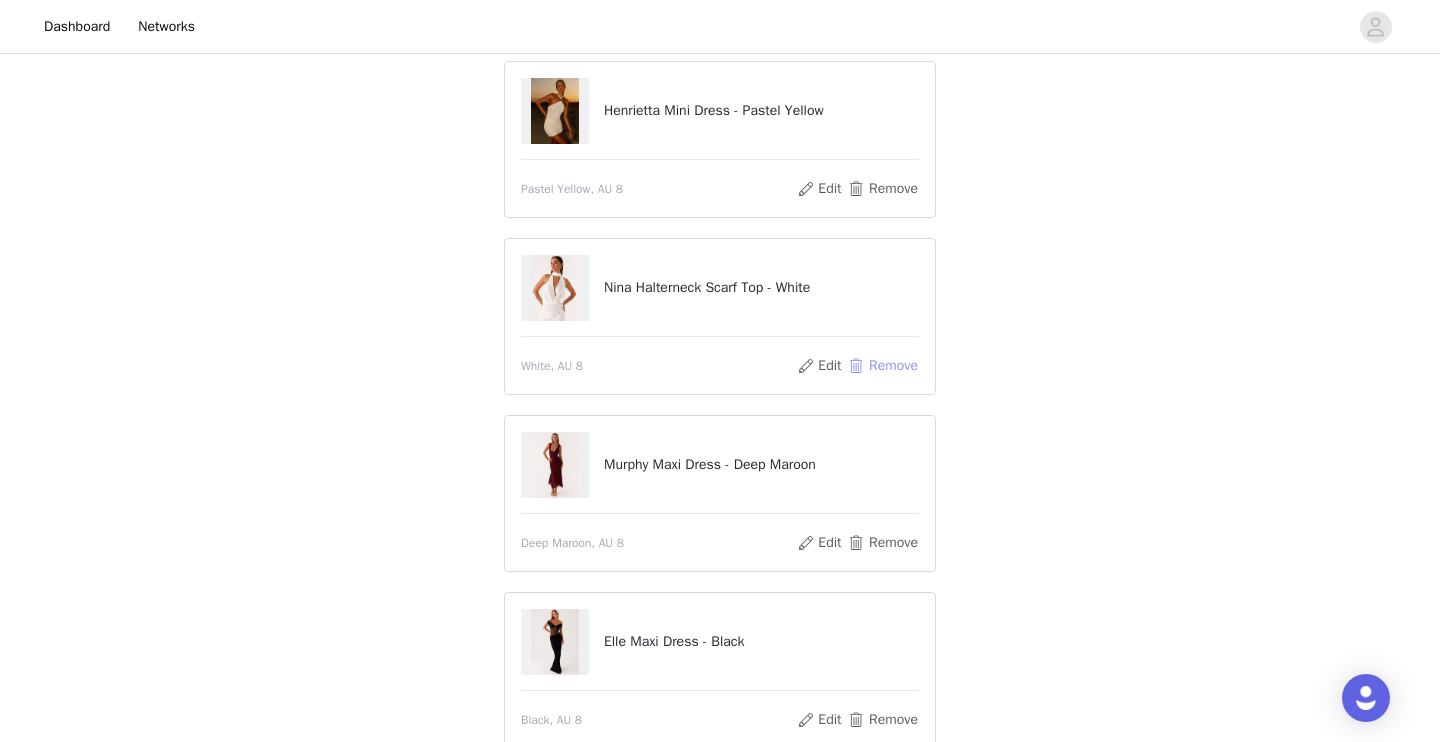 click on "Remove" at bounding box center [883, 366] 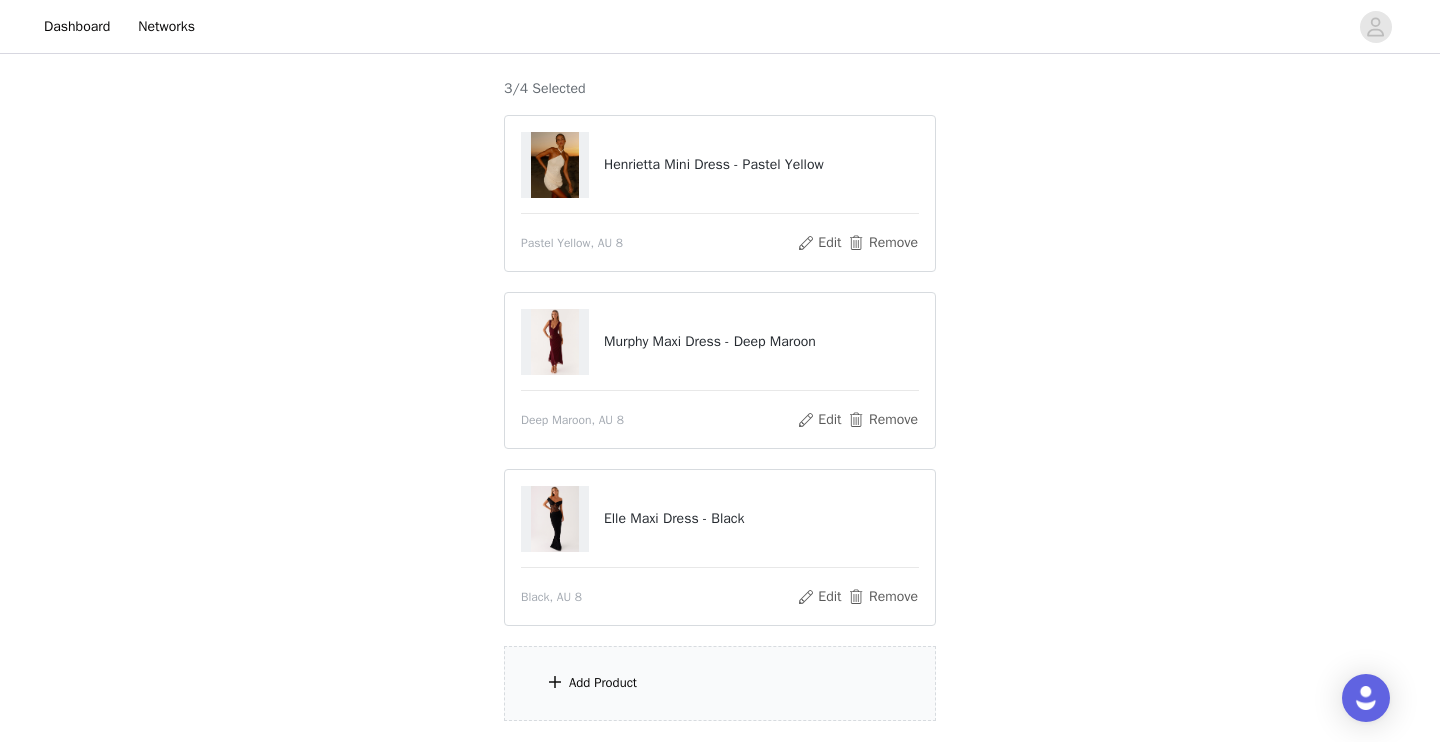 click on "Add Product" at bounding box center [720, 683] 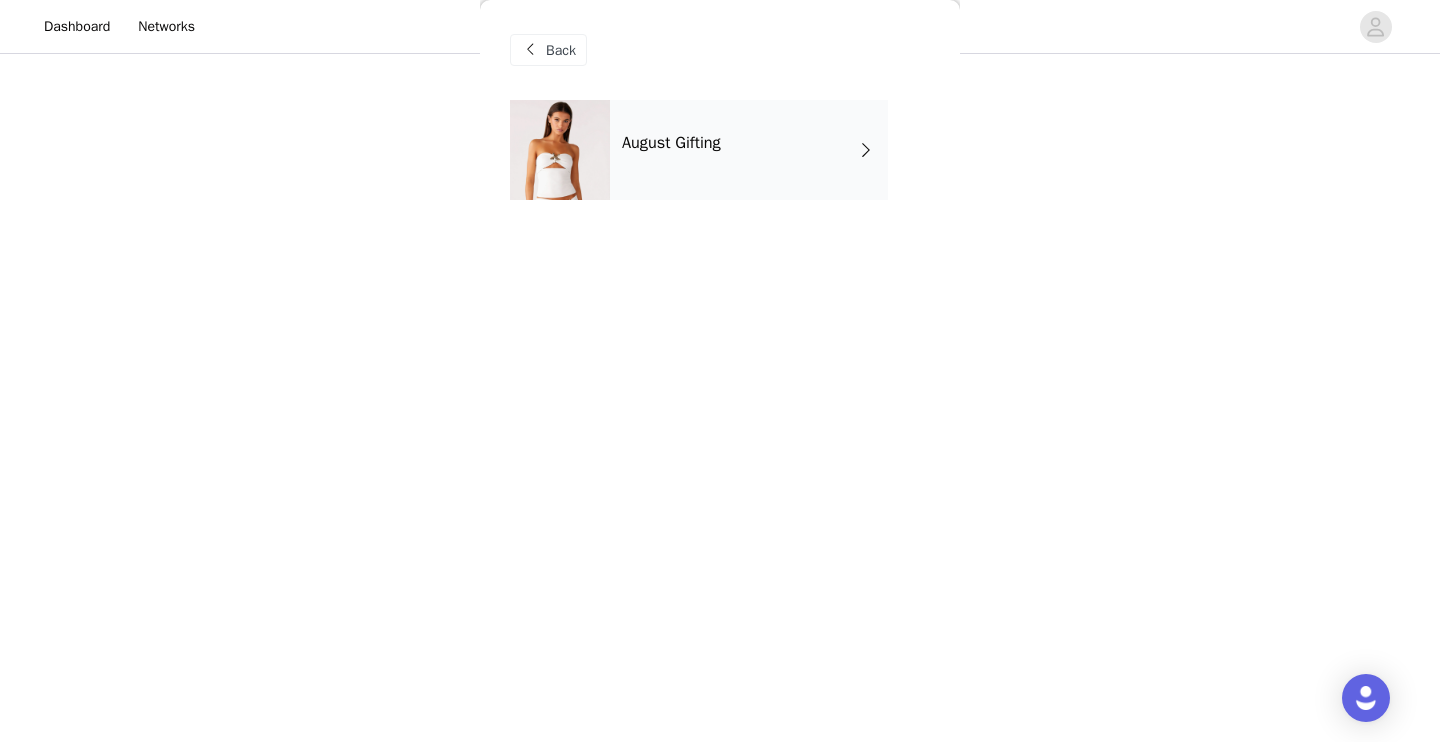 click on "August Gifting" at bounding box center [749, 150] 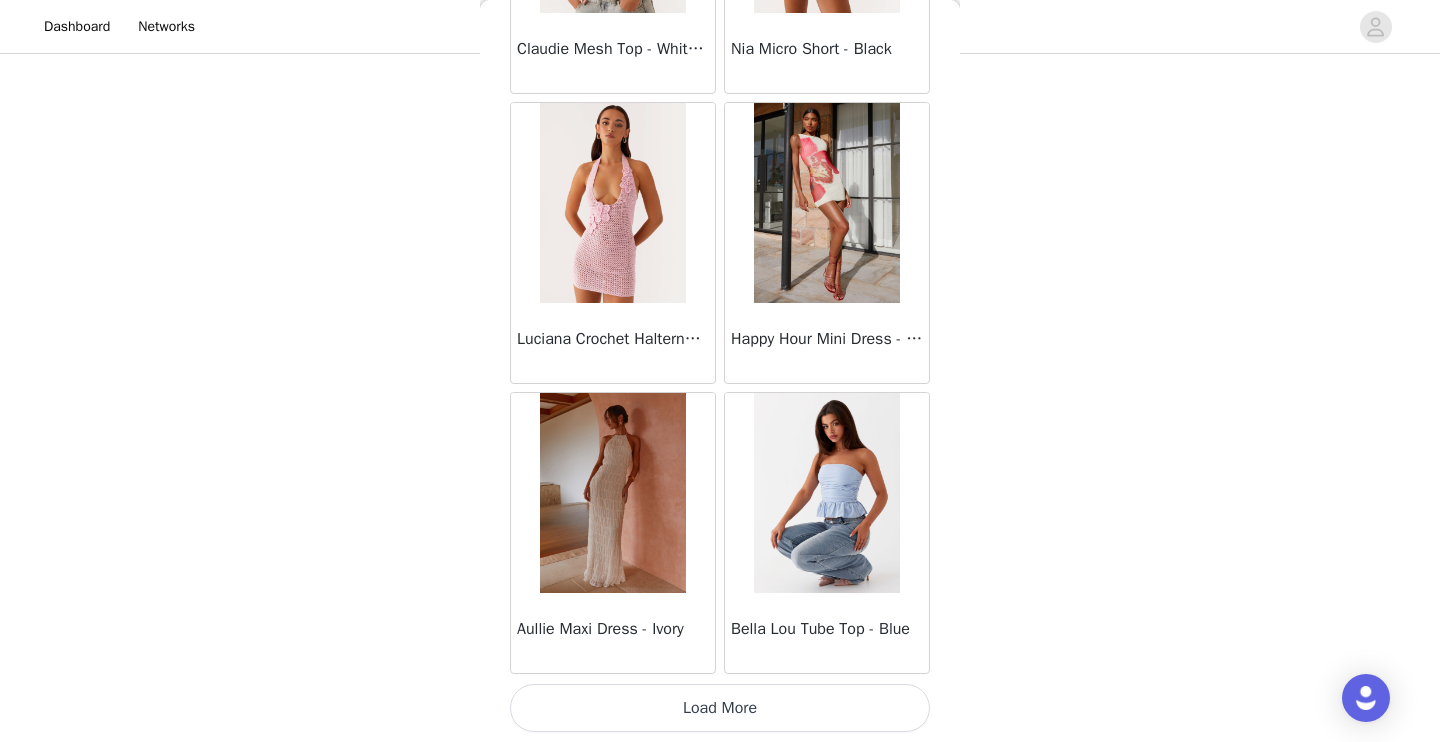 scroll, scrollTop: 2318, scrollLeft: 0, axis: vertical 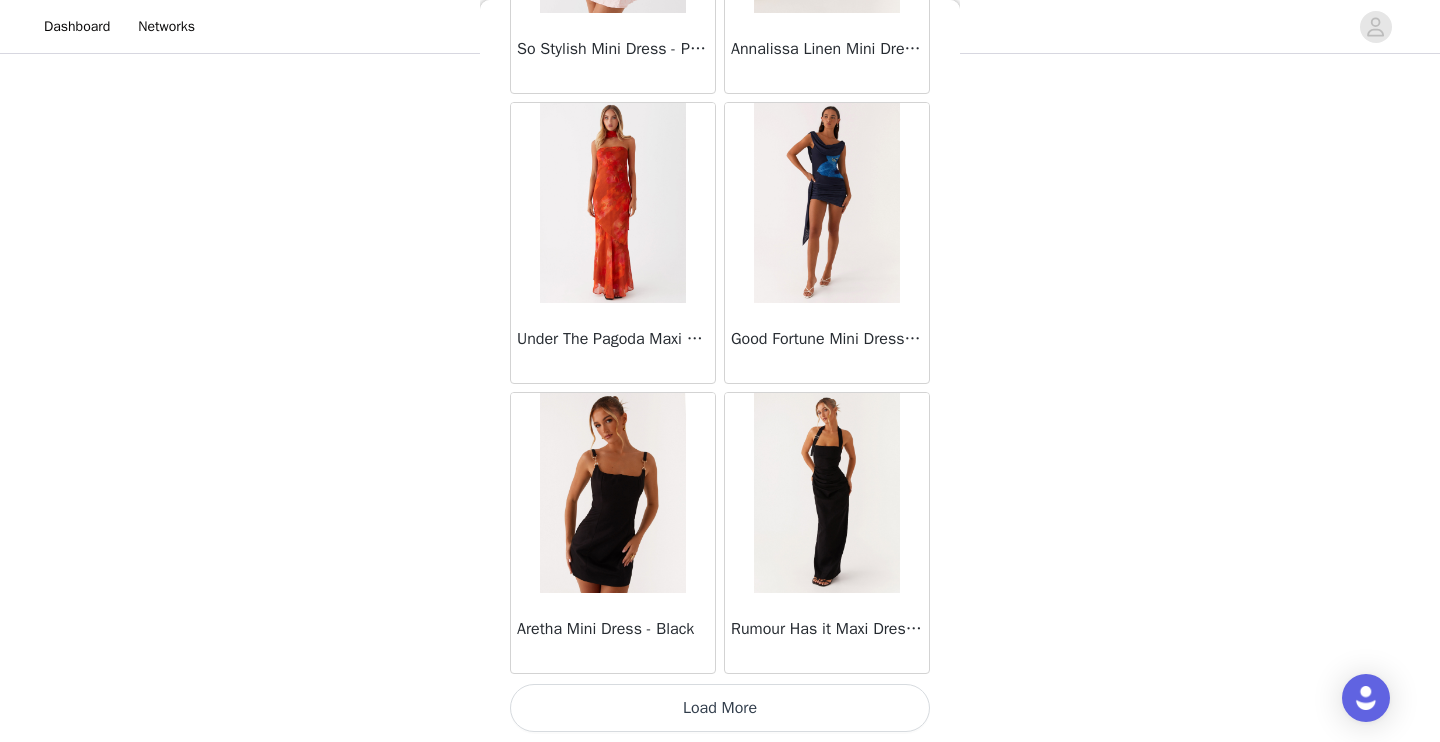 click on "Load More" at bounding box center [720, 708] 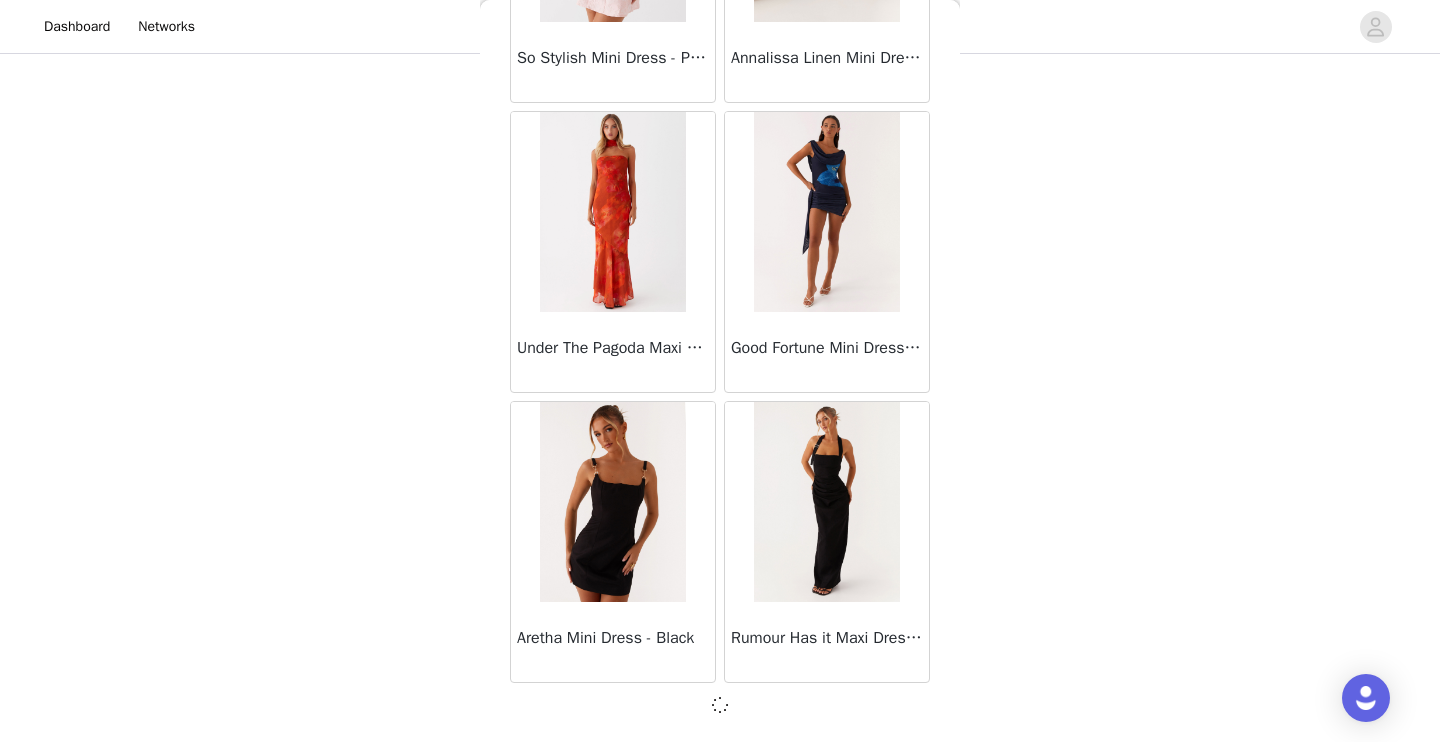 scroll, scrollTop: 5209, scrollLeft: 0, axis: vertical 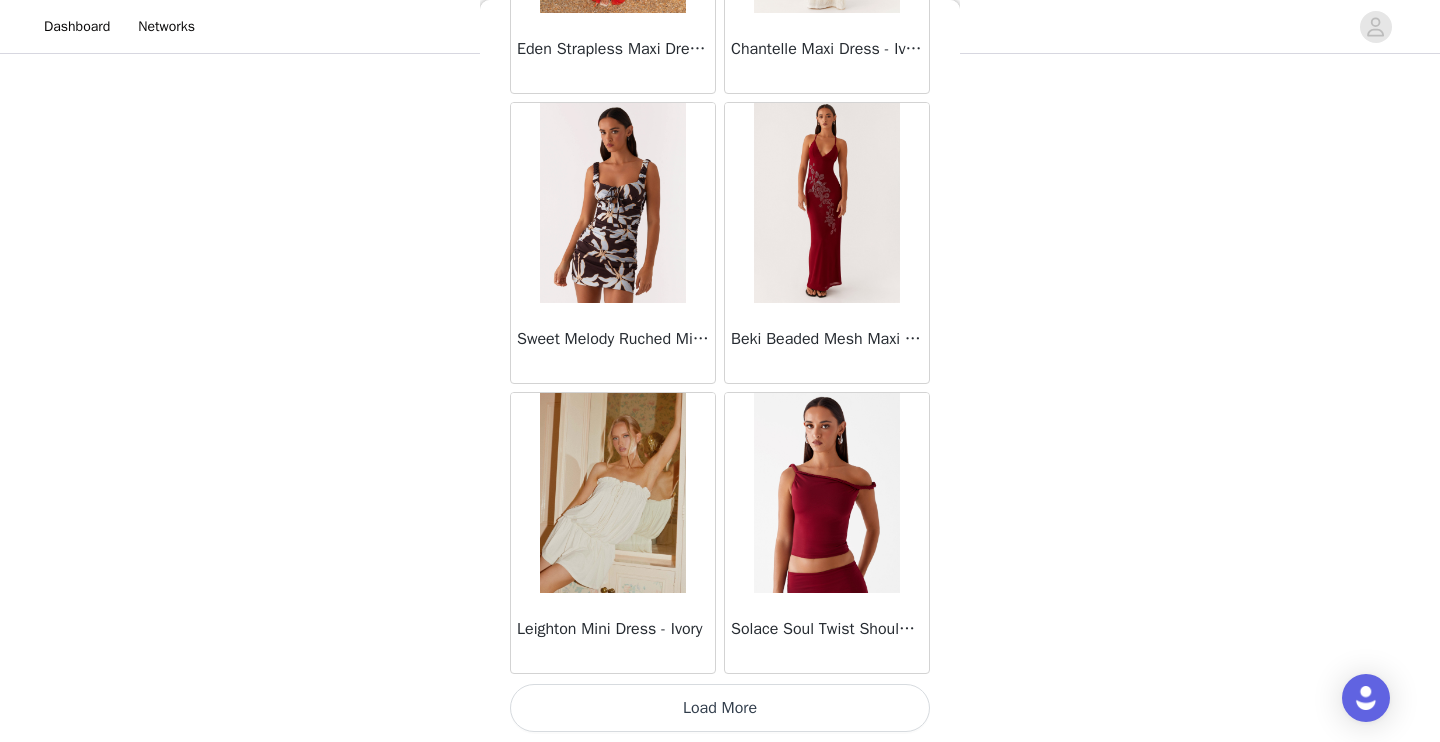 click on "Load More" at bounding box center [720, 708] 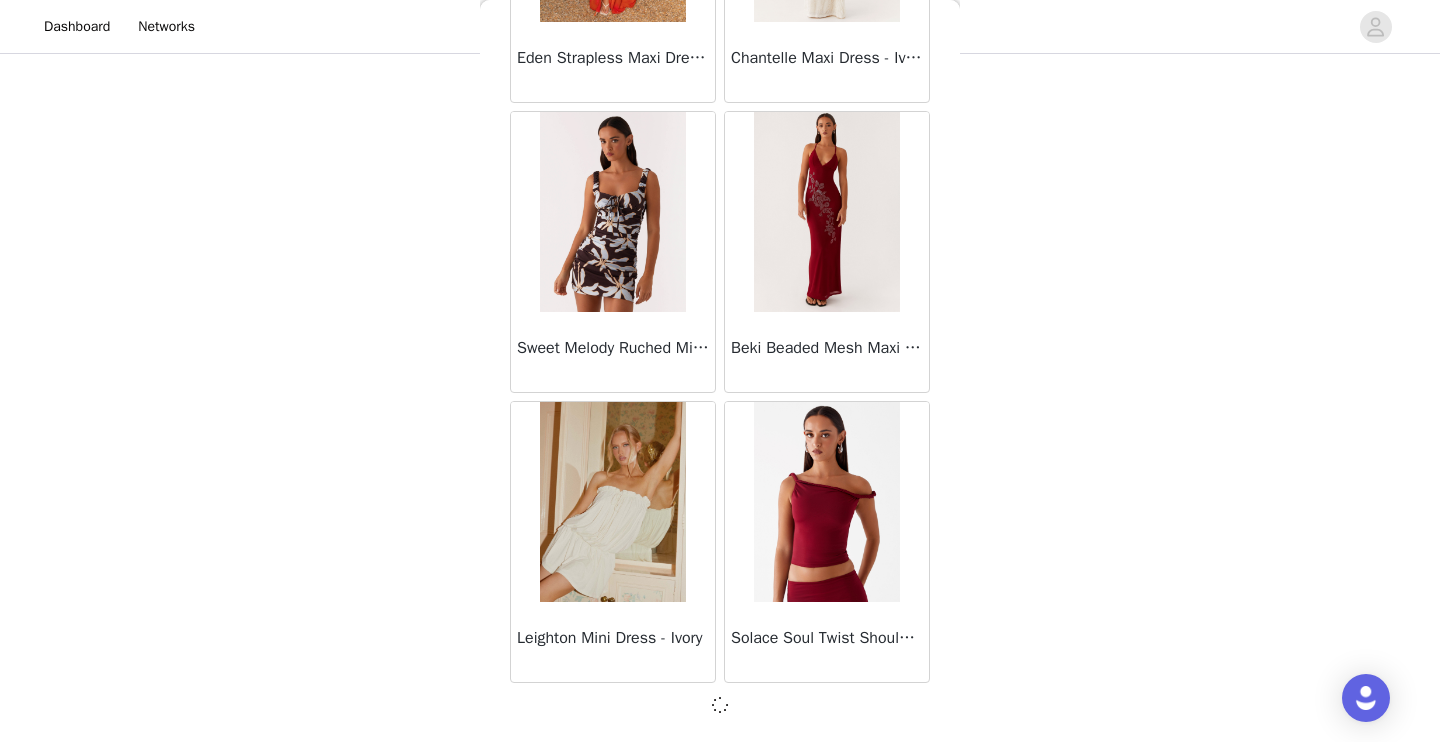 scroll, scrollTop: 8109, scrollLeft: 0, axis: vertical 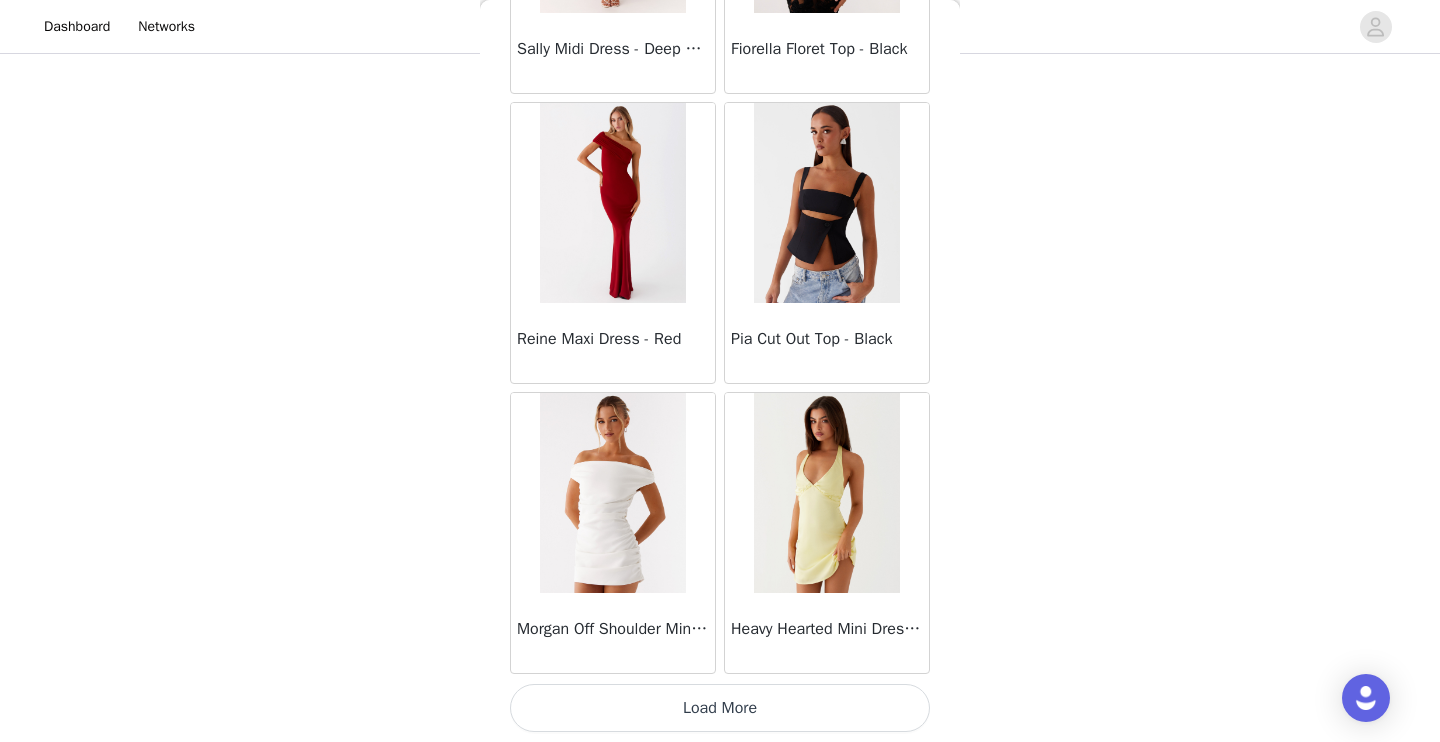 click on "Heavy Hearted Mini Dress - Yellow" at bounding box center [827, 533] 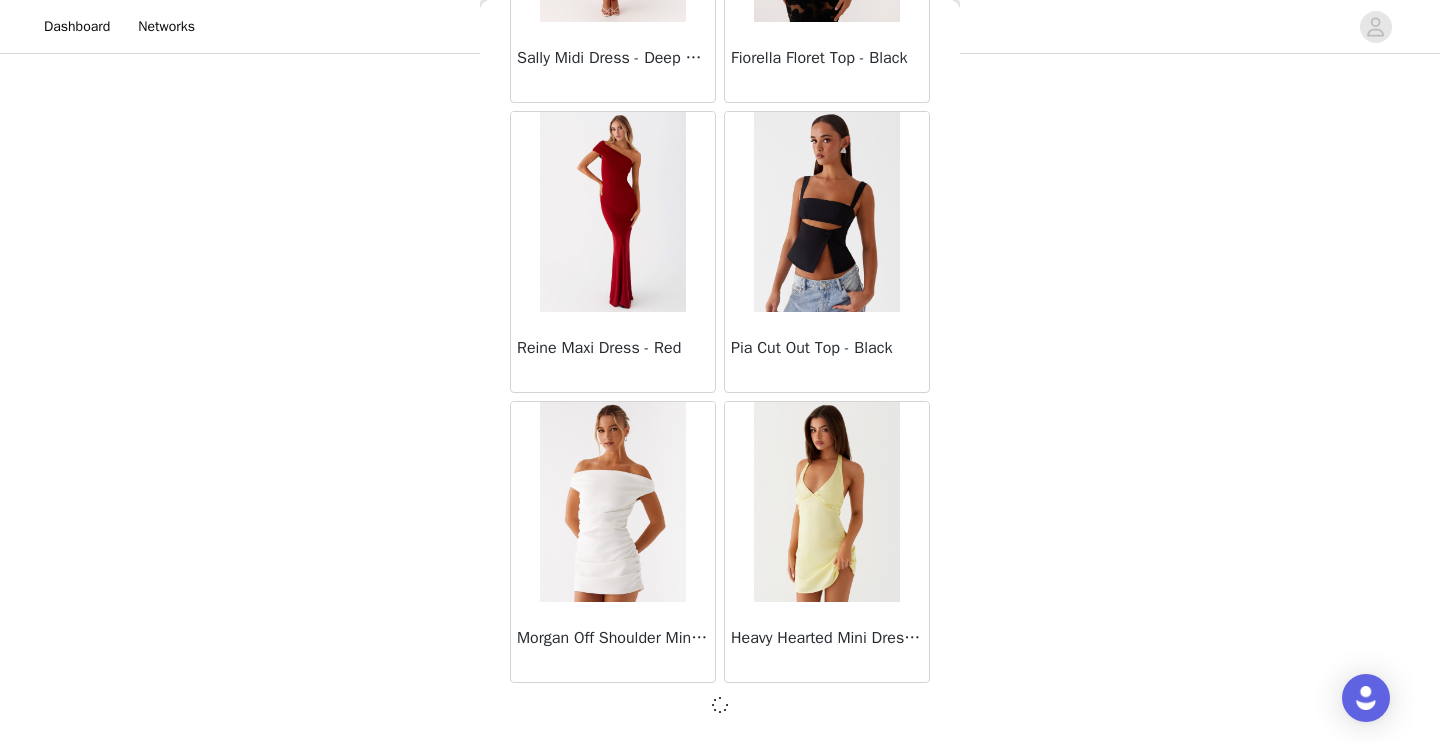 scroll, scrollTop: 11009, scrollLeft: 0, axis: vertical 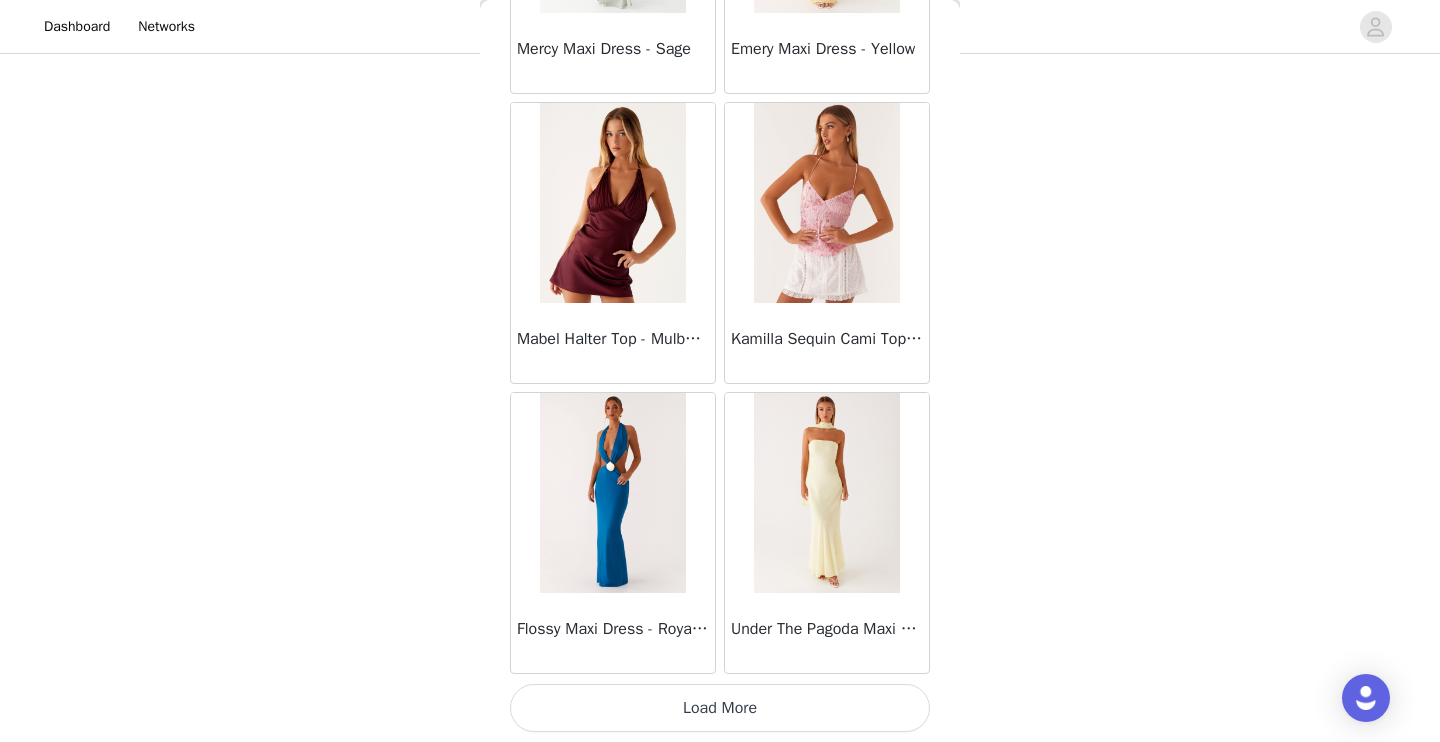 click on "Load More" at bounding box center (720, 708) 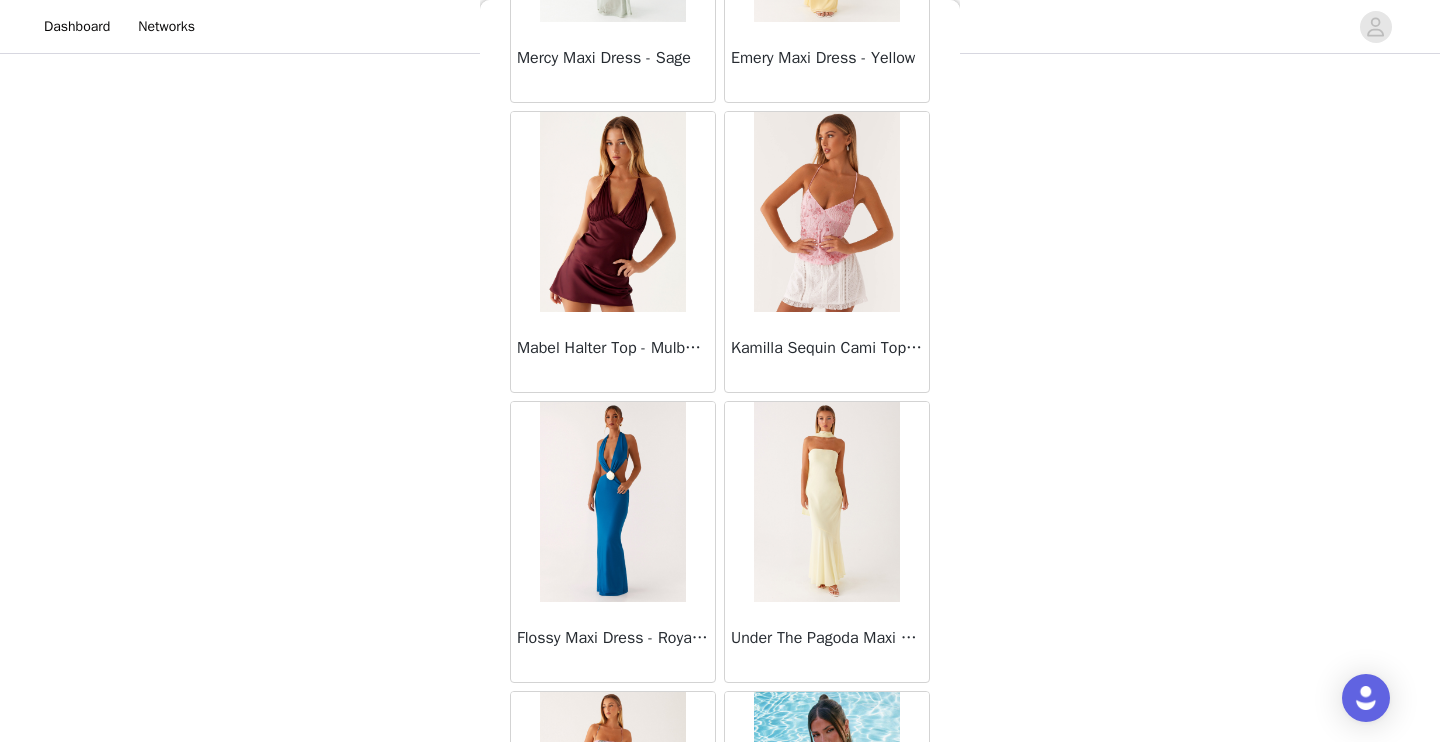 scroll, scrollTop: 311, scrollLeft: 0, axis: vertical 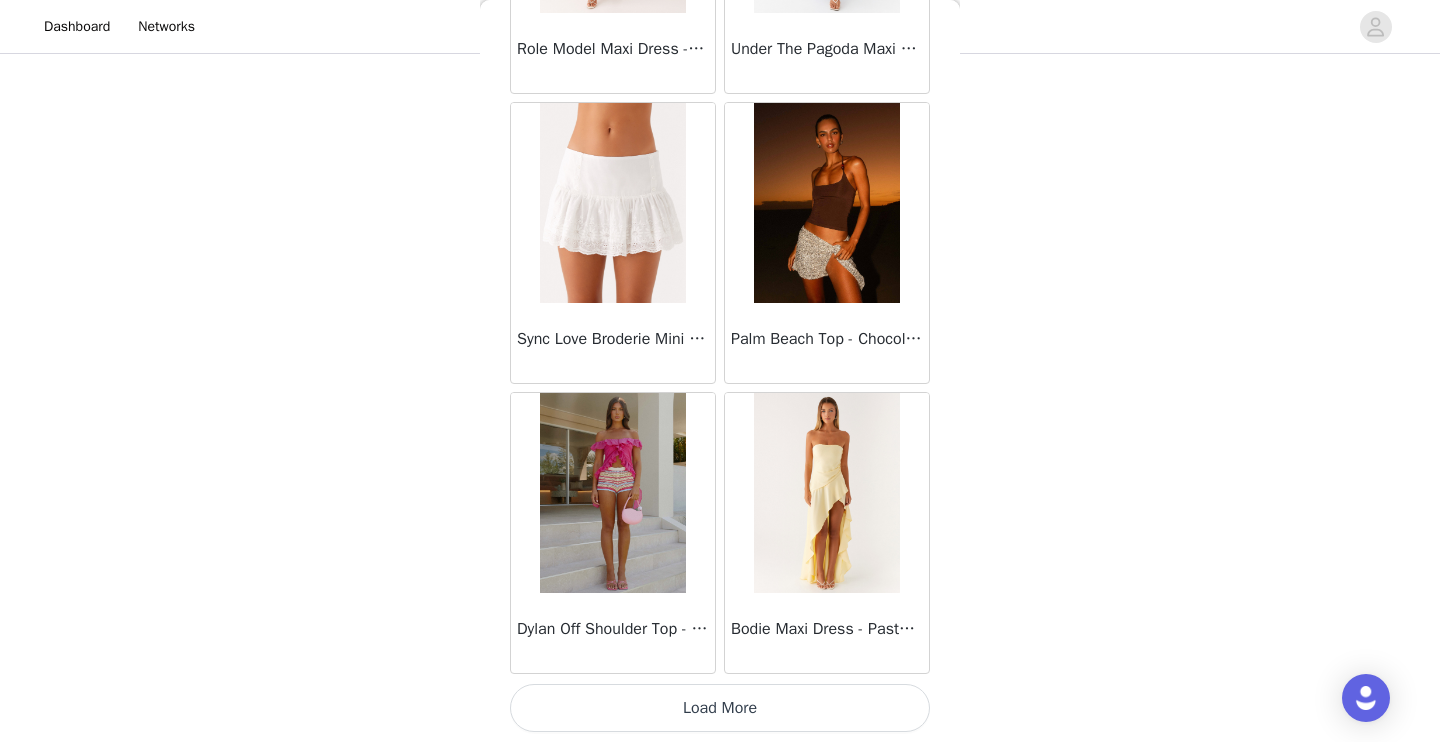 click on "Load More" at bounding box center (720, 708) 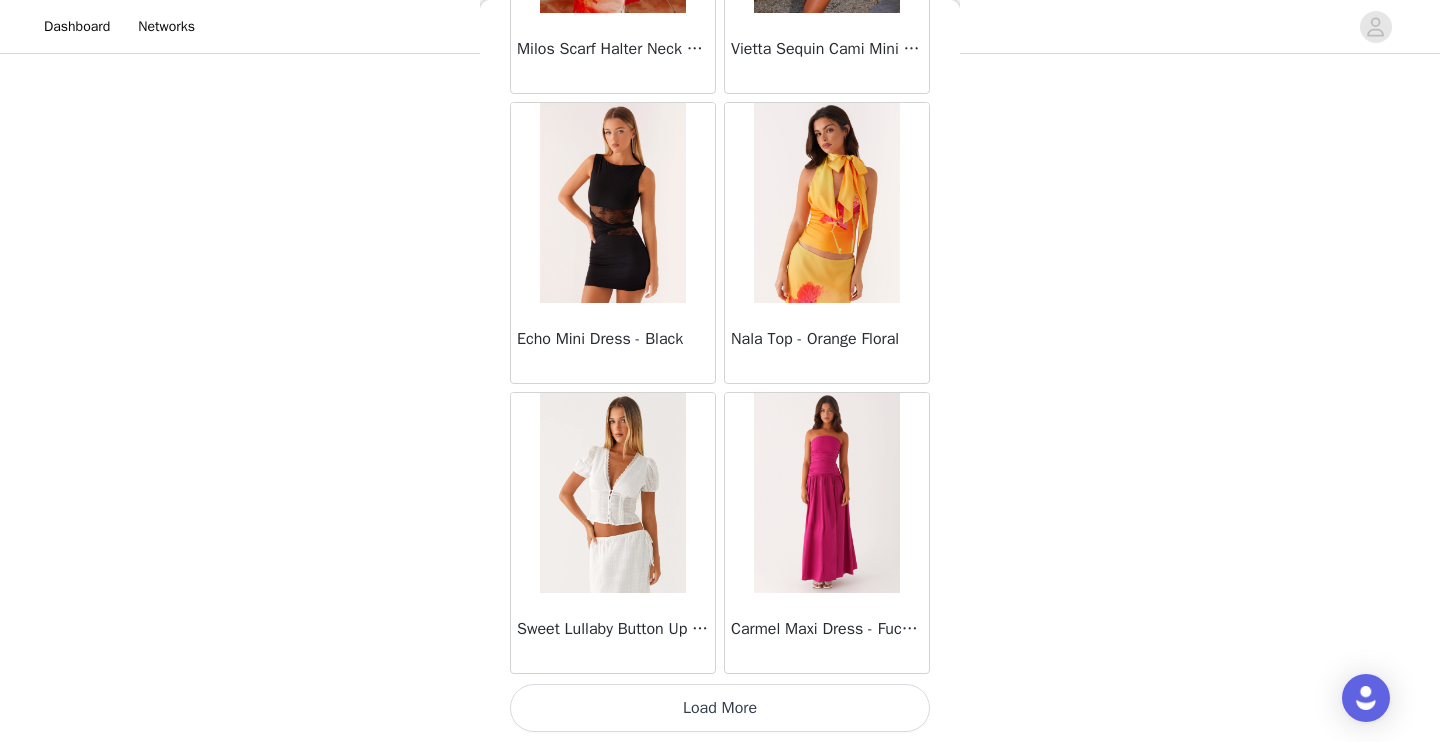 click on "Load More" at bounding box center [720, 708] 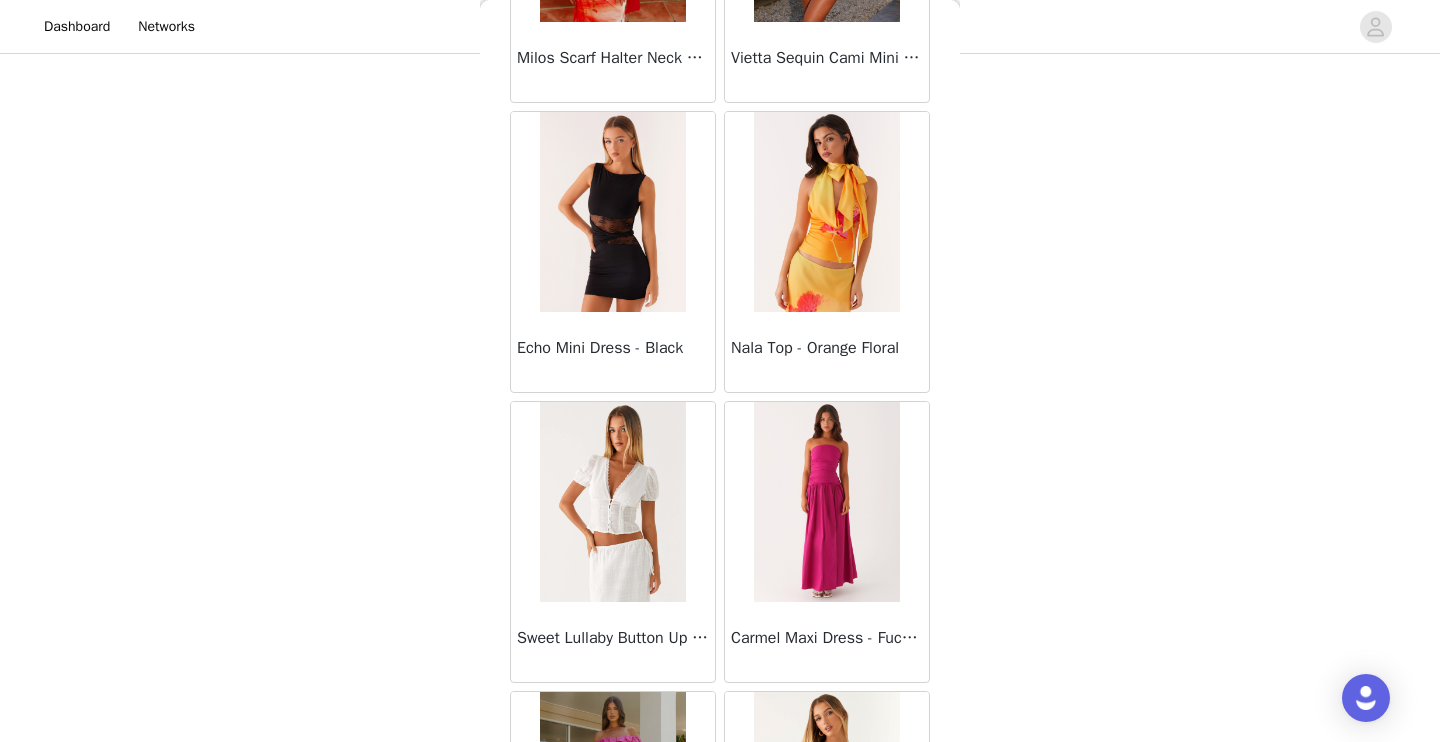 scroll, scrollTop: 307, scrollLeft: 0, axis: vertical 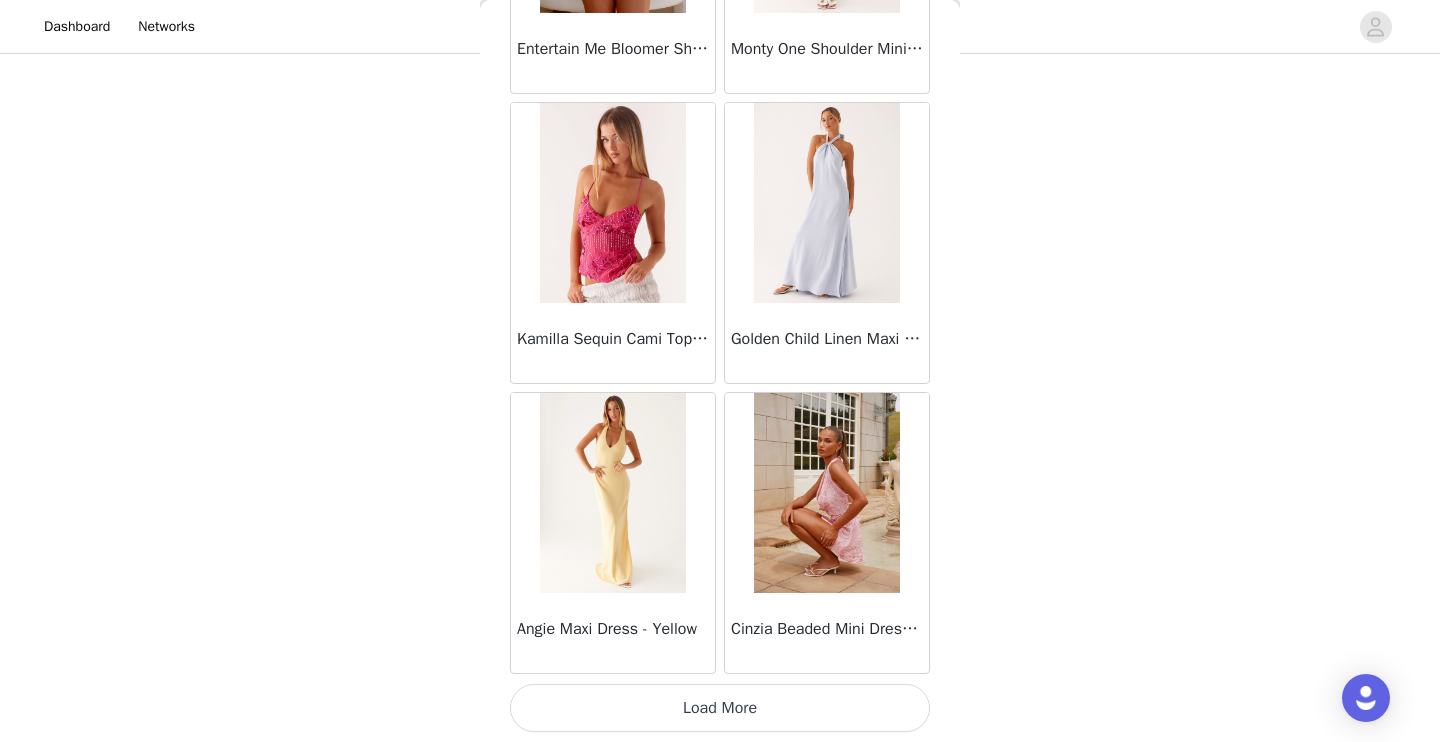 click on "Load More" at bounding box center [720, 708] 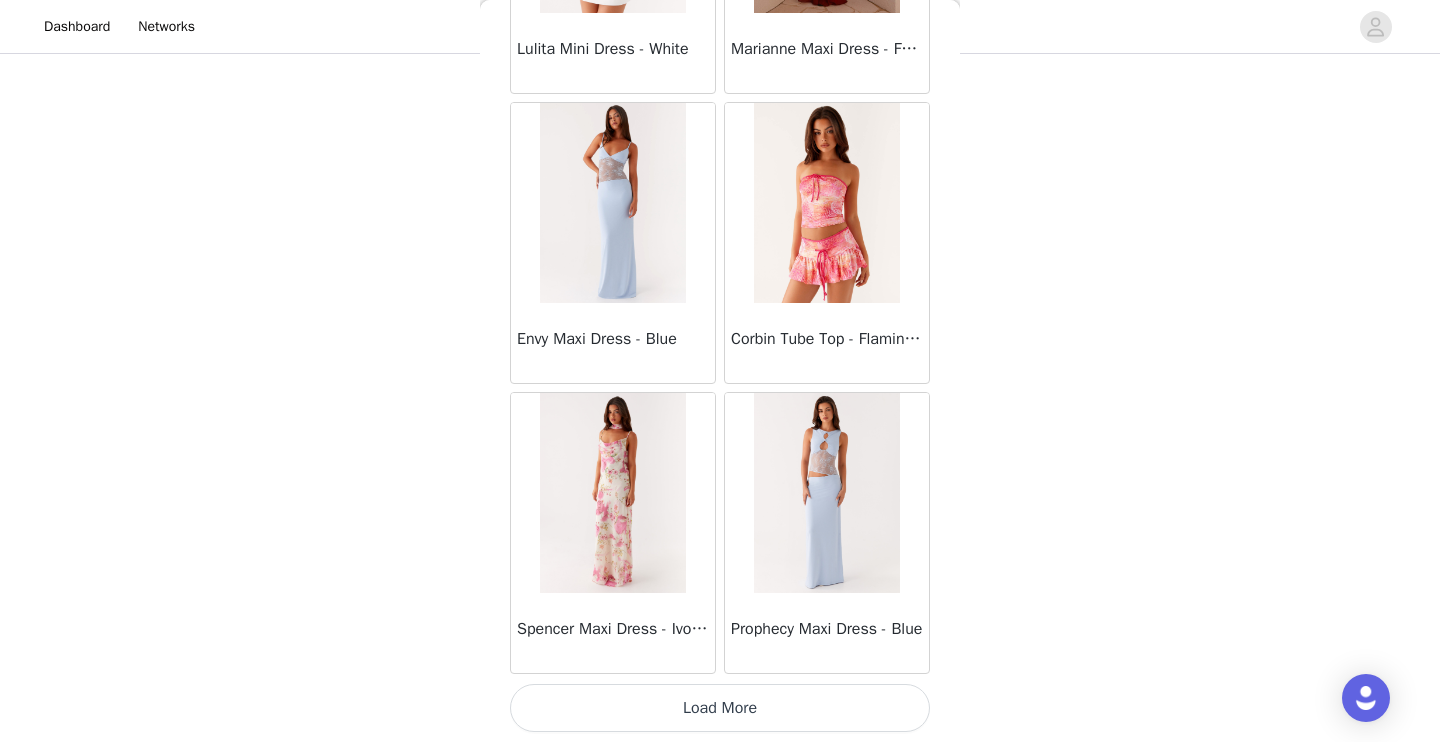 click on "Load More" at bounding box center [720, 708] 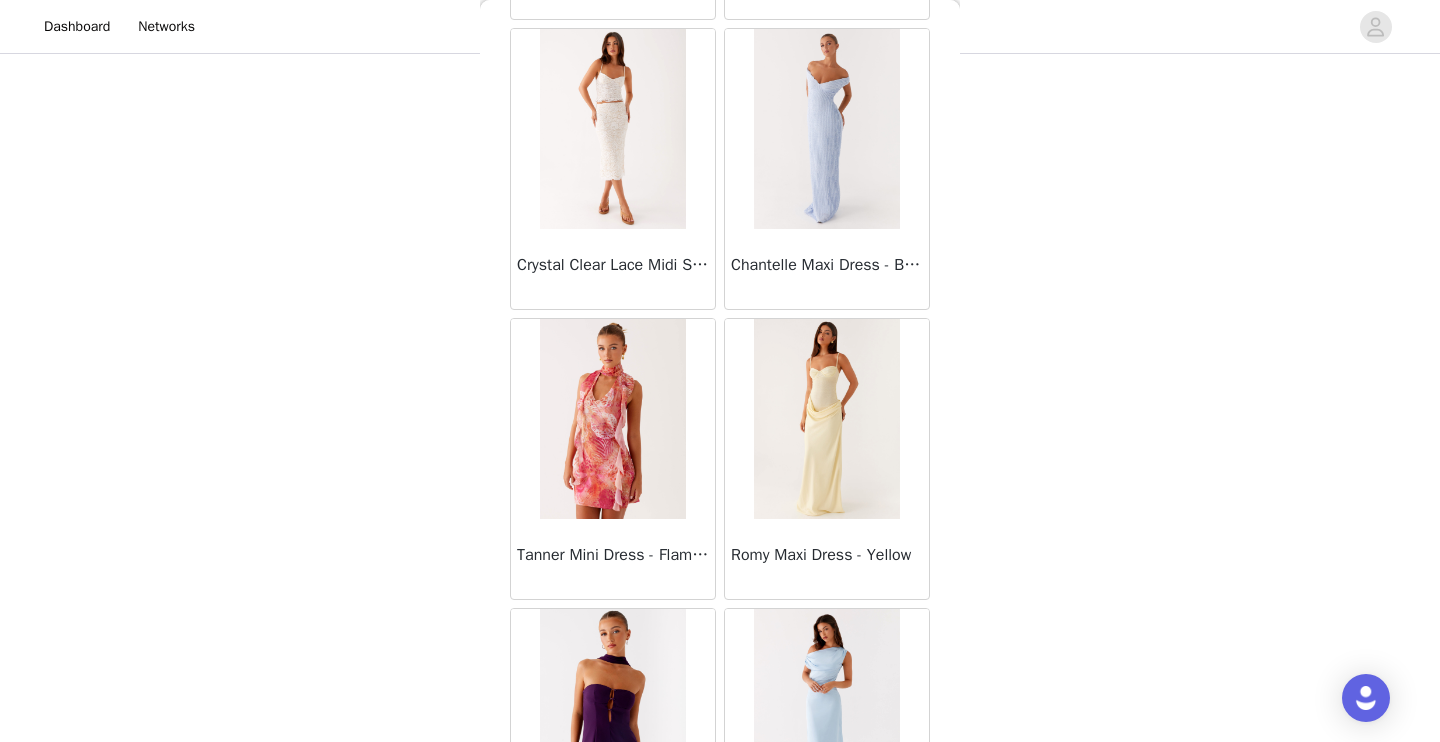 scroll, scrollTop: 26753, scrollLeft: 0, axis: vertical 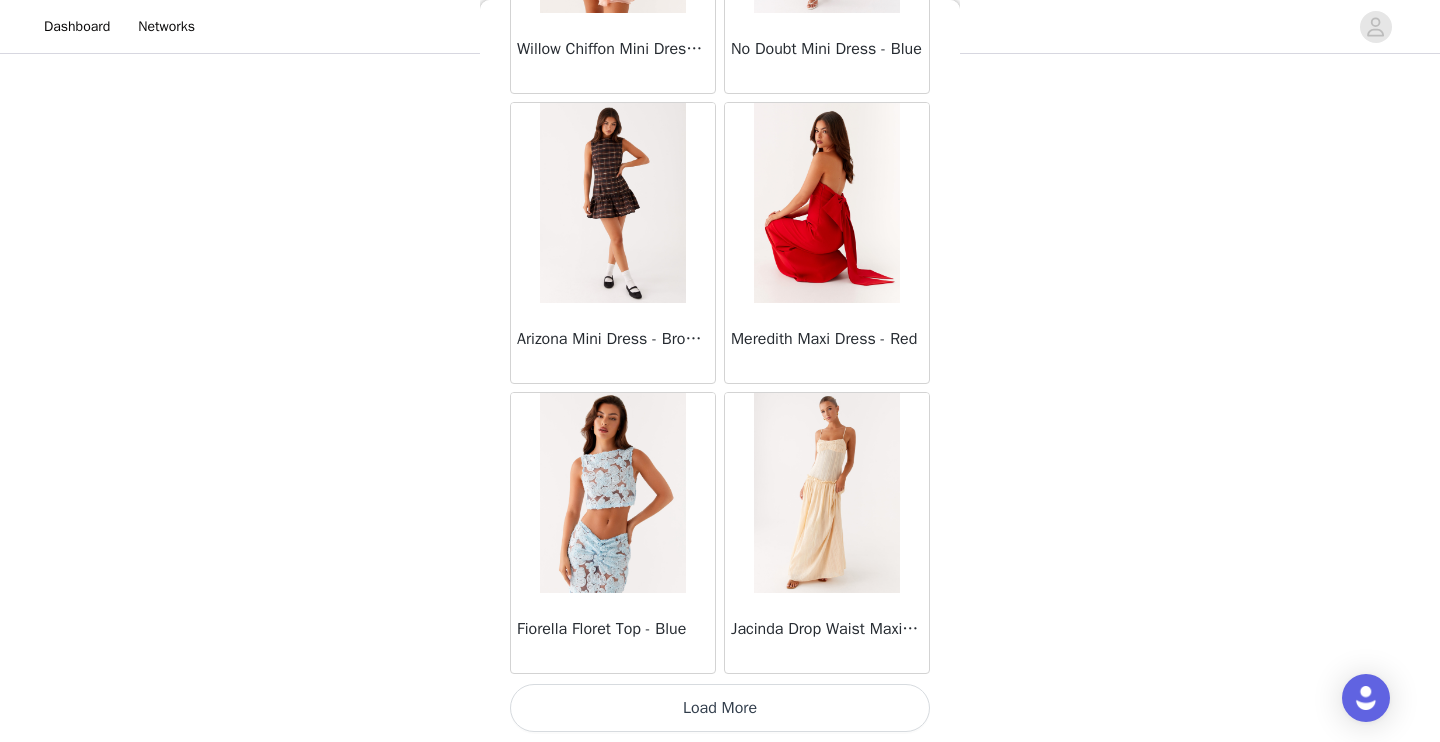 click on "Load More" at bounding box center (720, 708) 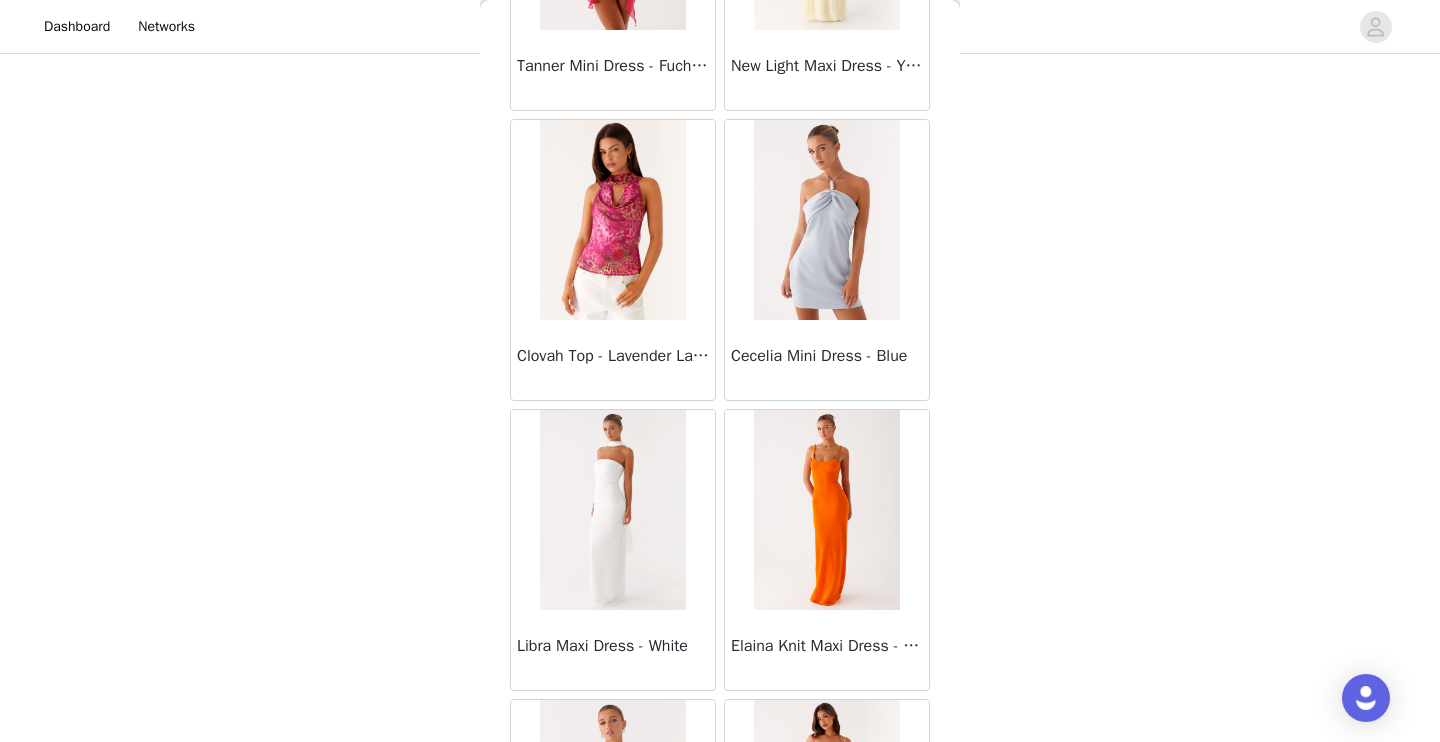 scroll, scrollTop: 29260, scrollLeft: 0, axis: vertical 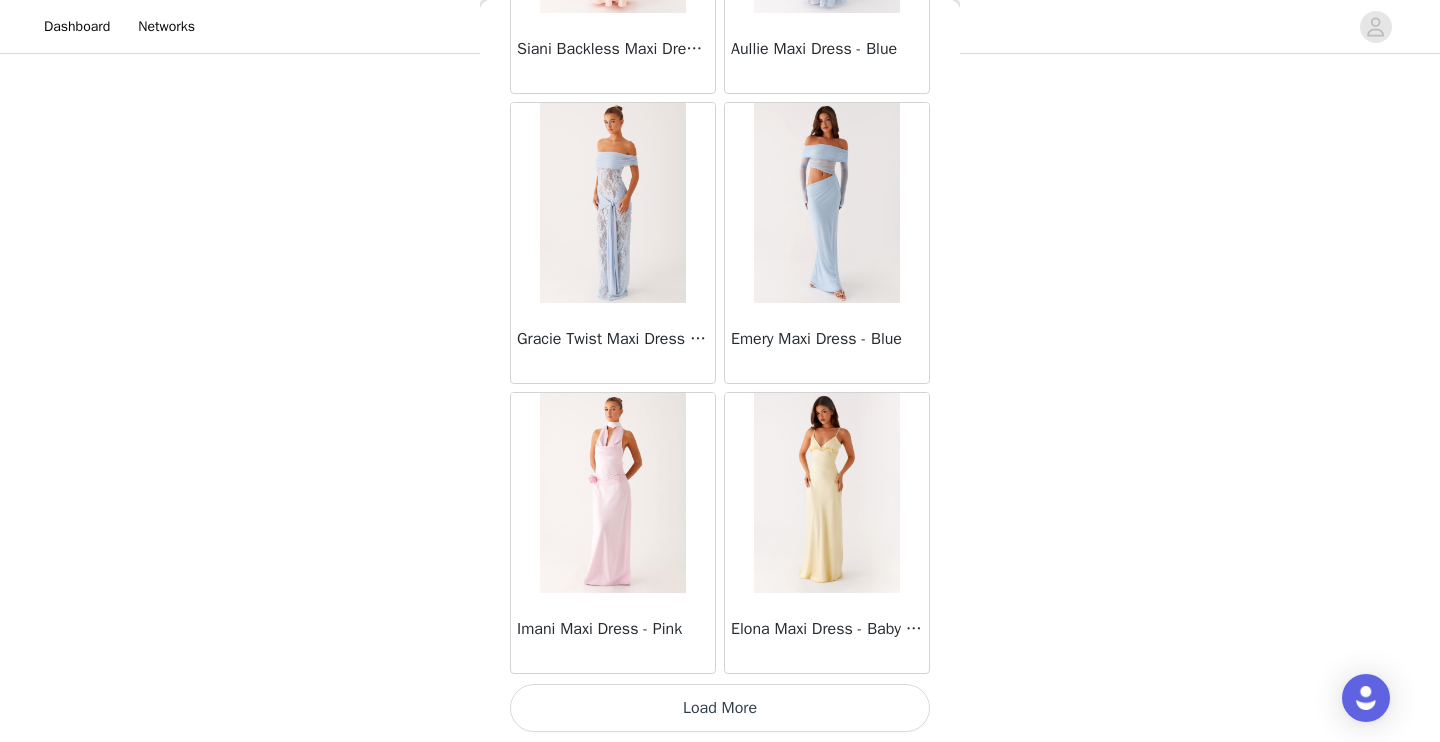 click on "Load More" at bounding box center (720, 708) 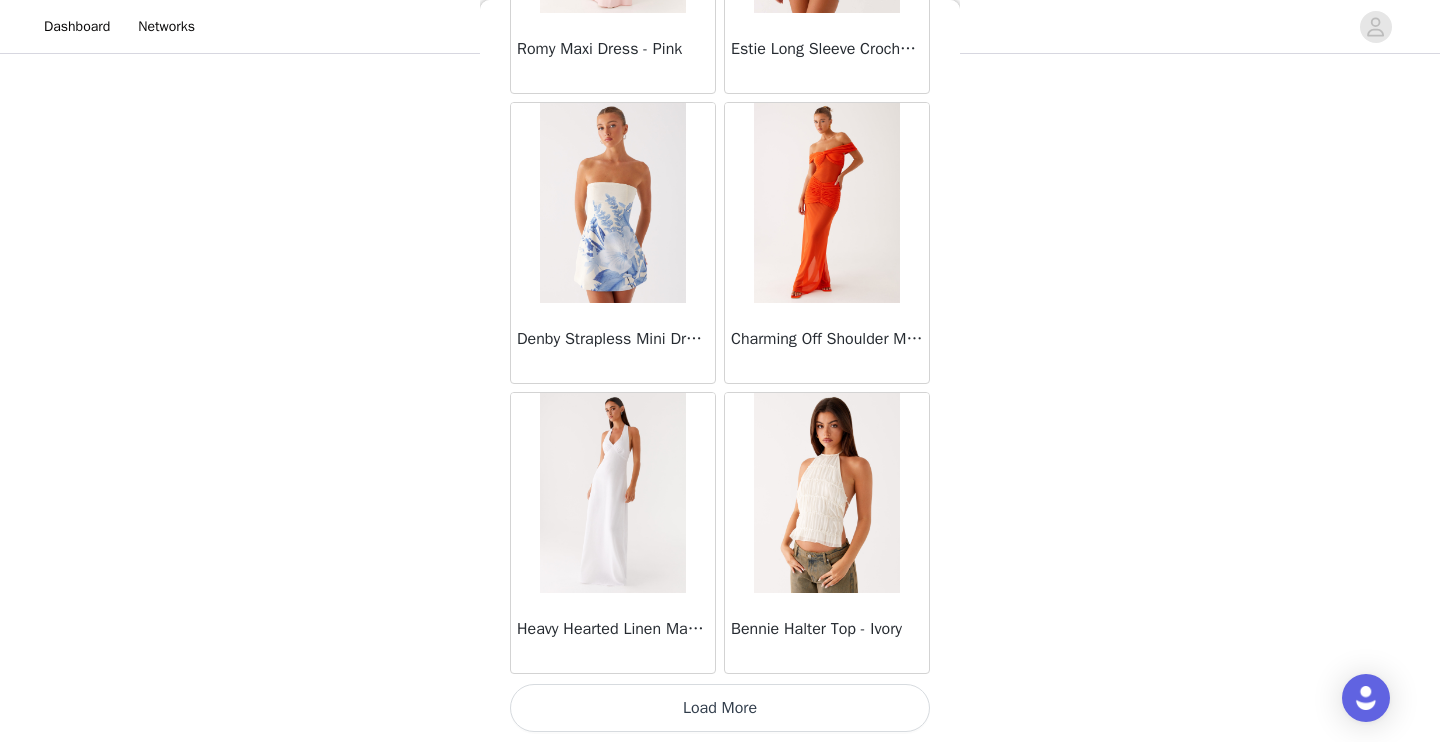 click on "Load More" at bounding box center (720, 708) 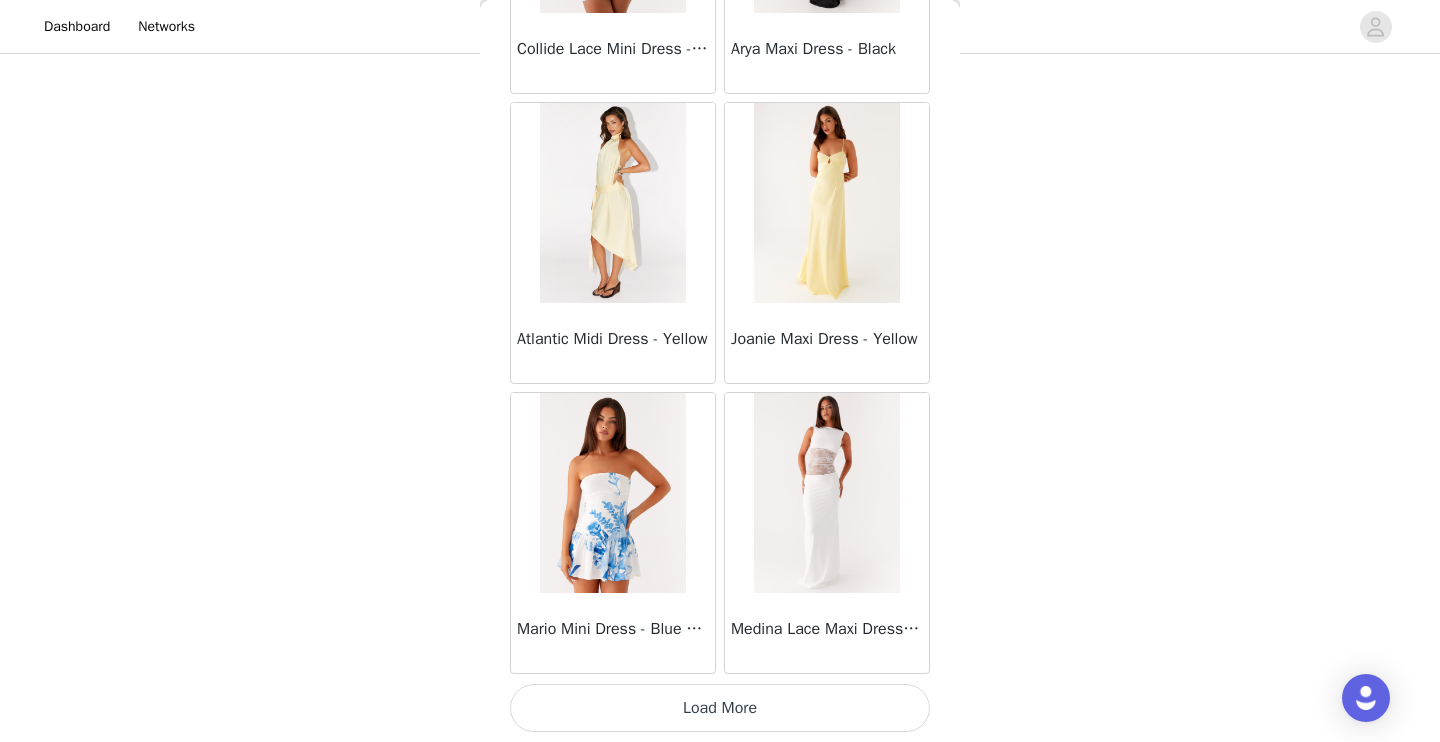 click on "Load More" at bounding box center (720, 708) 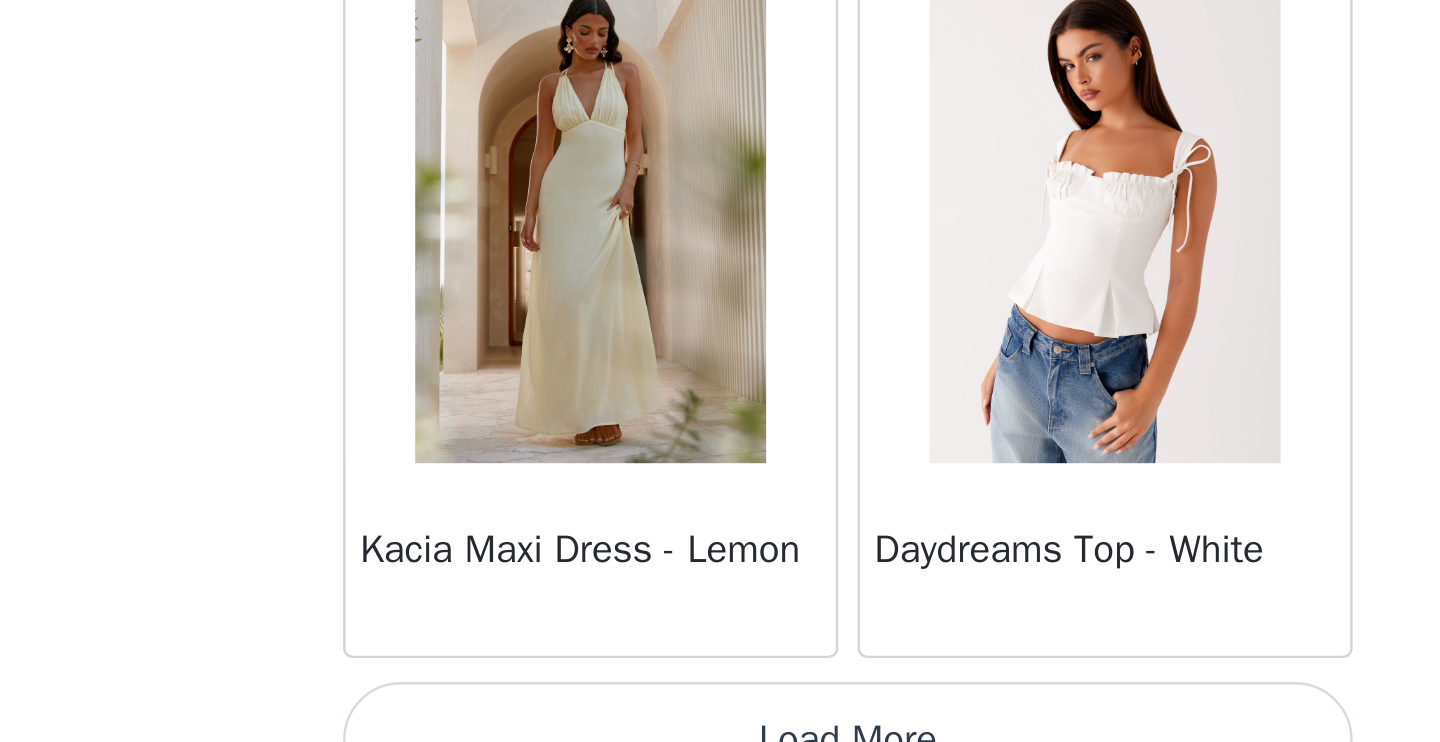 scroll, scrollTop: 39991, scrollLeft: 0, axis: vertical 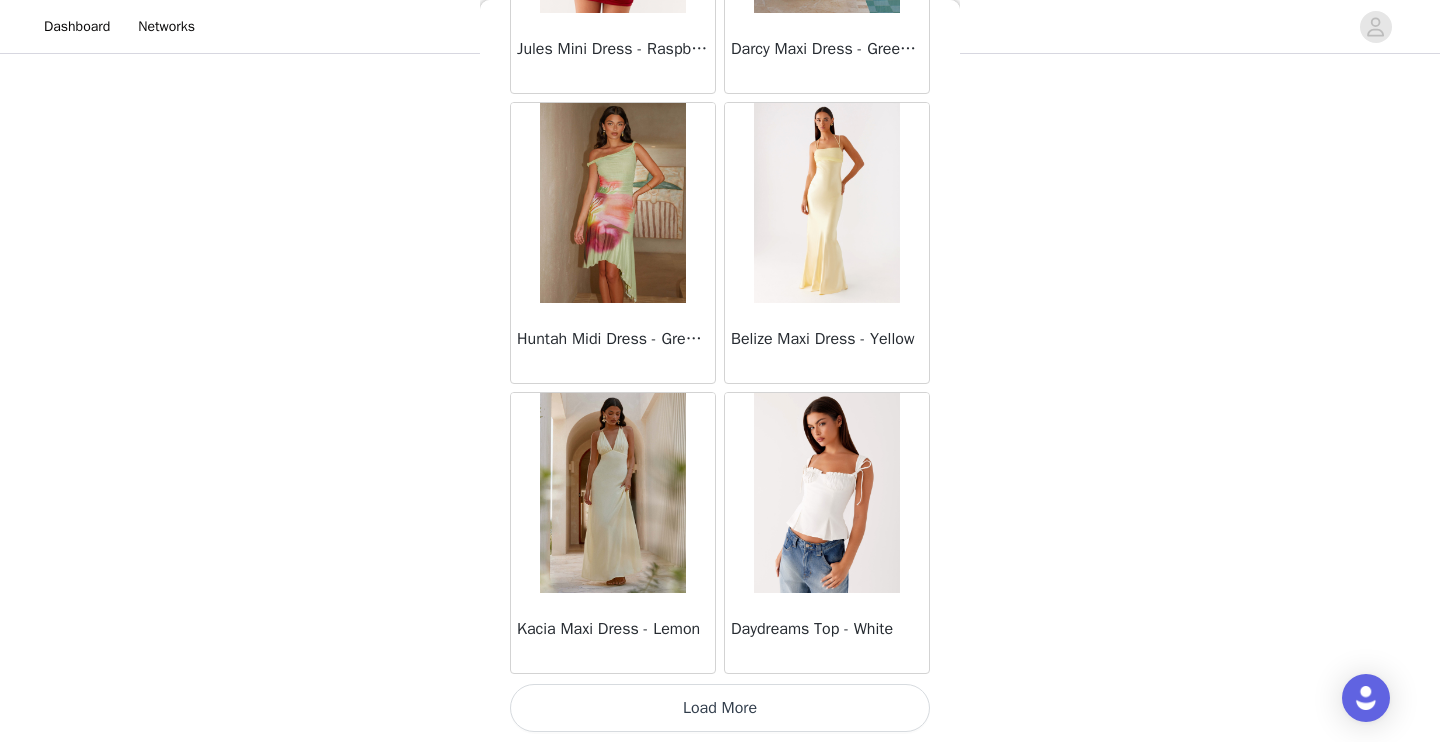 click on "Load More" at bounding box center (720, 708) 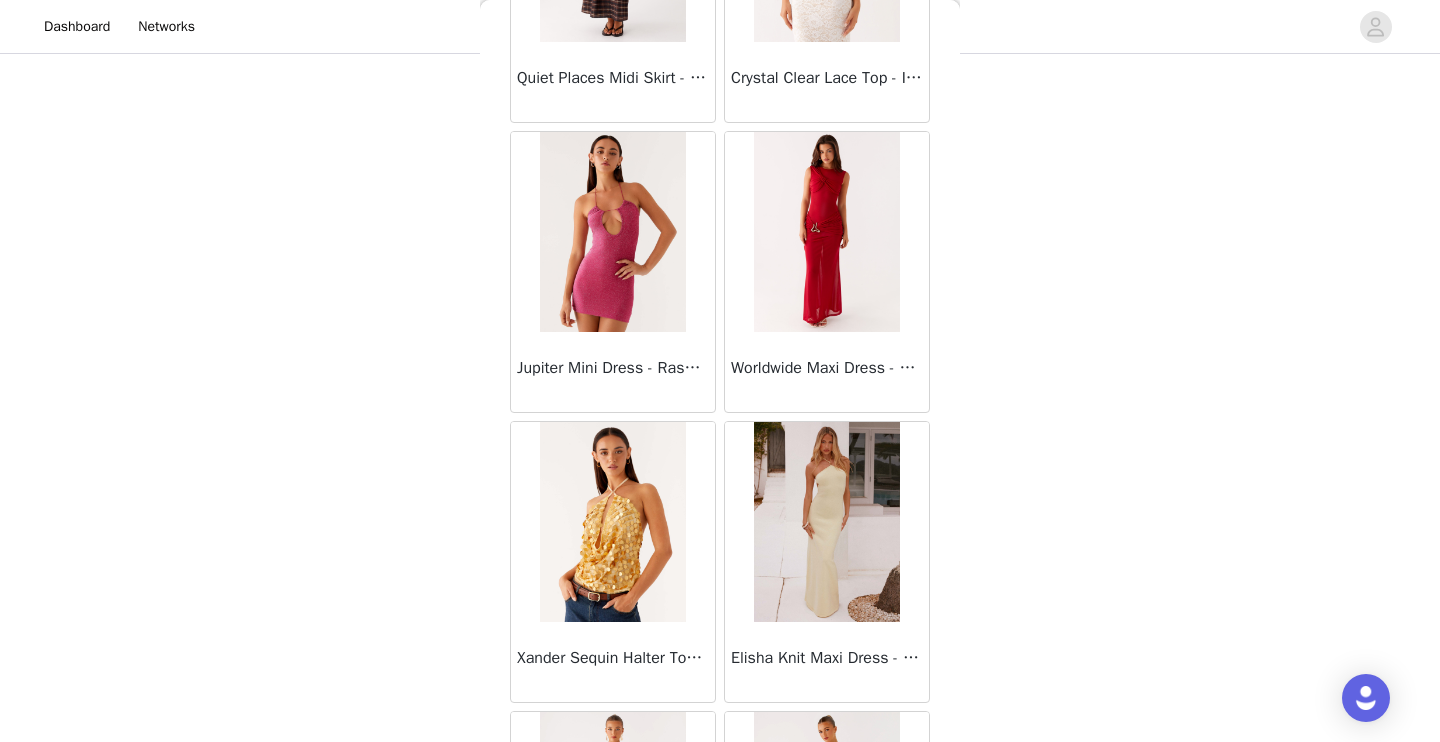 scroll, scrollTop: 42687, scrollLeft: 0, axis: vertical 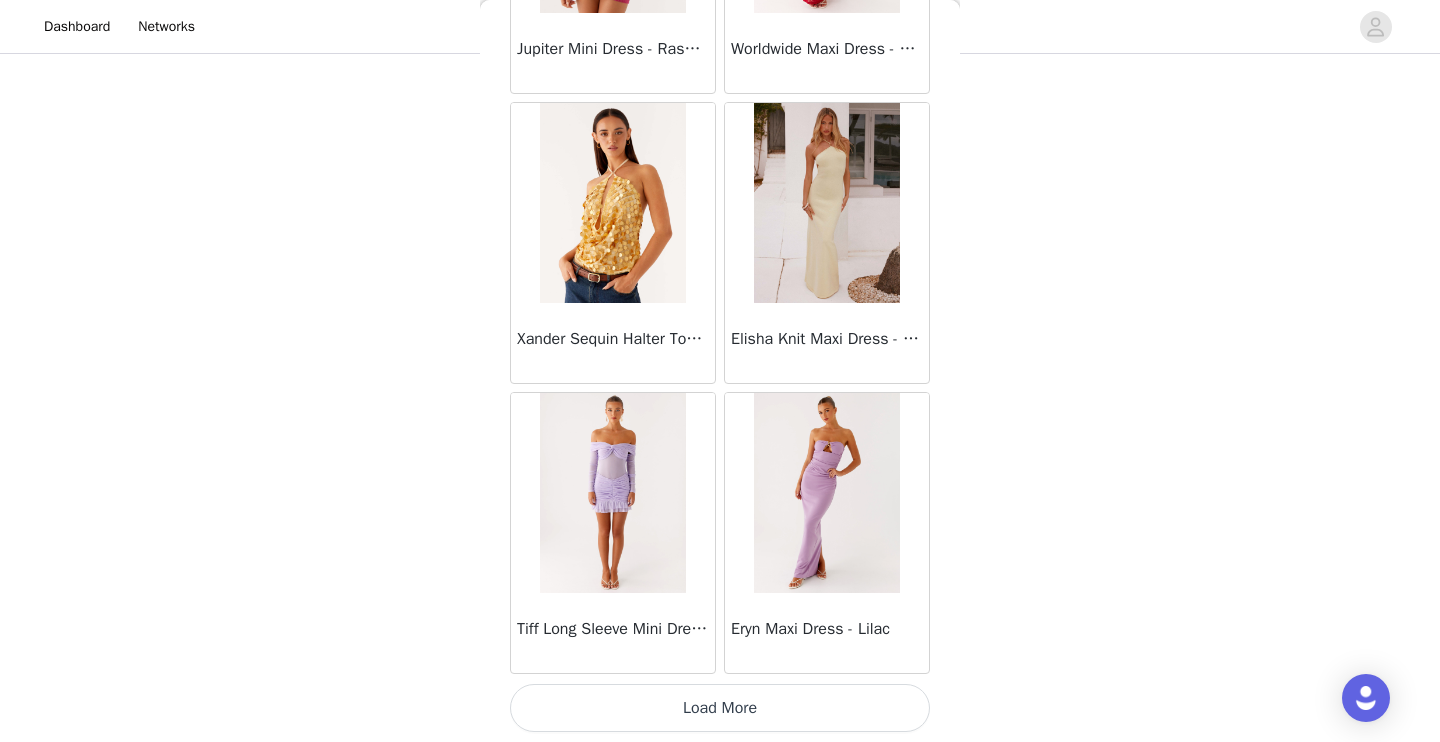click on "Load More" at bounding box center [720, 708] 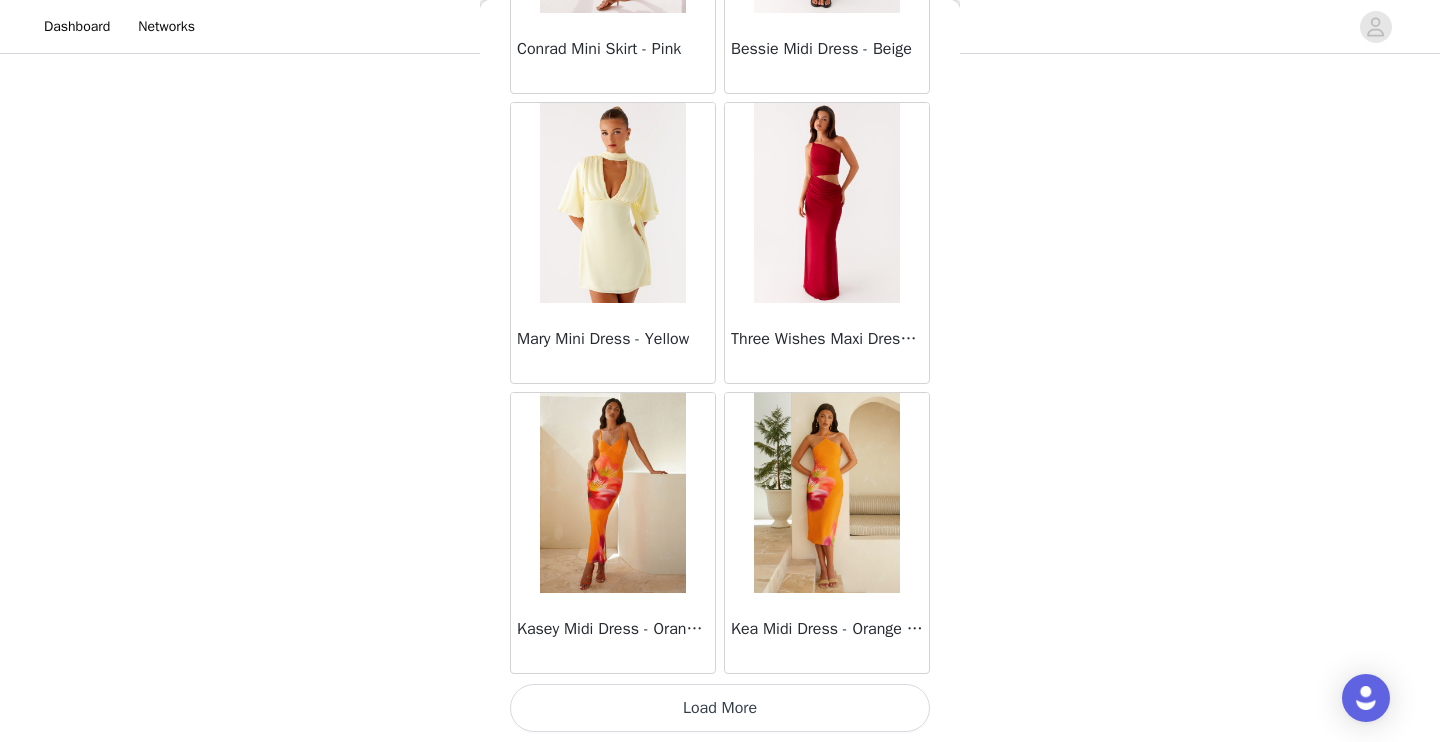 scroll, scrollTop: 45818, scrollLeft: 0, axis: vertical 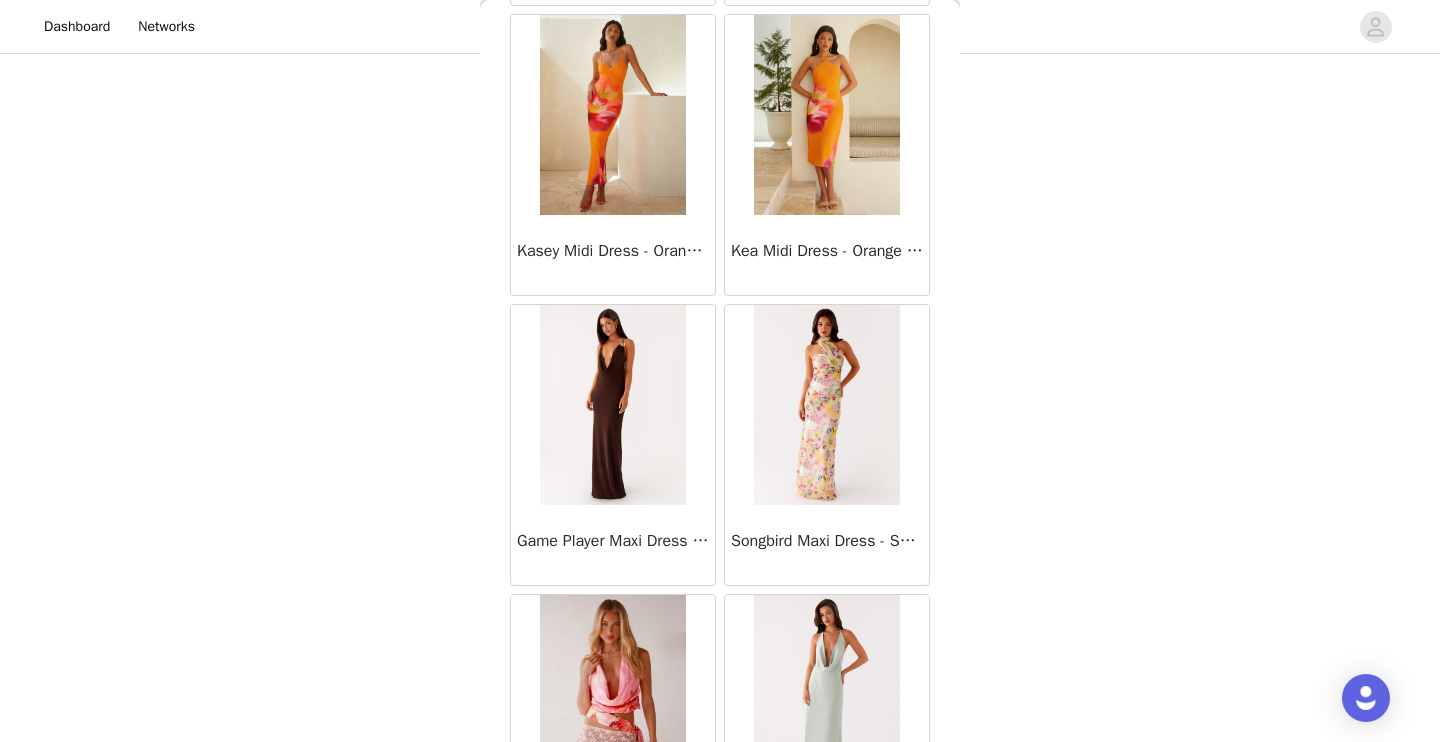 click at bounding box center (612, 405) 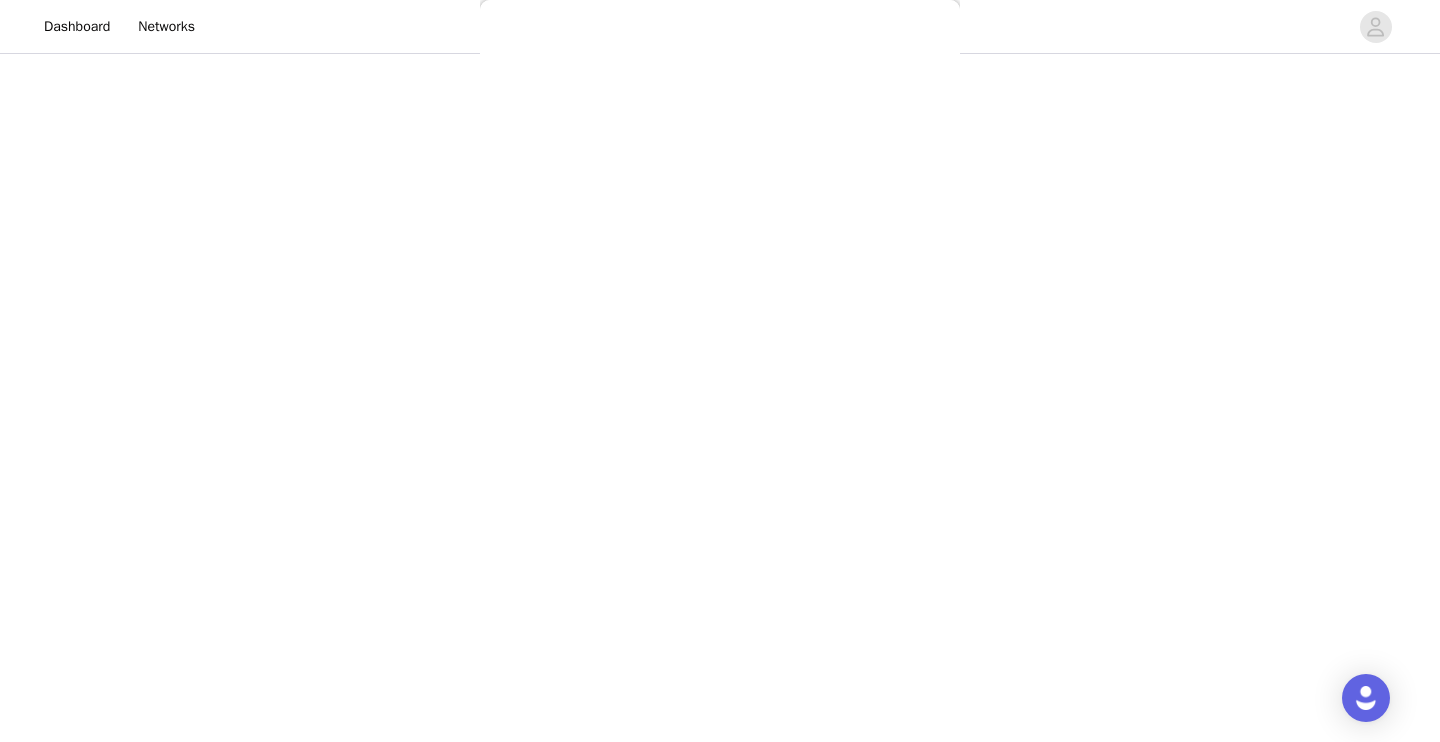 scroll, scrollTop: 0, scrollLeft: 0, axis: both 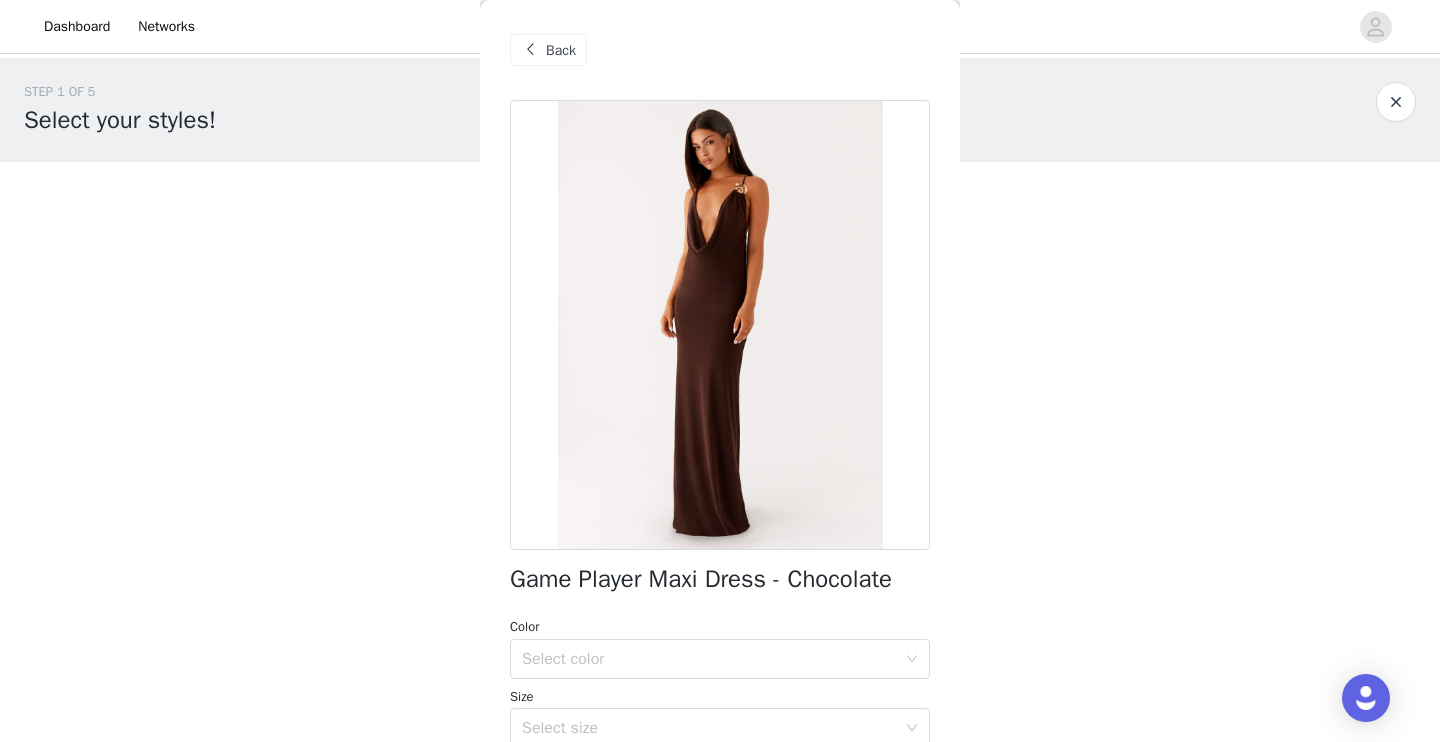 click at bounding box center [530, 50] 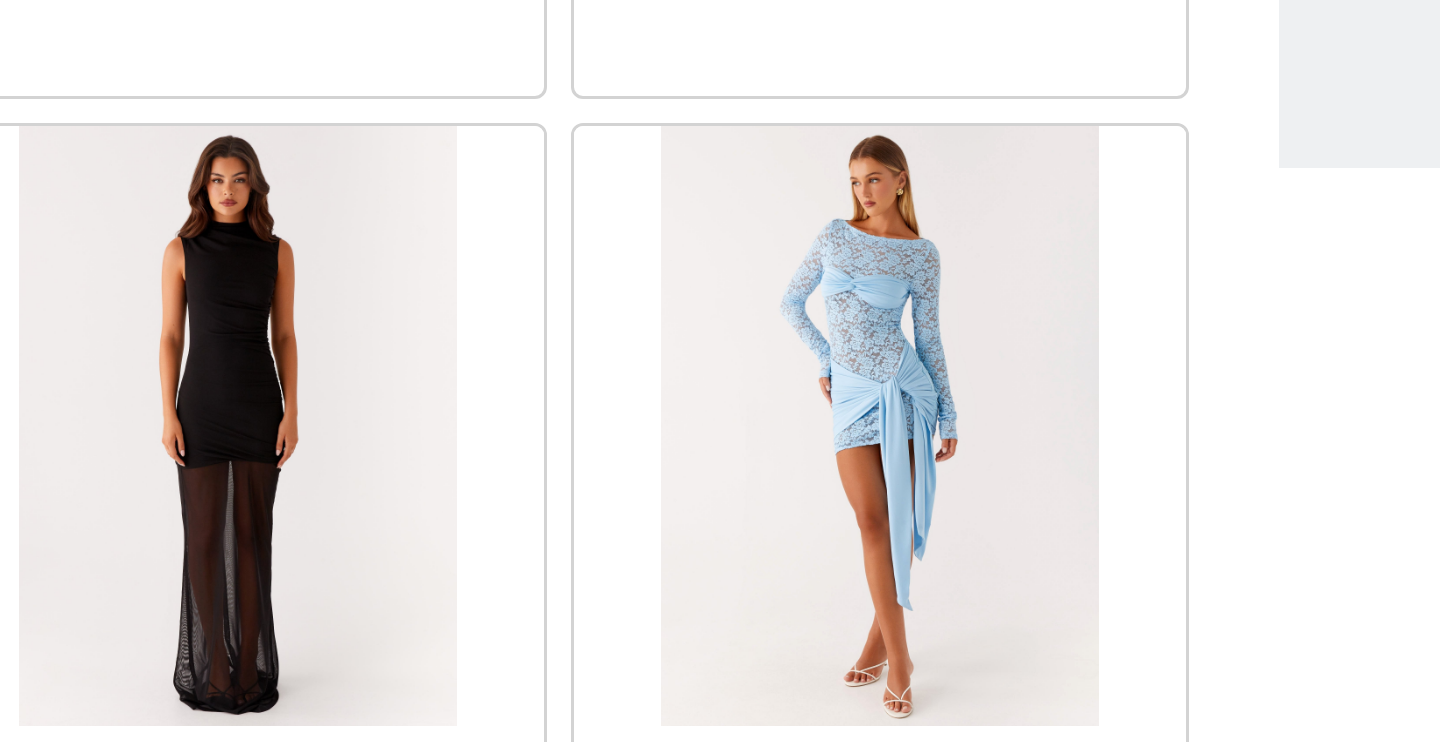 scroll, scrollTop: 35040, scrollLeft: 0, axis: vertical 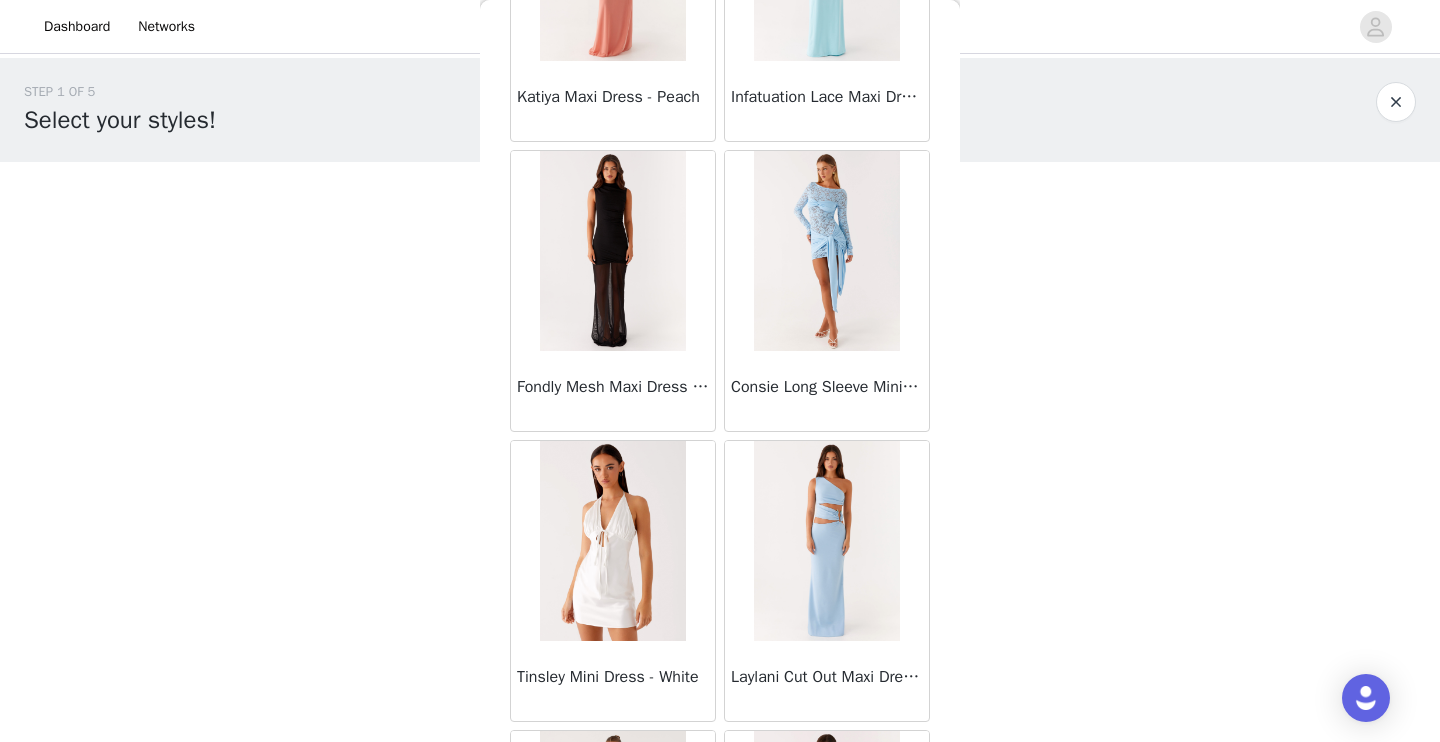 click at bounding box center (826, 251) 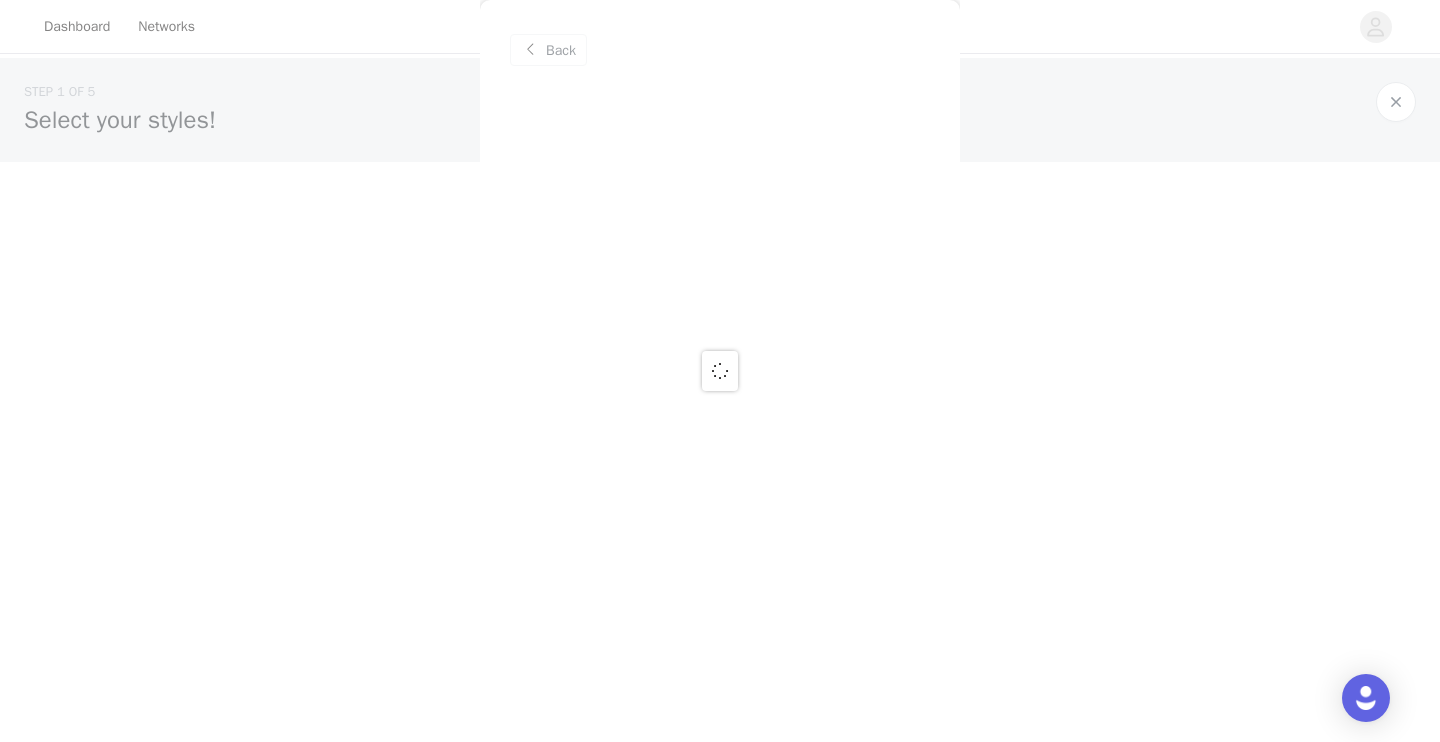 scroll, scrollTop: 0, scrollLeft: 0, axis: both 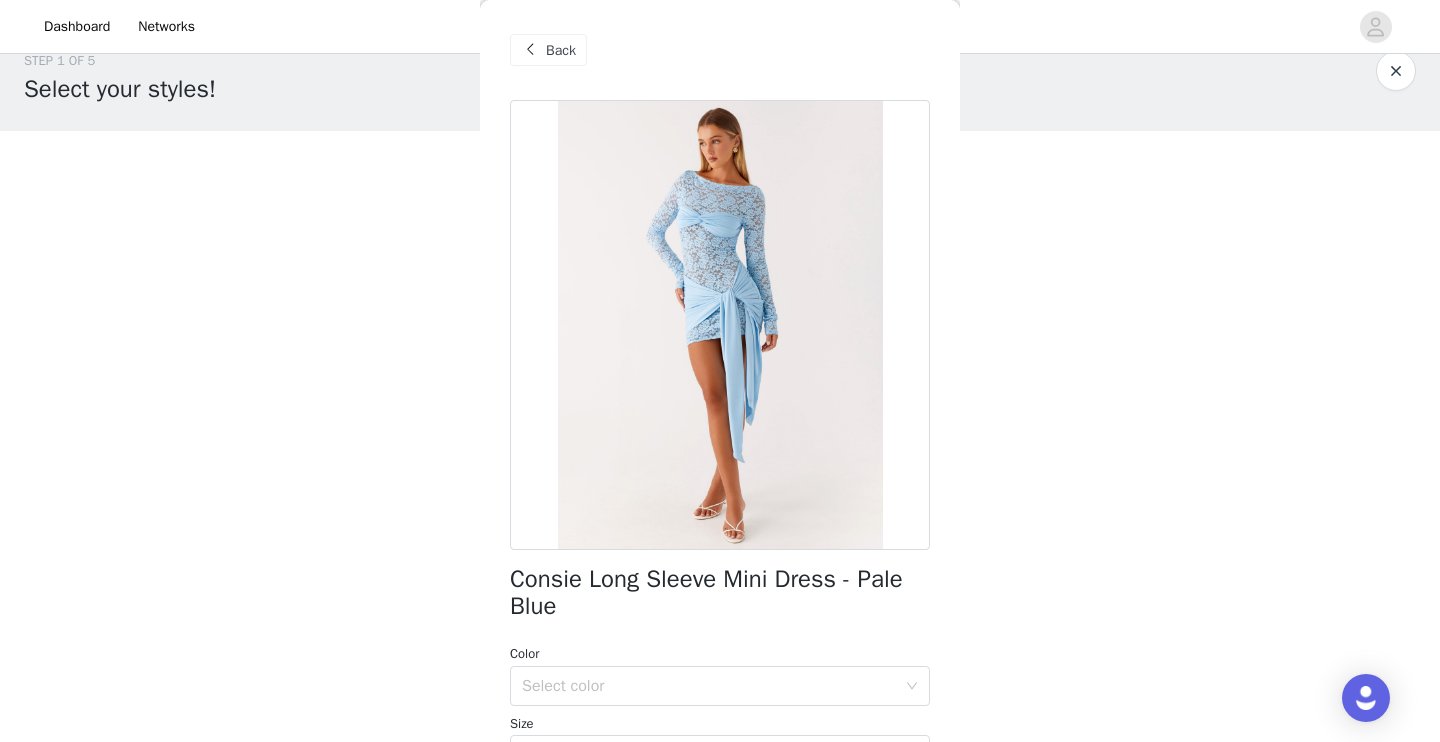 click on "Back" at bounding box center [561, 50] 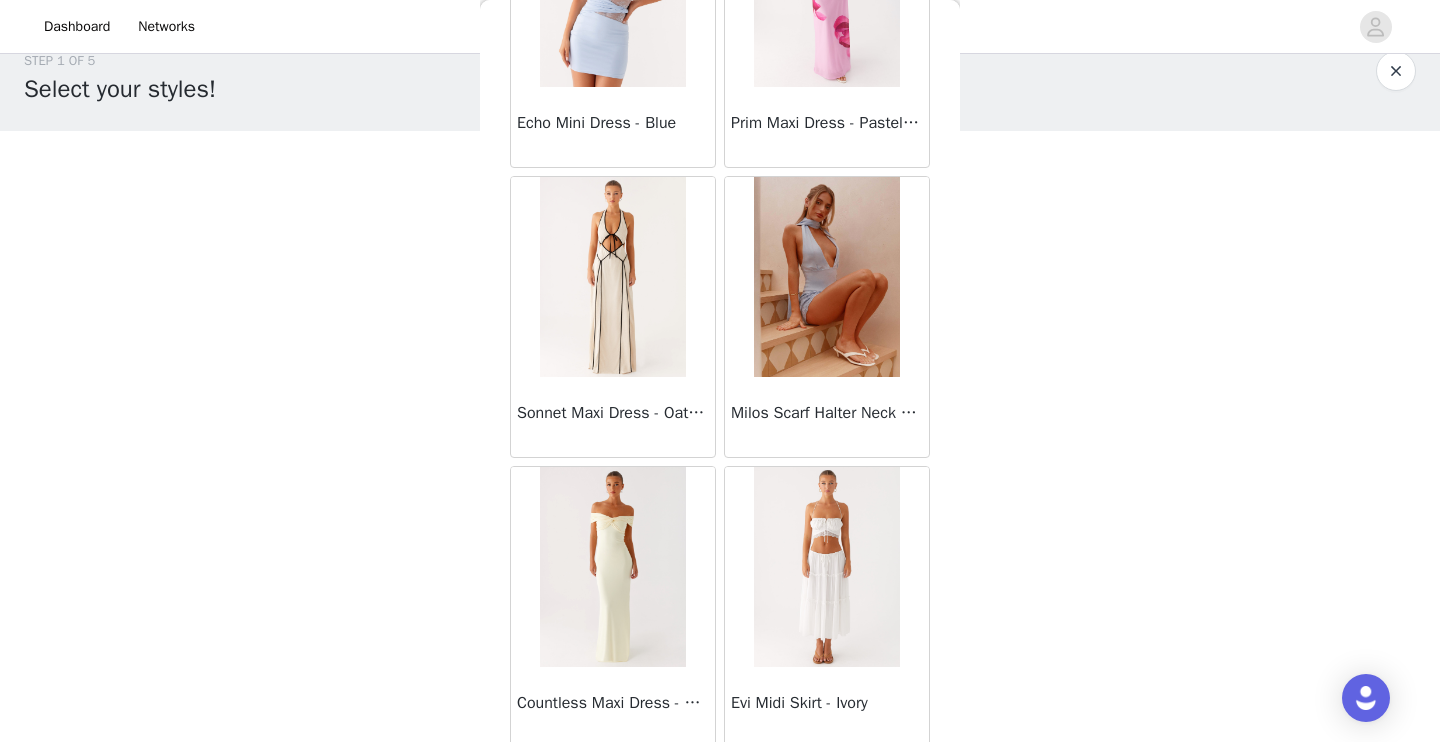 scroll, scrollTop: 38498, scrollLeft: 0, axis: vertical 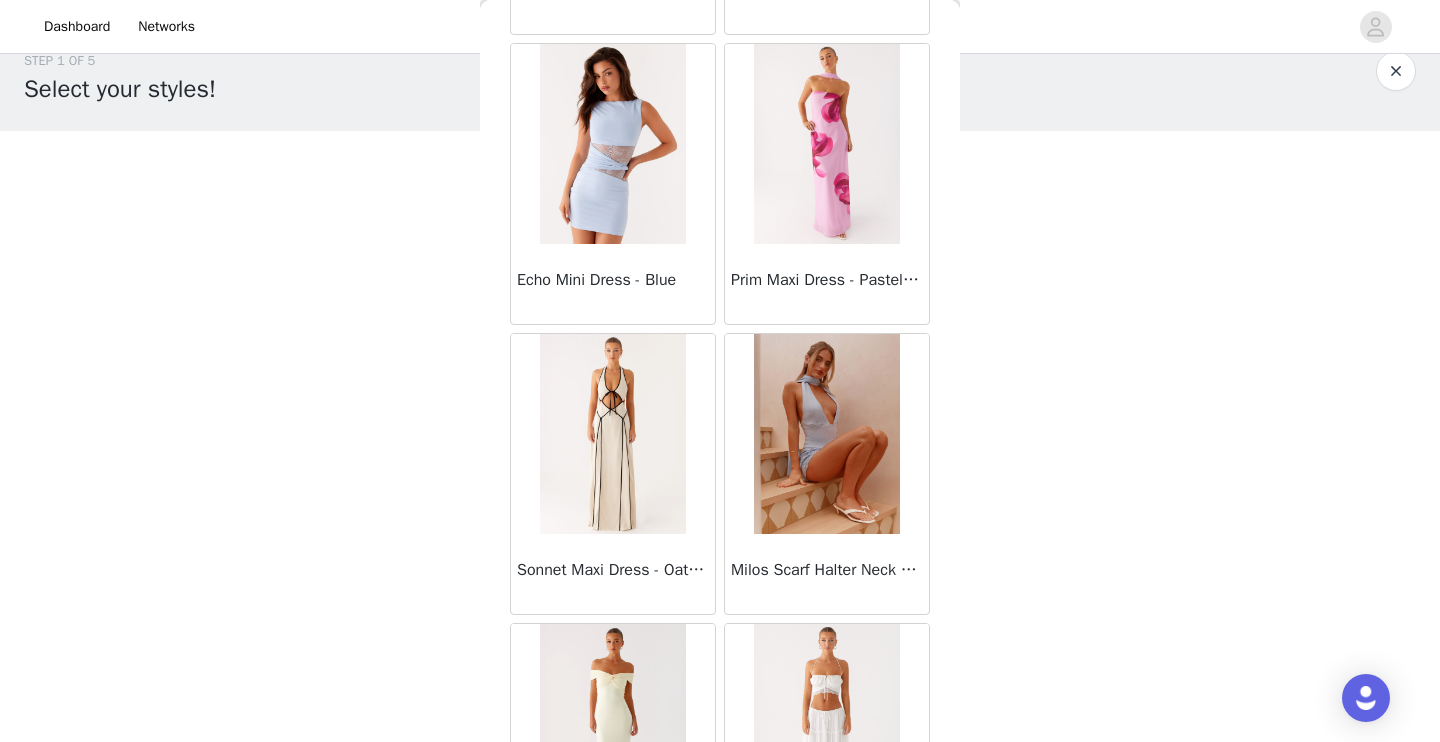 click at bounding box center (612, 434) 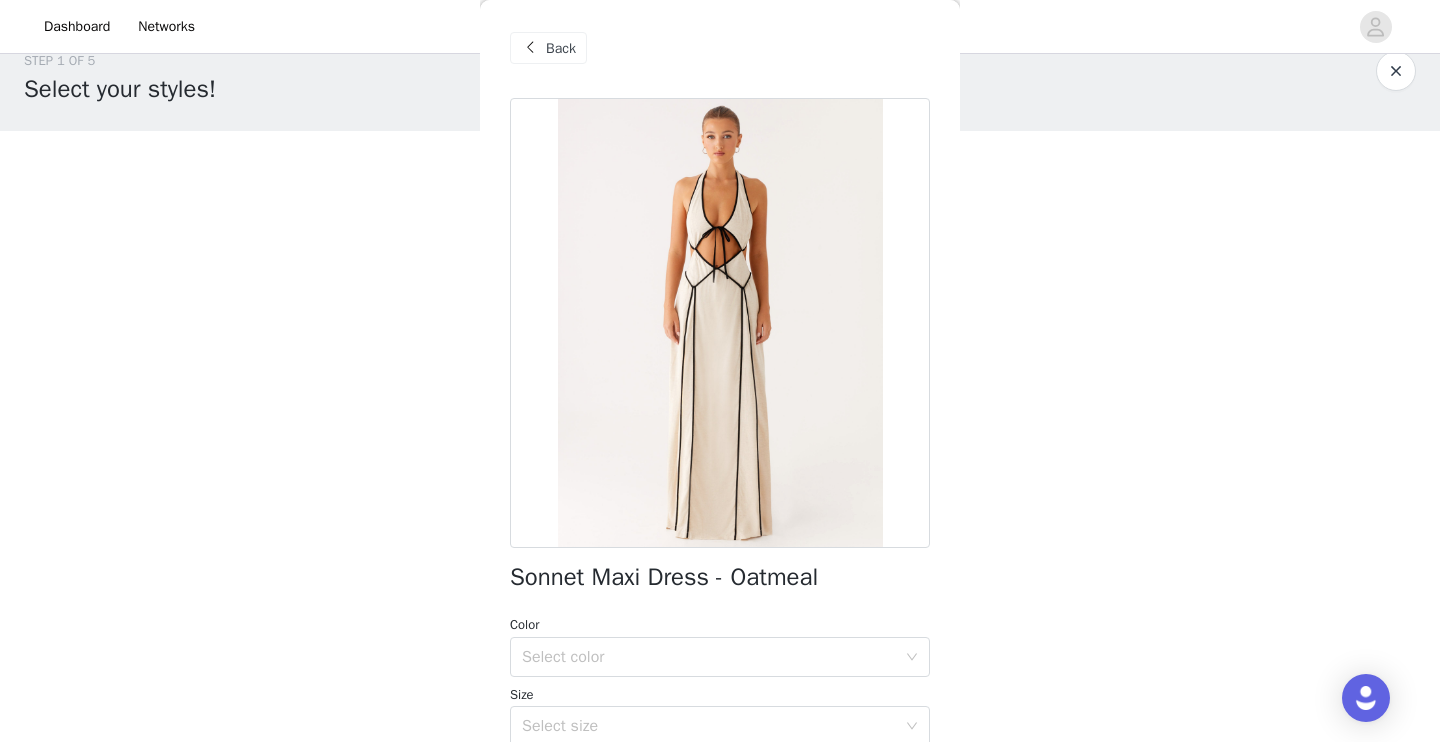 scroll, scrollTop: 2, scrollLeft: 0, axis: vertical 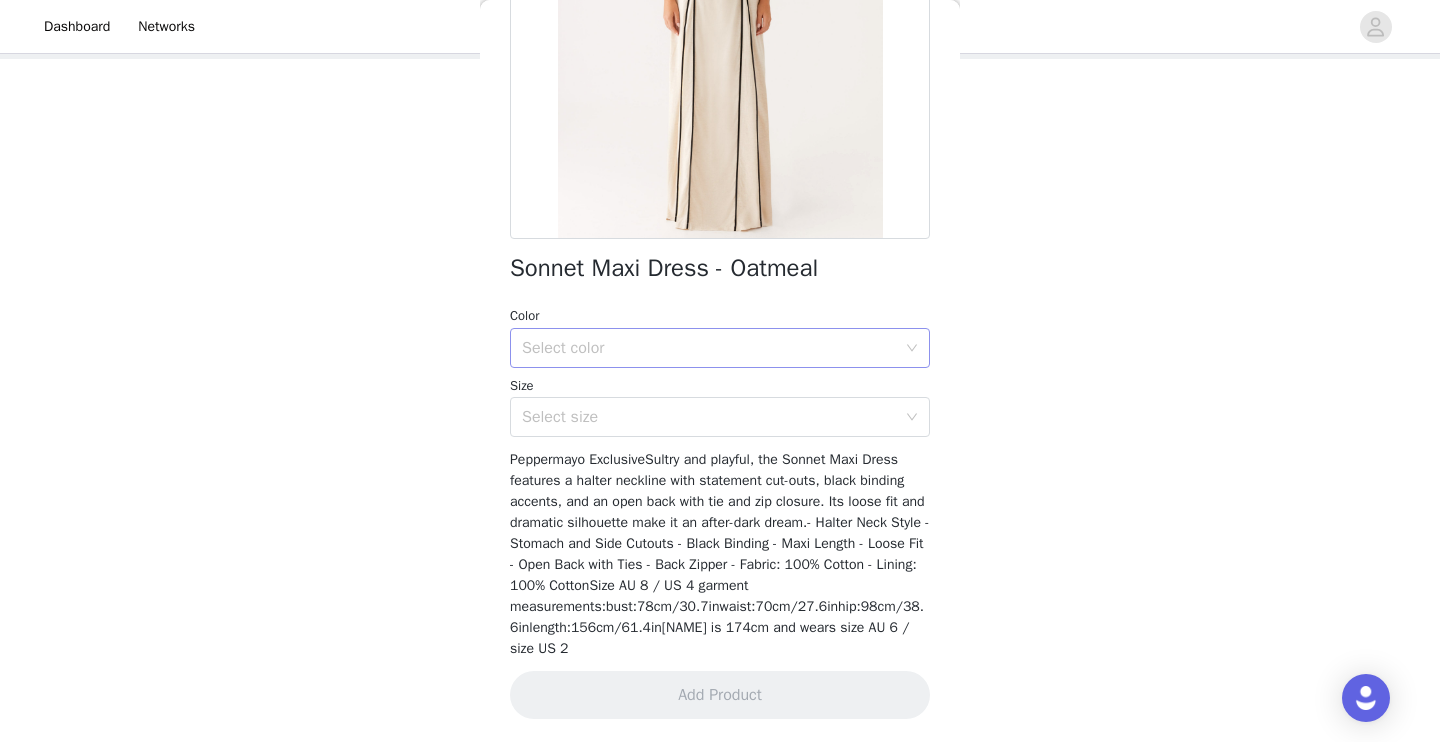 click on "Select color" at bounding box center [709, 348] 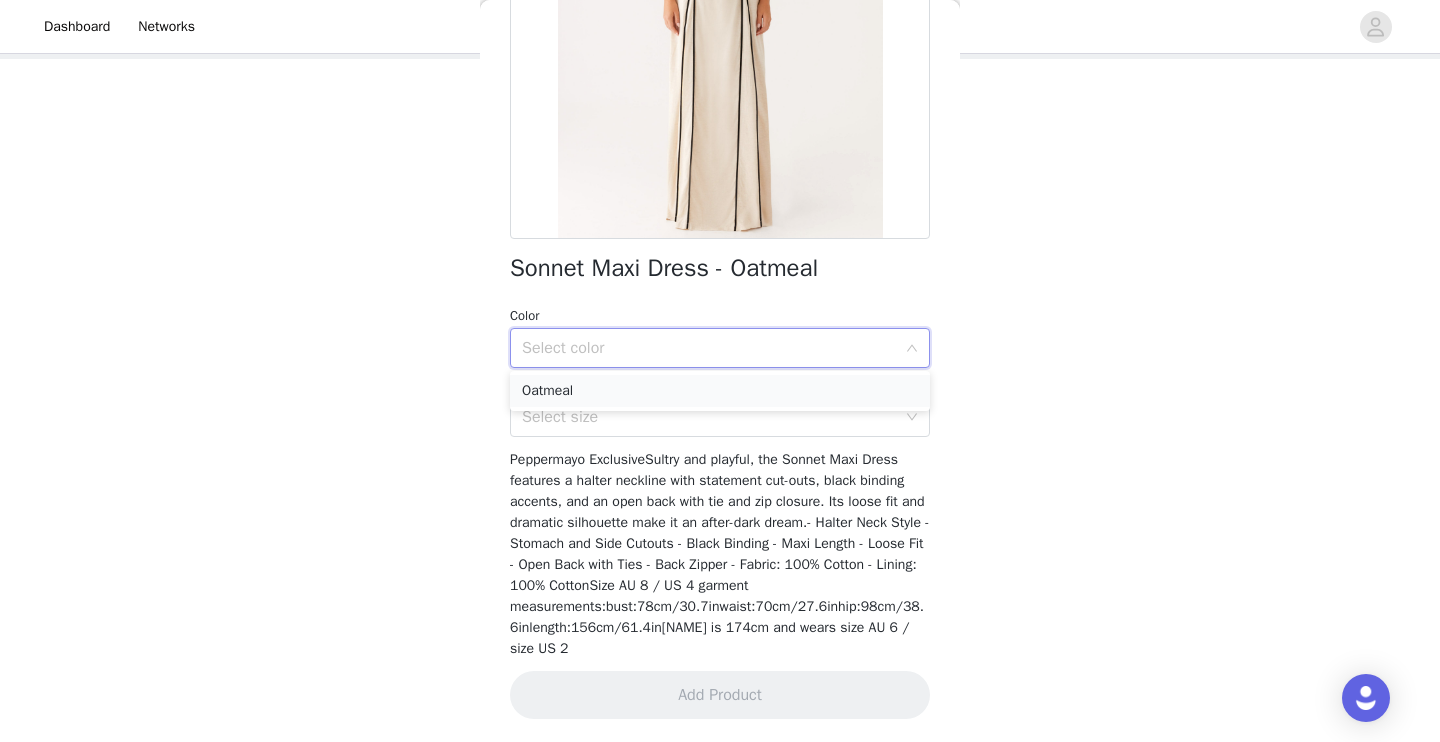 click on "Oatmeal" at bounding box center (720, 391) 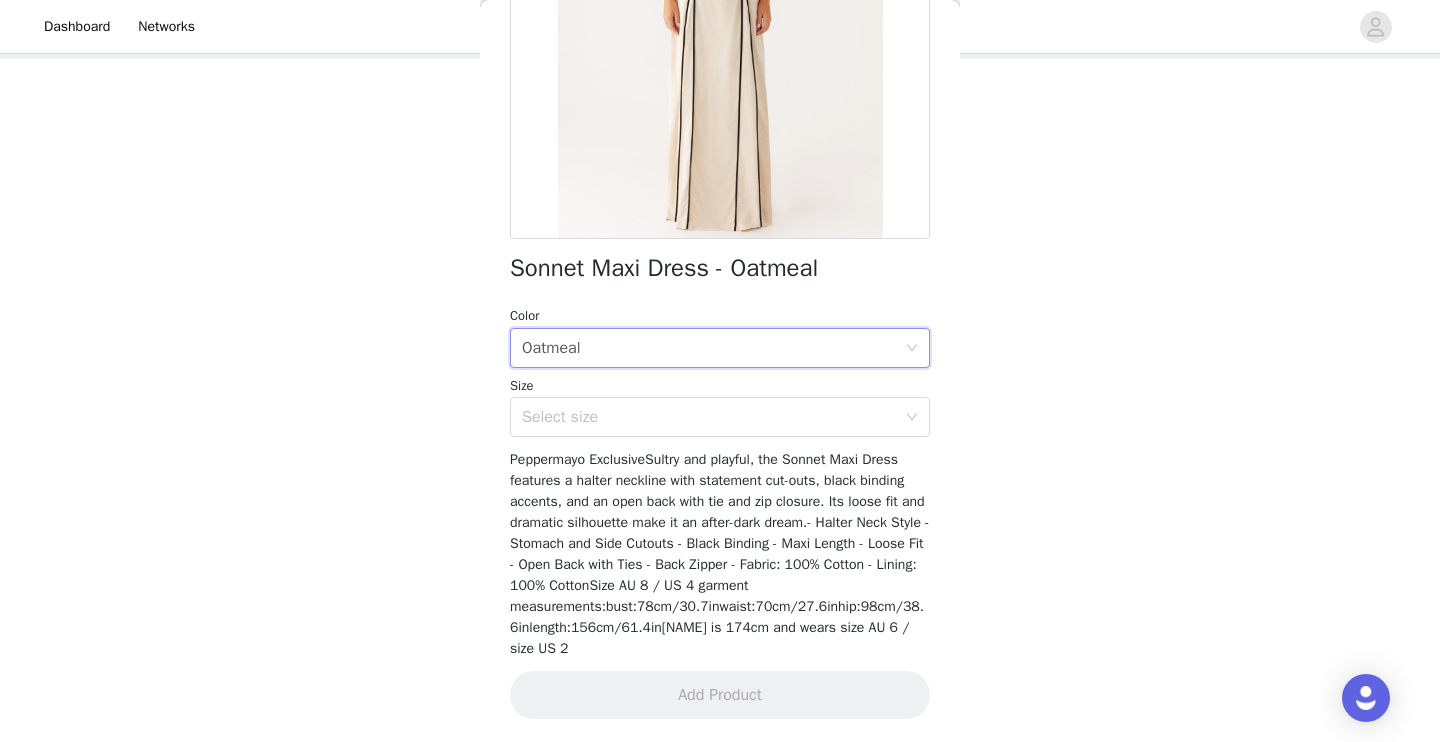 click on "Sonnet Maxi Dress - Oatmeal               Color   Select color Oatmeal Size   Select size   Peppermayo ExclusiveSultry and playful, the Sonnet Maxi Dress features a halter neckline with statement cut-outs, black binding accents, and an open back with tie and zip closure. Its loose fit and dramatic silhouette make it an after-dark dream.- Halter Neck Style - Stomach and Side Cutouts - Black Binding - Maxi Length - Loose Fit - Open Back with Ties - Back Zipper - Fabric: 100% Cotton - Lining: 100% CottonSize AU 8 / US 4 garment measurements:bust:78cm/30.7inwaist:70cm/27.6inhip:98cm/38.6inlength:156cm/61.4in[NAME] is 174cm and wears size AU 6 / size US 2   Add Product" at bounding box center (720, 266) 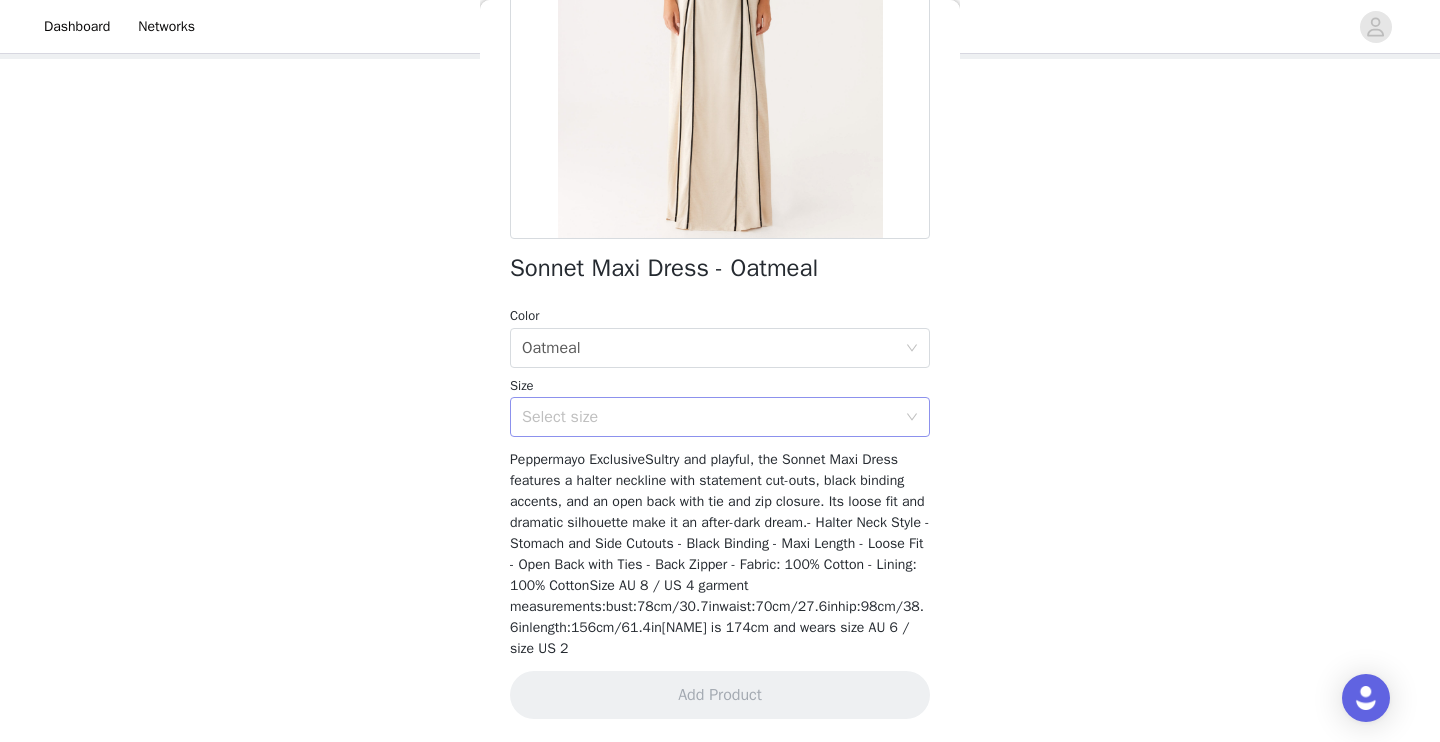 click on "Select size" at bounding box center [713, 417] 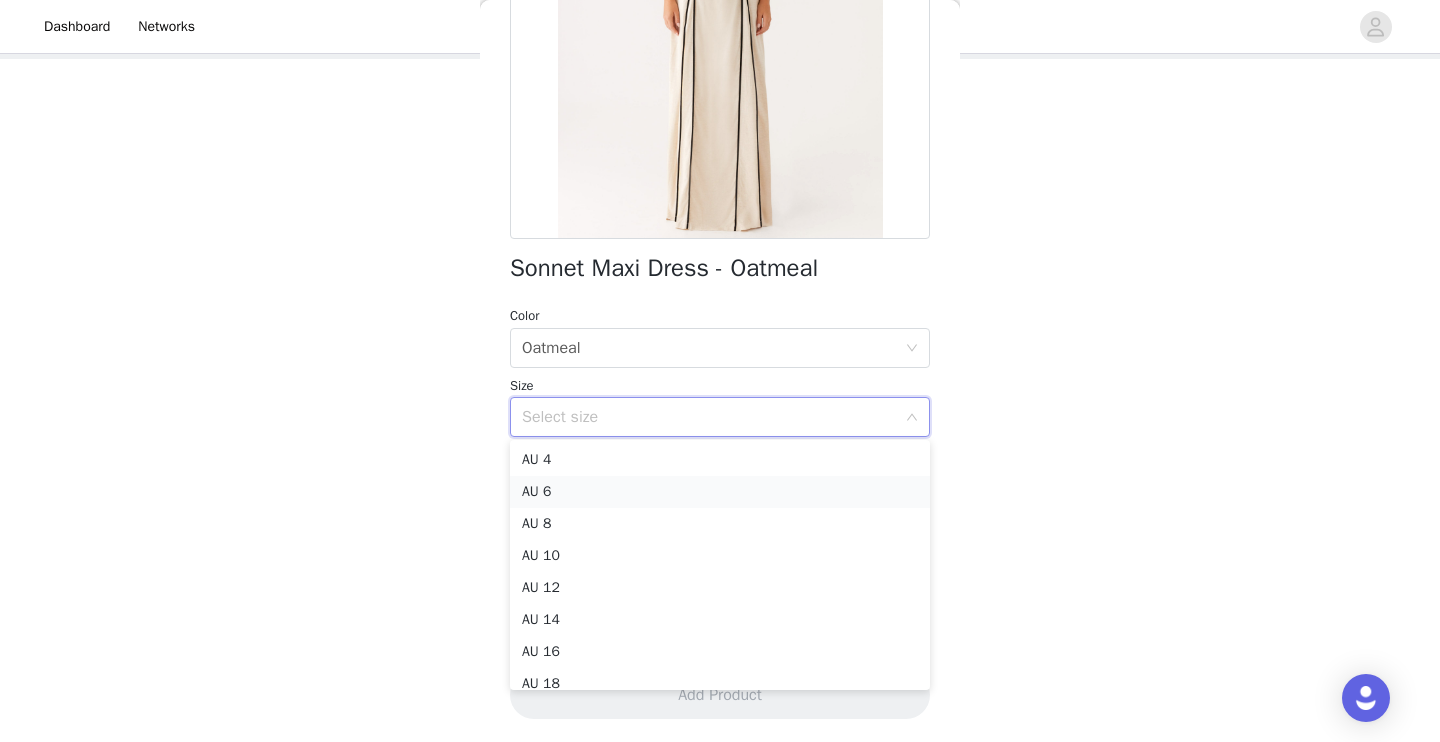 click on "AU 6" at bounding box center [720, 492] 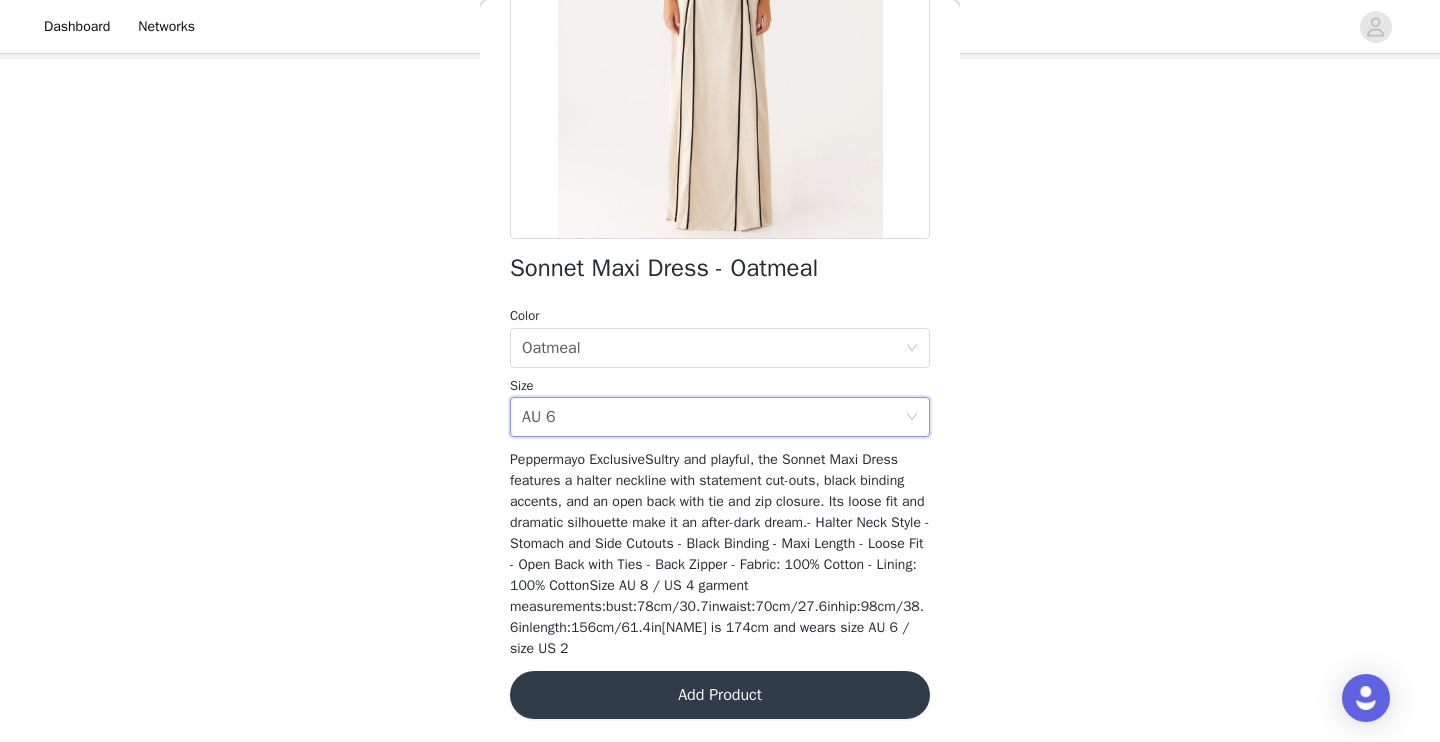 scroll, scrollTop: 104, scrollLeft: 0, axis: vertical 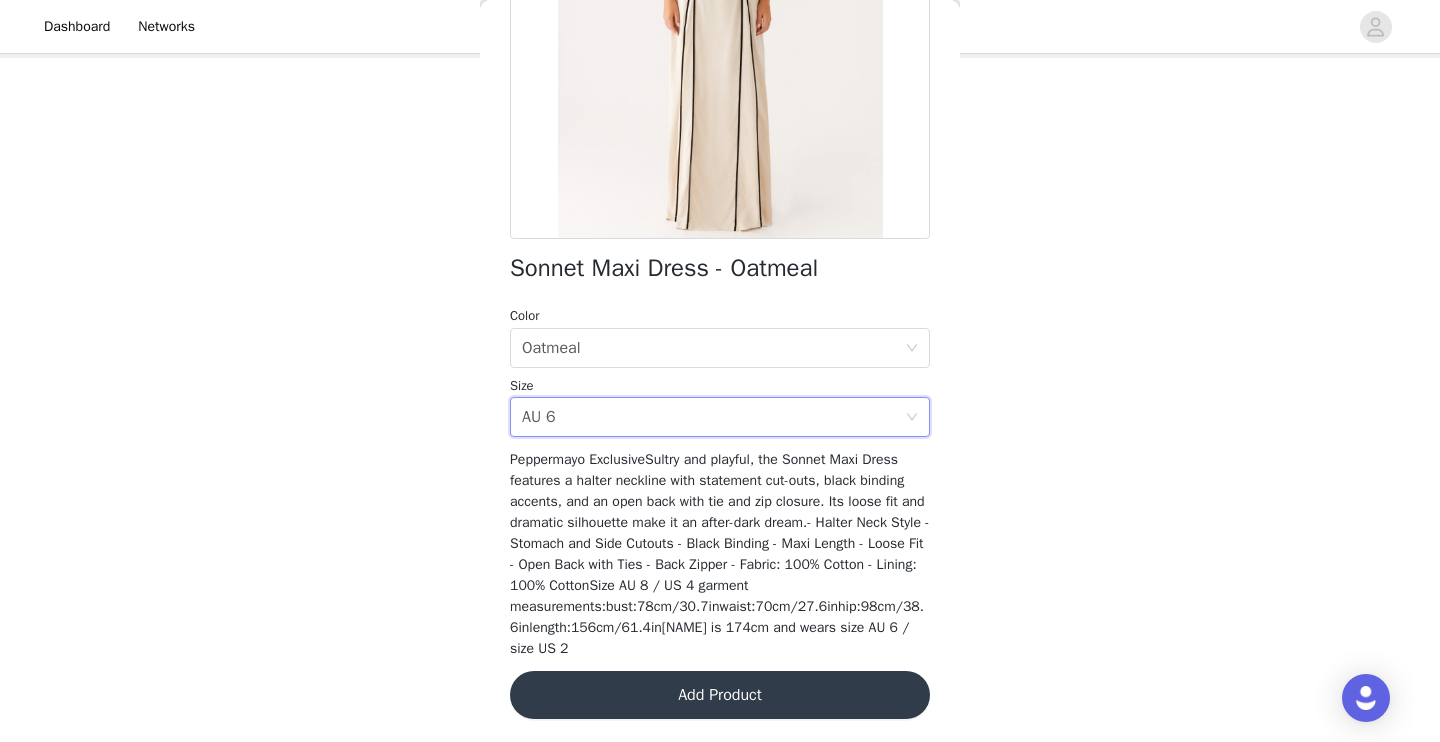 click on "Add Product" at bounding box center (720, 695) 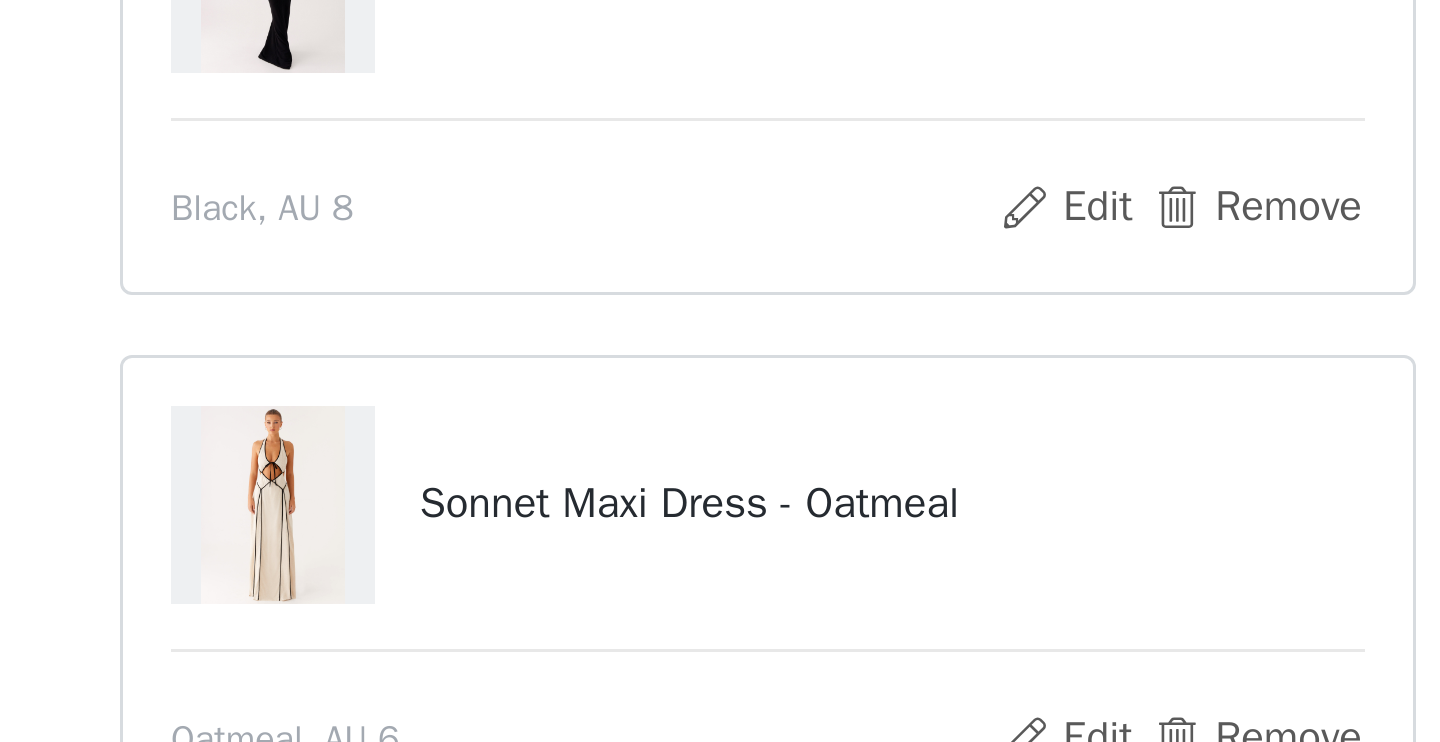 scroll, scrollTop: 332, scrollLeft: 0, axis: vertical 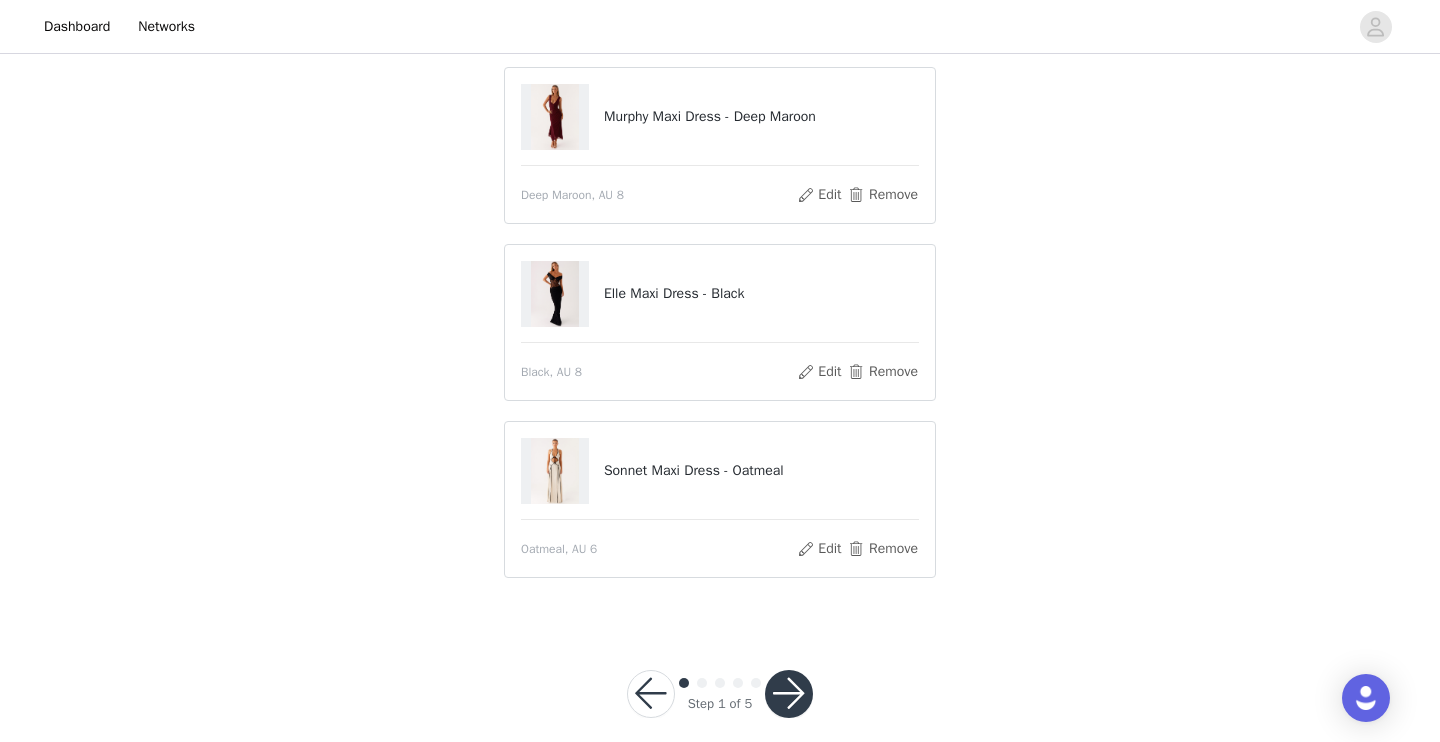 click at bounding box center [789, 694] 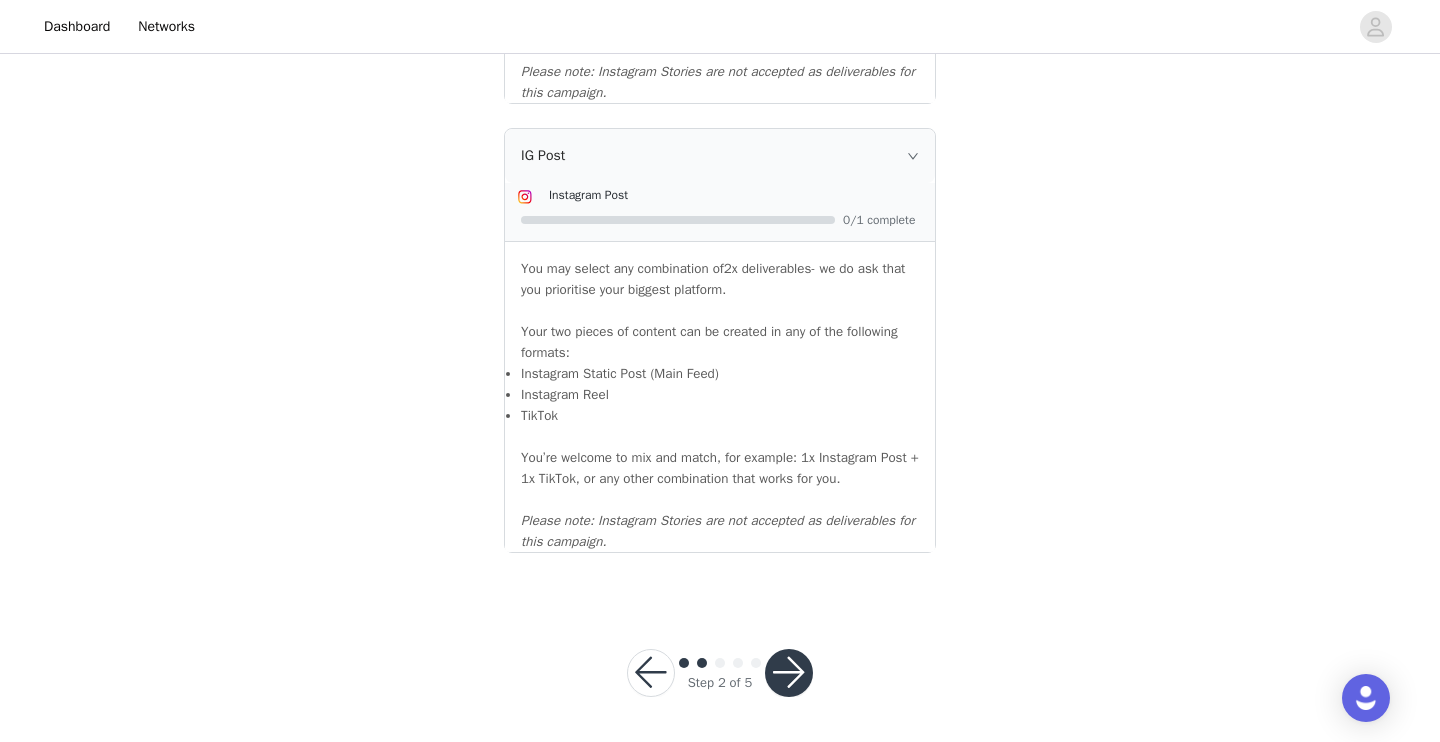 scroll, scrollTop: 2210, scrollLeft: 0, axis: vertical 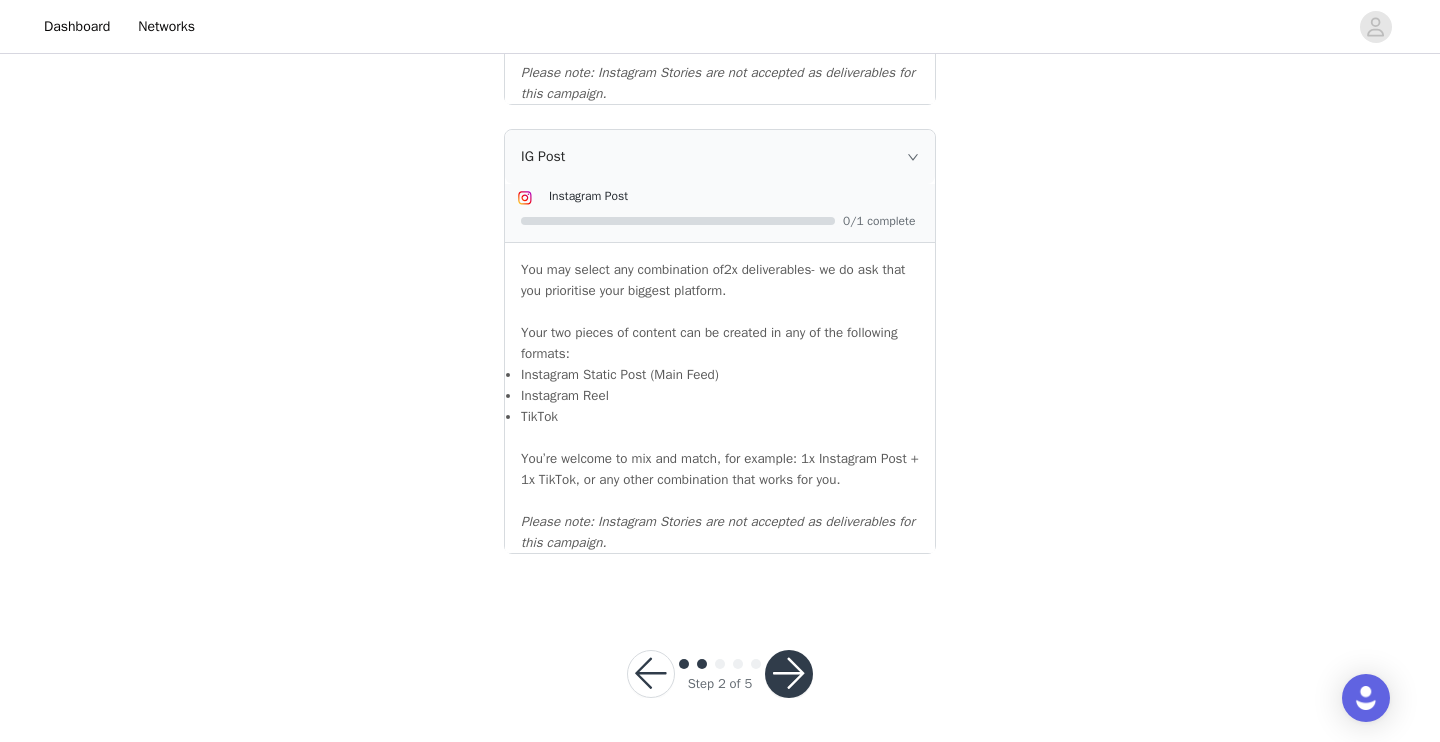 click at bounding box center [789, 674] 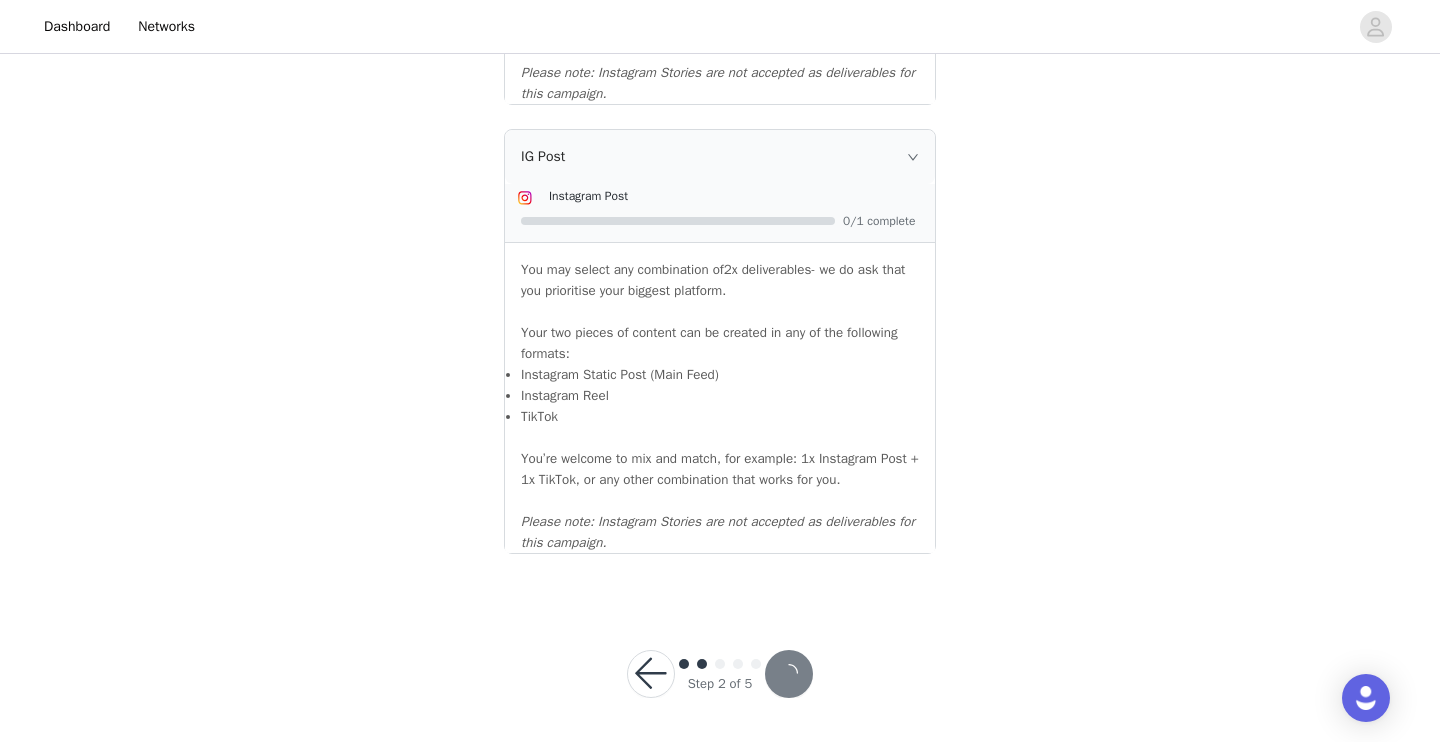 scroll, scrollTop: 0, scrollLeft: 0, axis: both 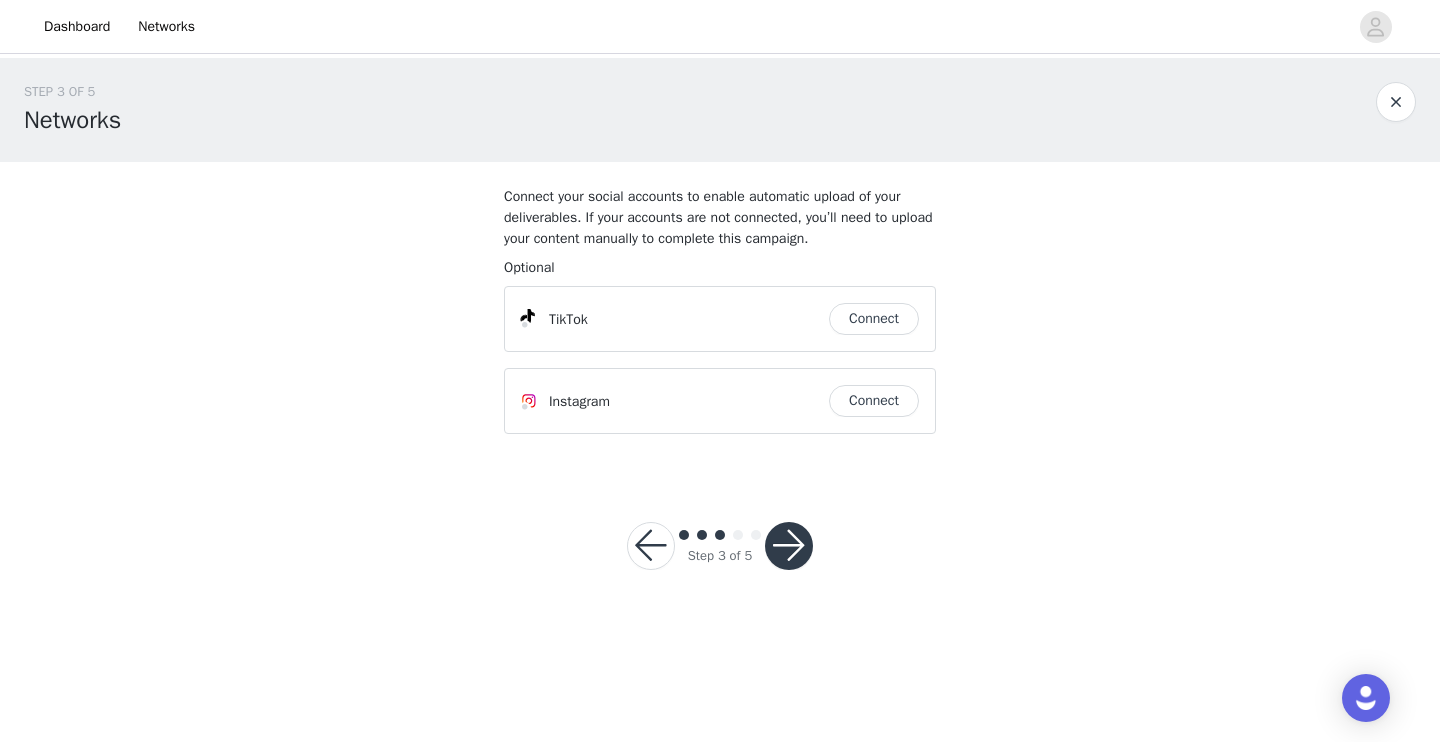 click at bounding box center [789, 546] 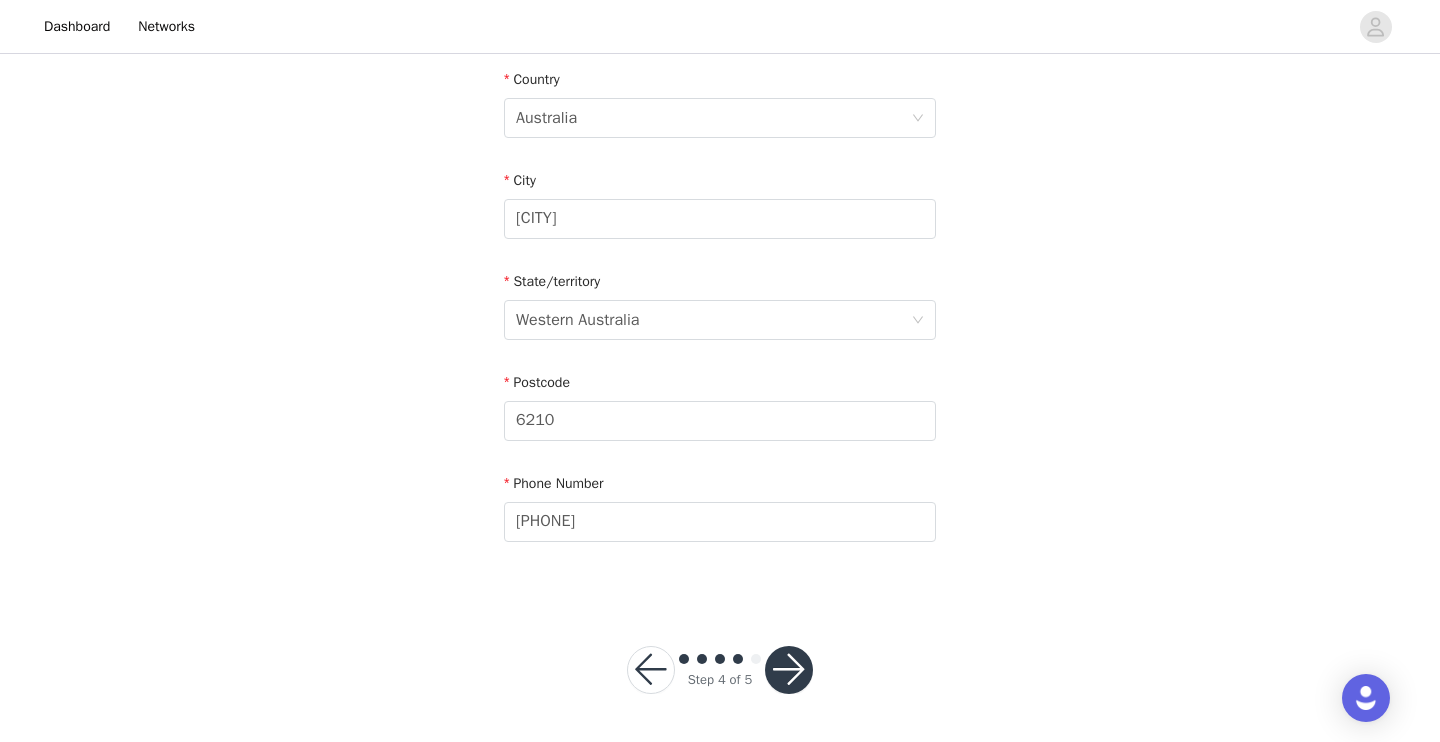 scroll, scrollTop: 663, scrollLeft: 0, axis: vertical 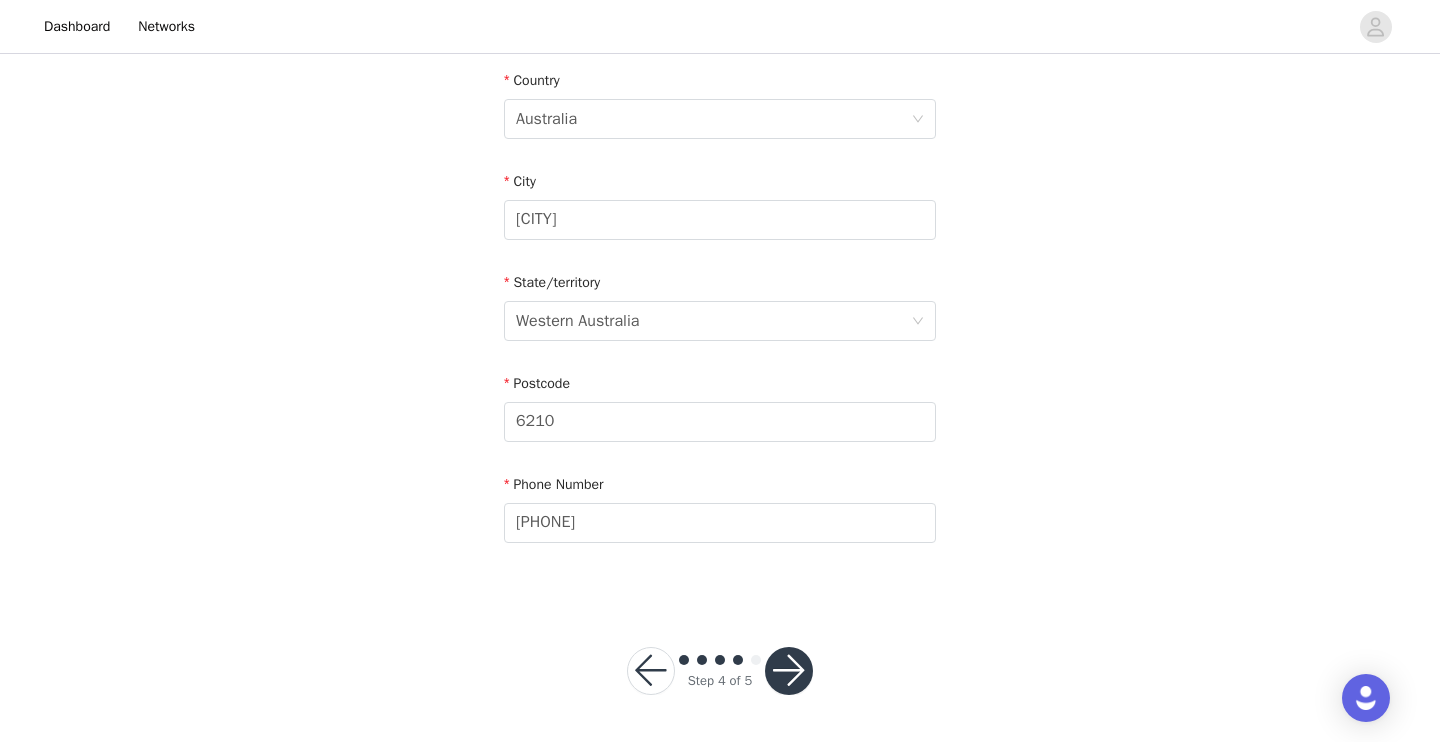 click at bounding box center (789, 671) 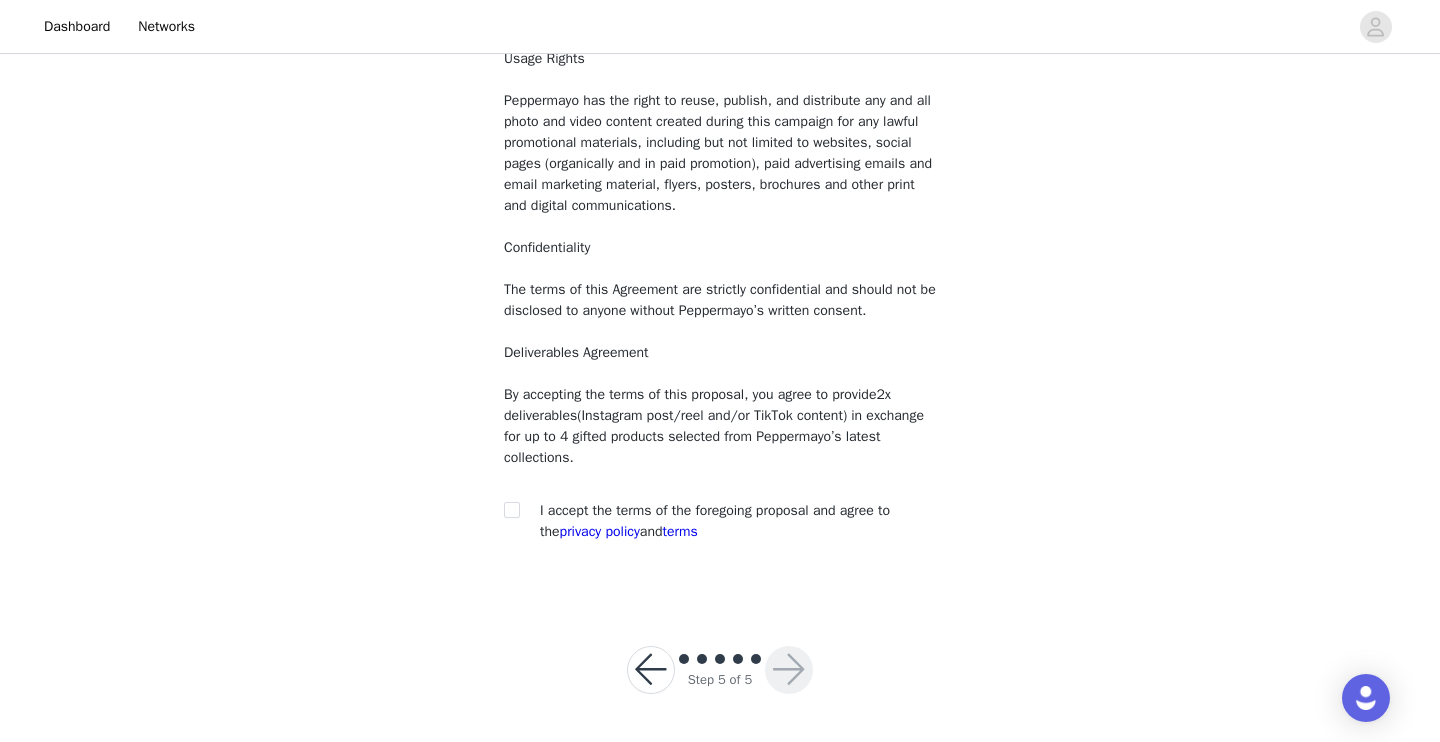 scroll, scrollTop: 182, scrollLeft: 0, axis: vertical 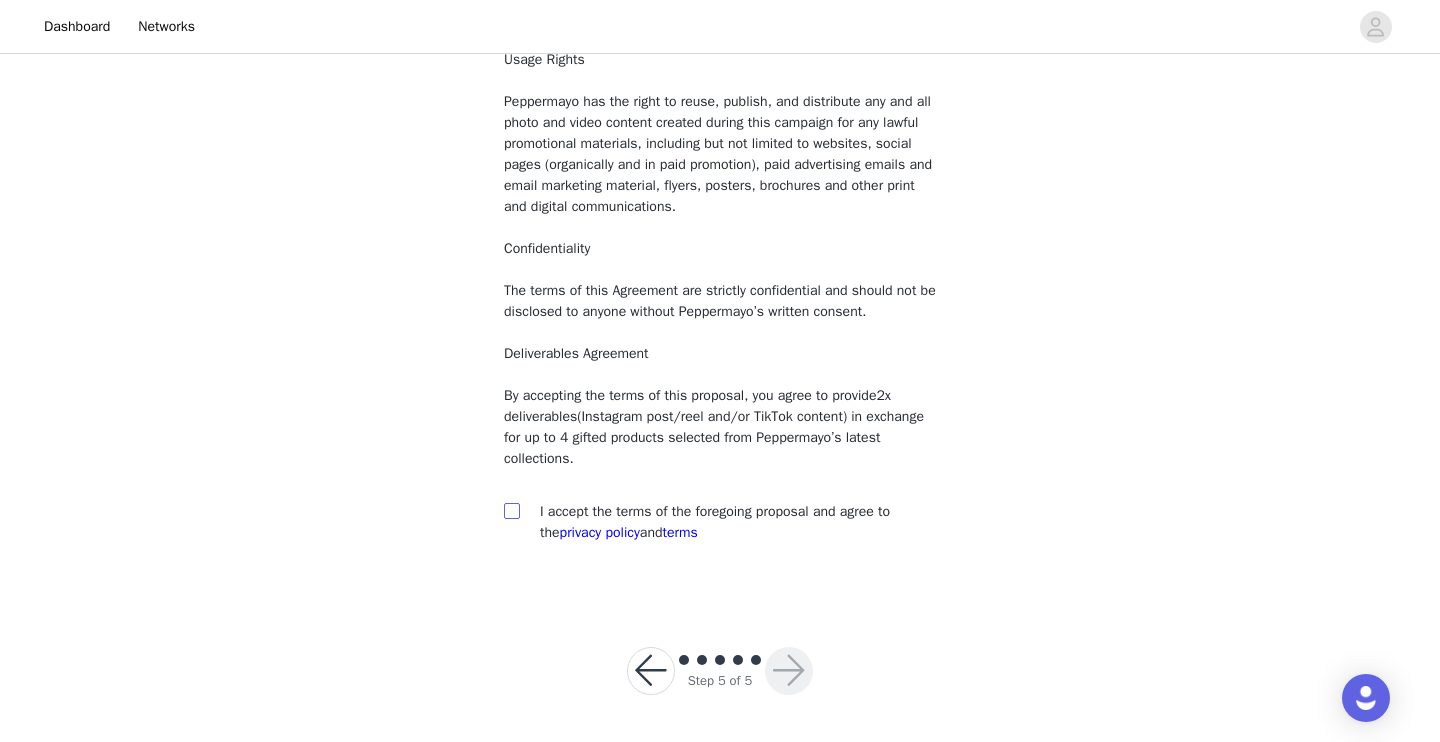 click at bounding box center (511, 510) 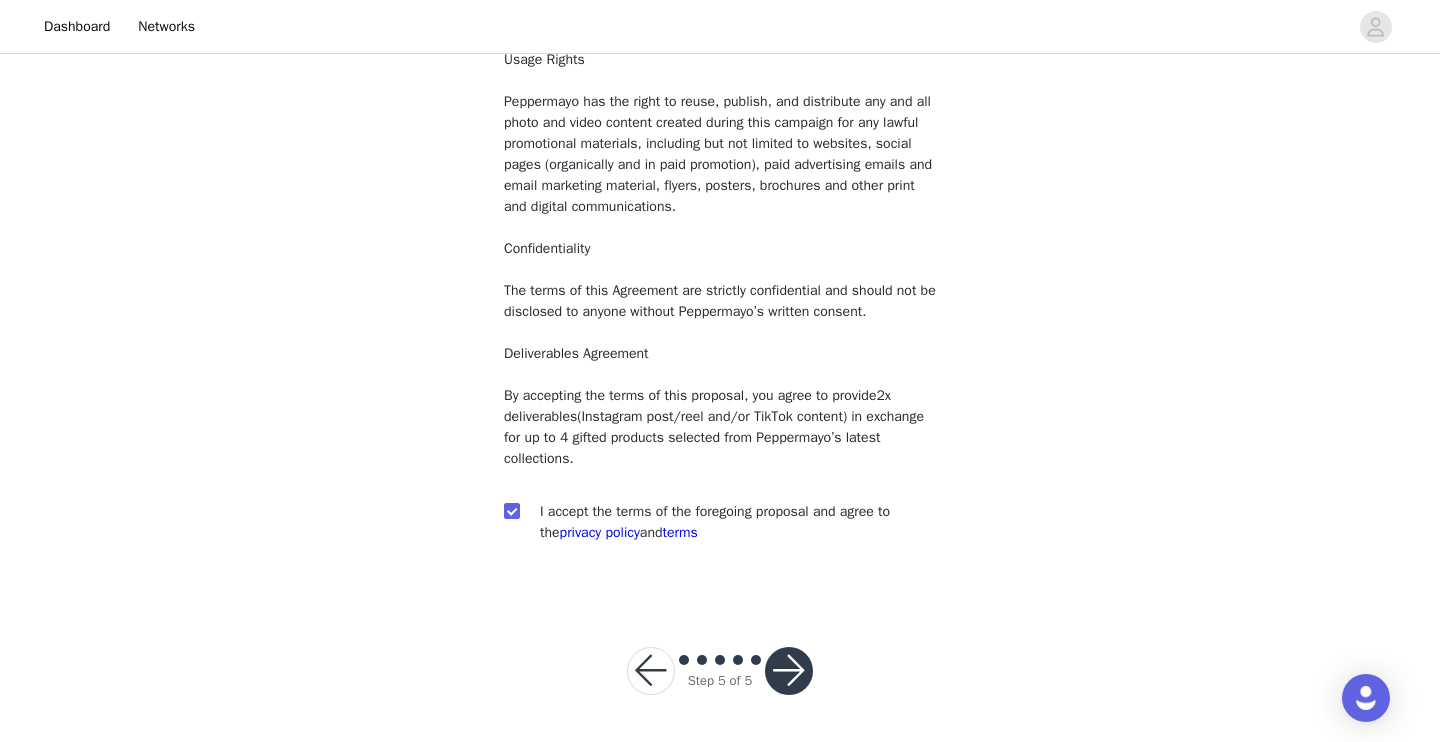 click at bounding box center (789, 671) 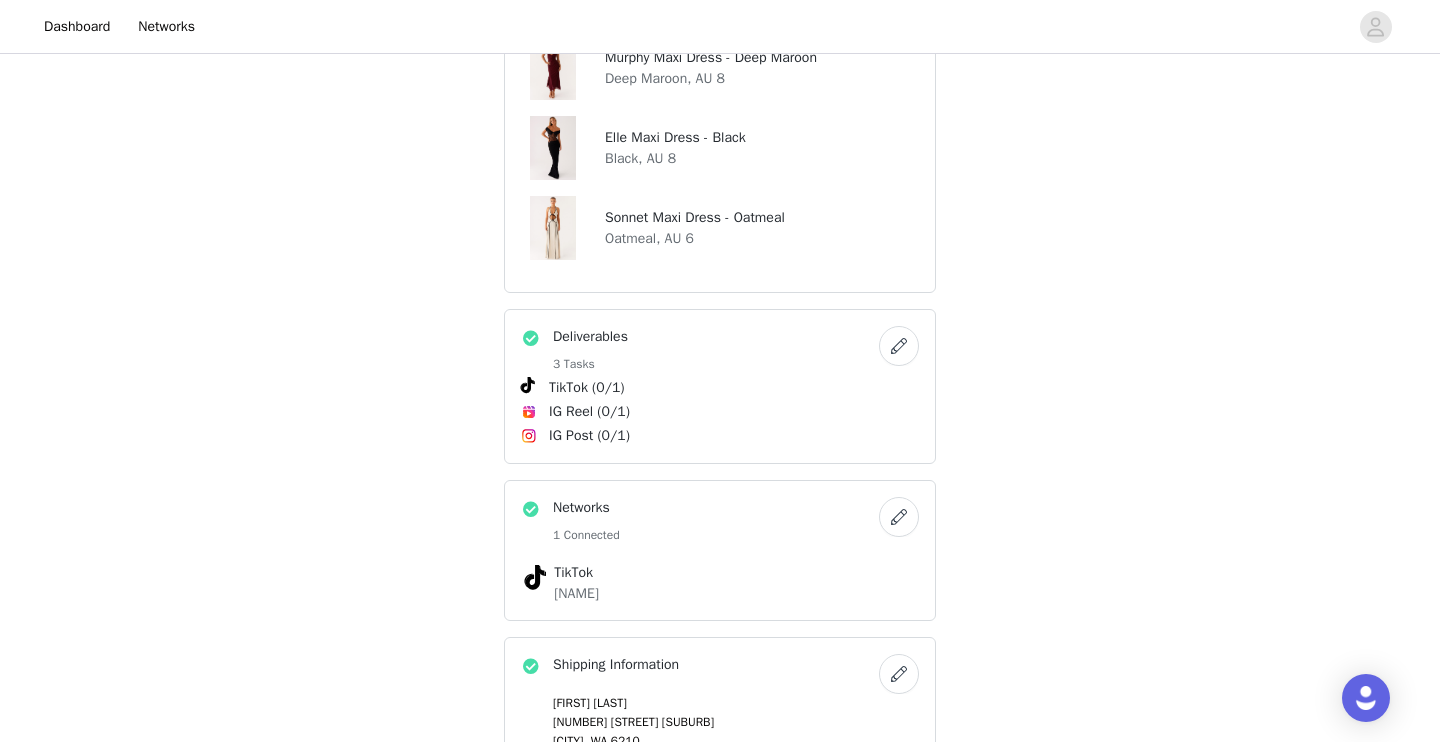 scroll, scrollTop: 596, scrollLeft: 0, axis: vertical 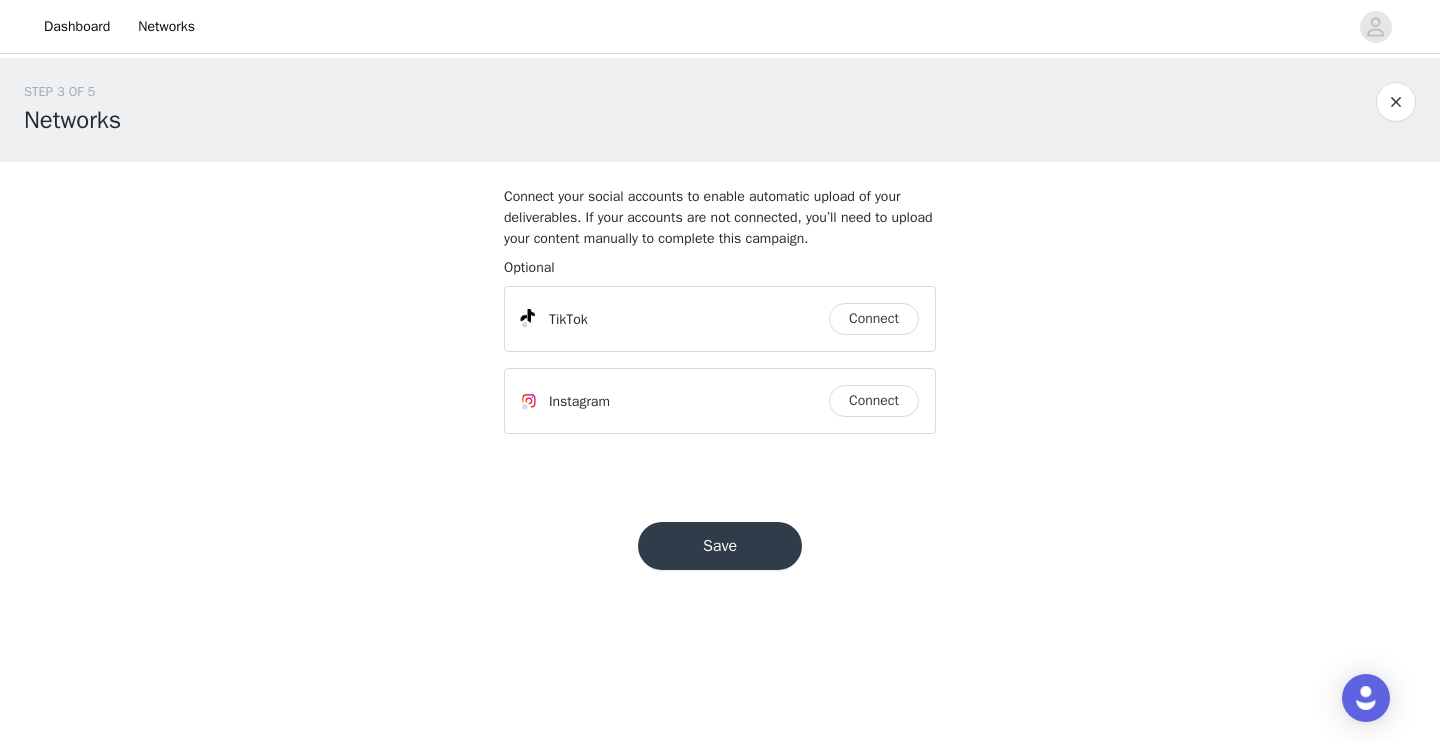 click on "TikTok         Connect" at bounding box center (720, 319) 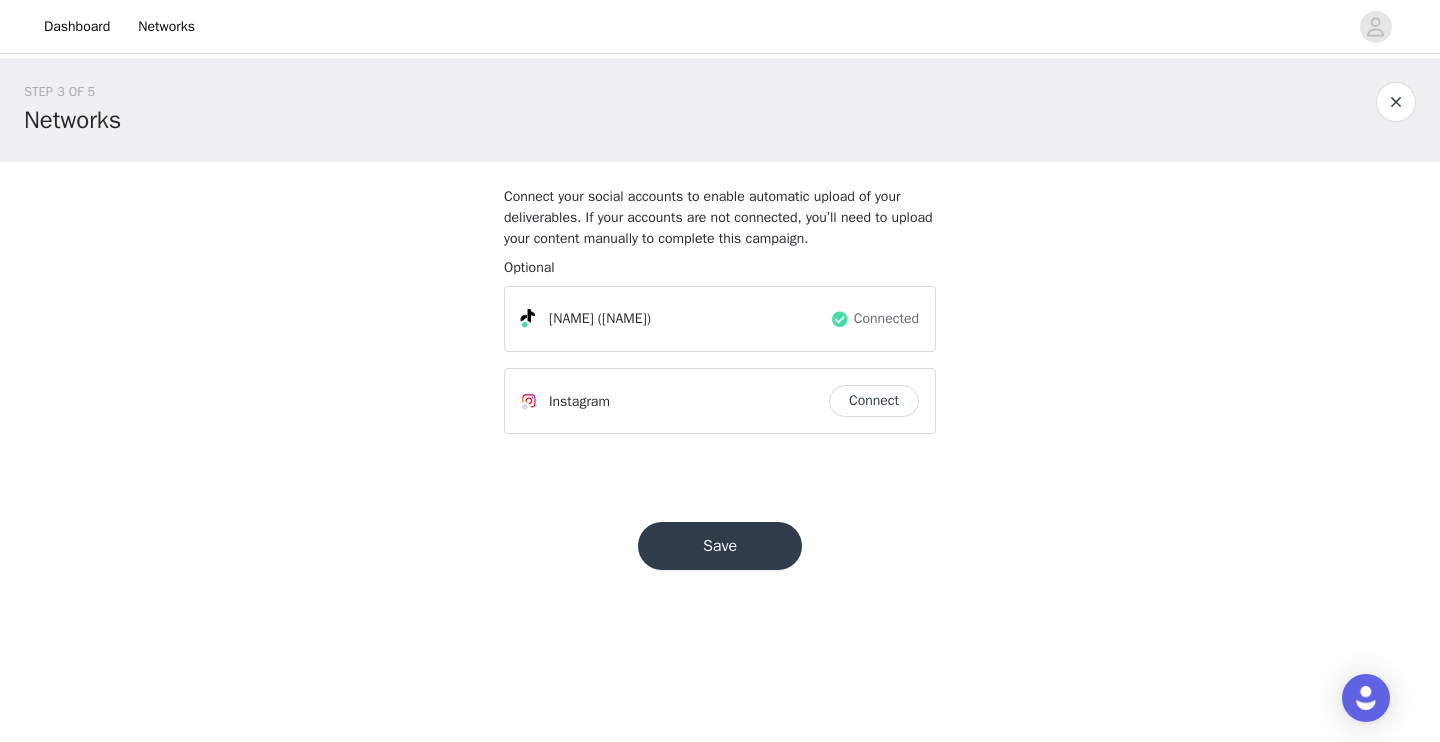 click on "Instagram         Connect" at bounding box center [720, 401] 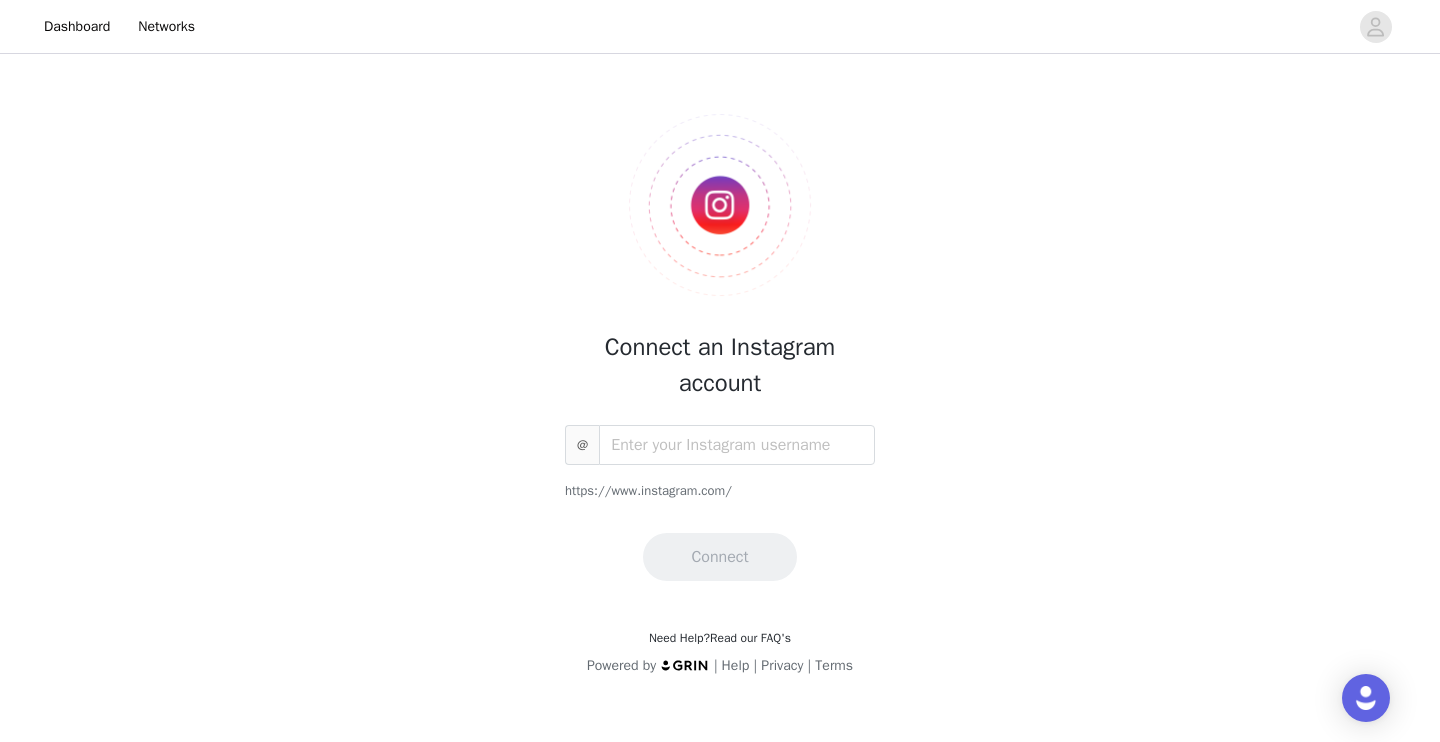 click on "Connect an Instagram account   @
https://www.instagram.com/
Connect" at bounding box center (720, 331) 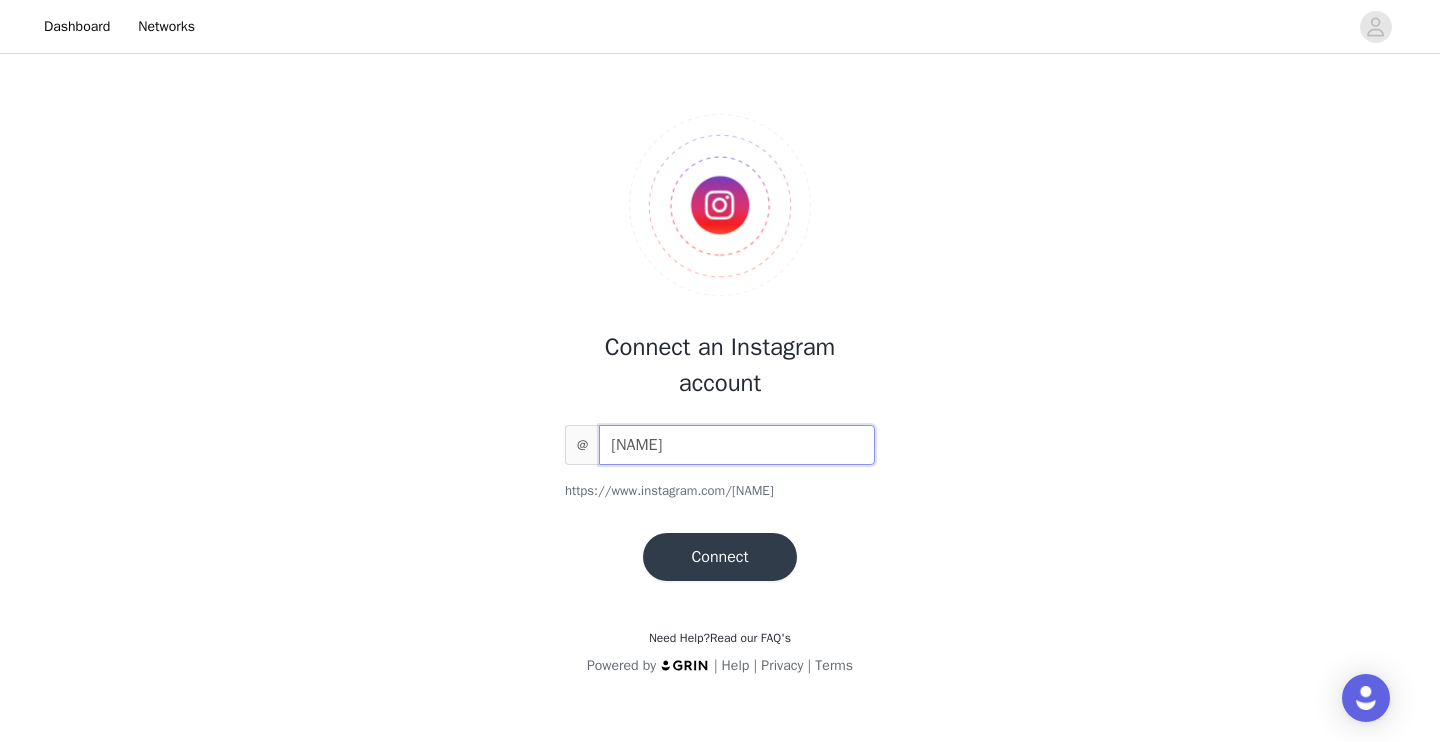 type on "[NAME]" 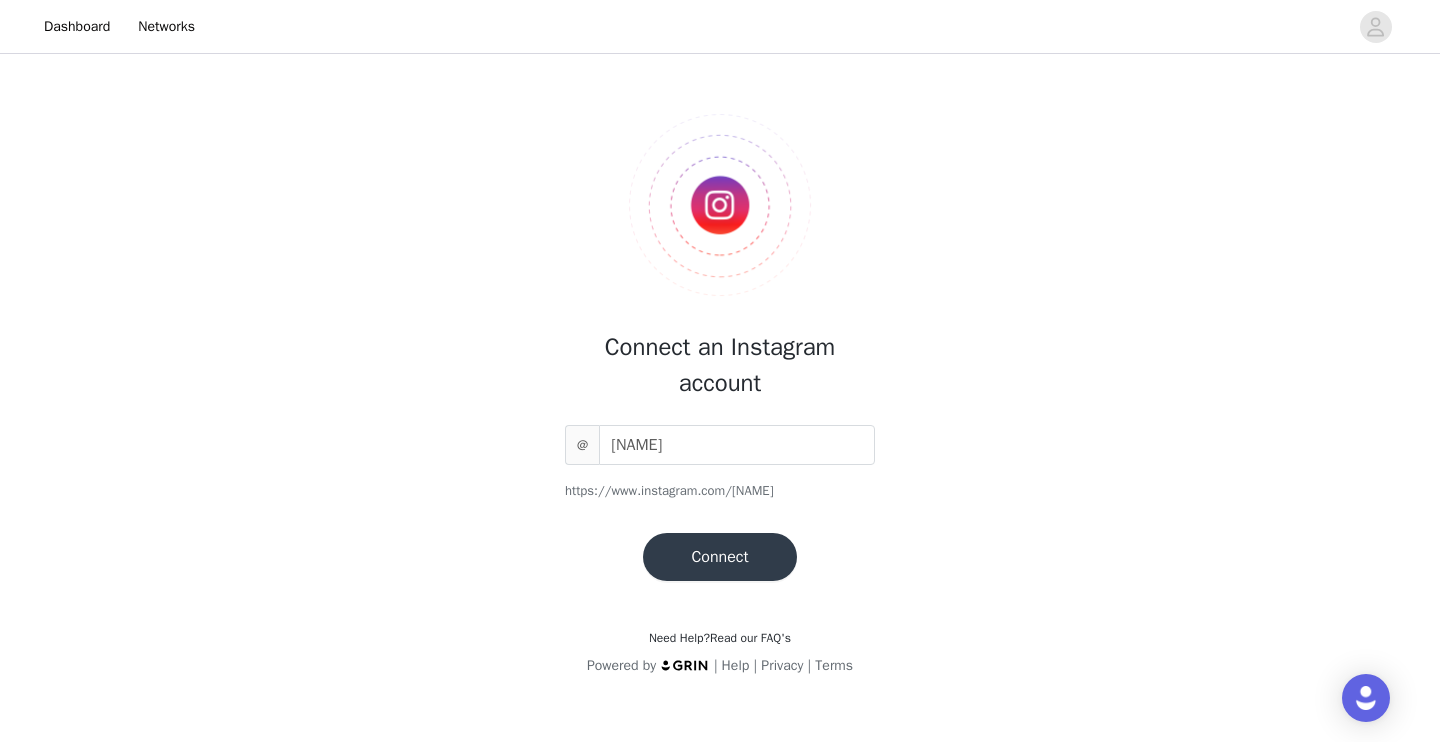 click on "Connect an Instagram account   @ [NAME]
https://www.instagram.com/[NAME]
Connect" at bounding box center [720, 331] 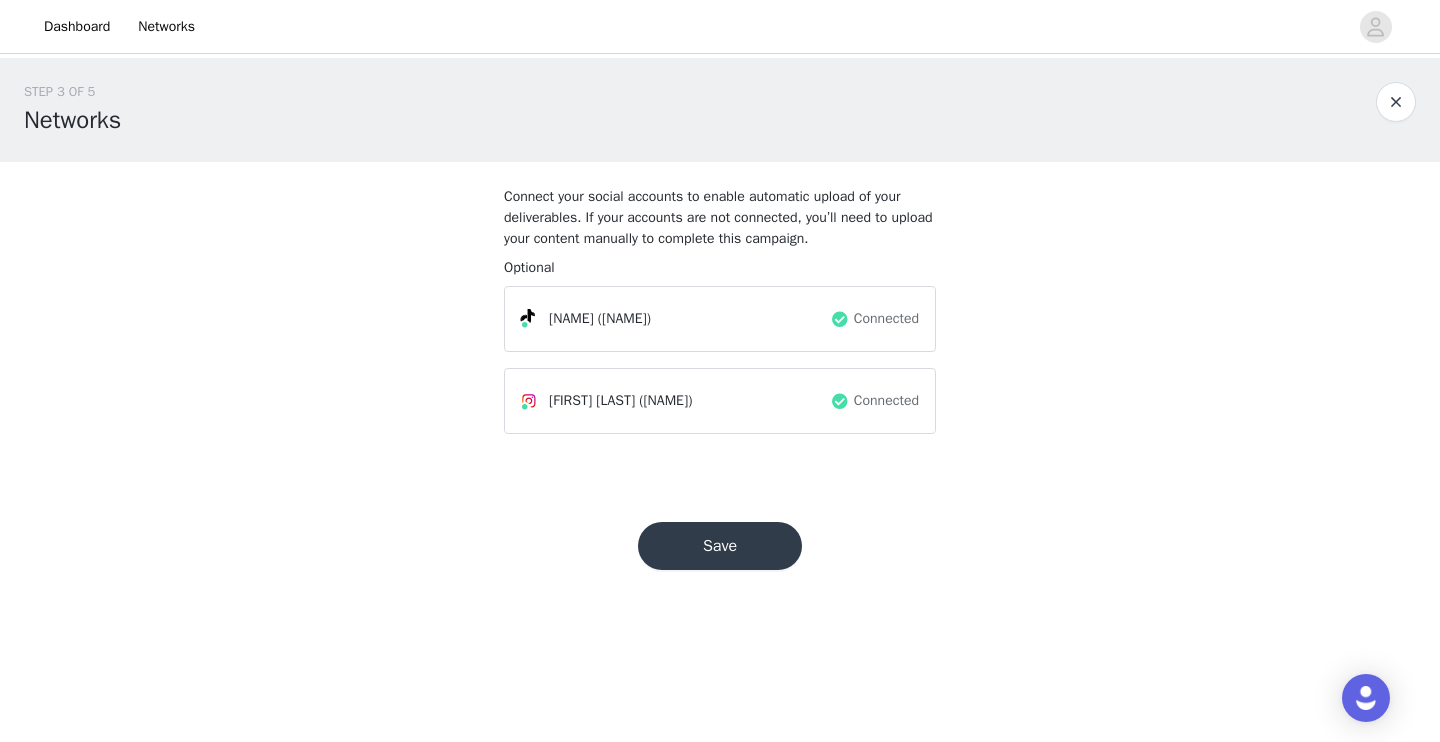 click on "Save" at bounding box center [720, 546] 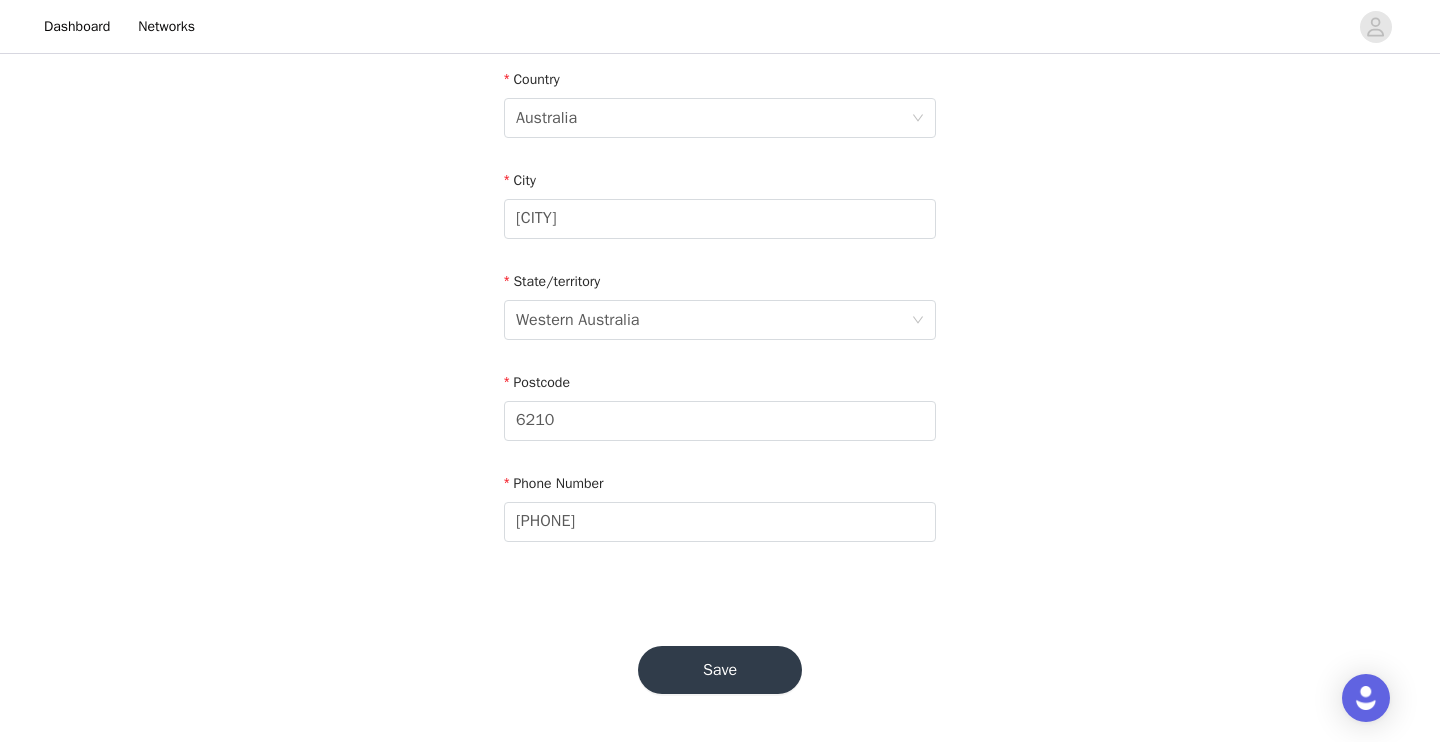 scroll, scrollTop: 663, scrollLeft: 0, axis: vertical 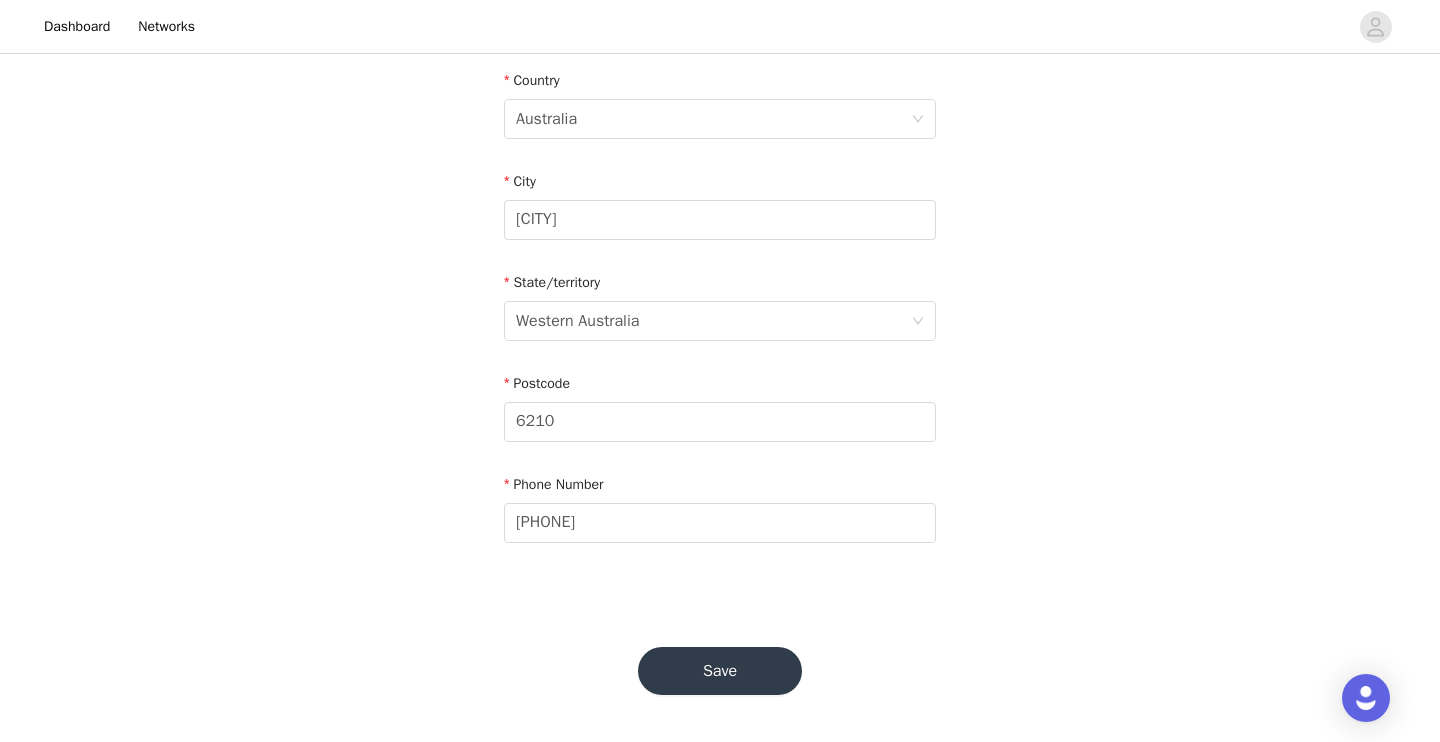 click on "Save" at bounding box center [720, 671] 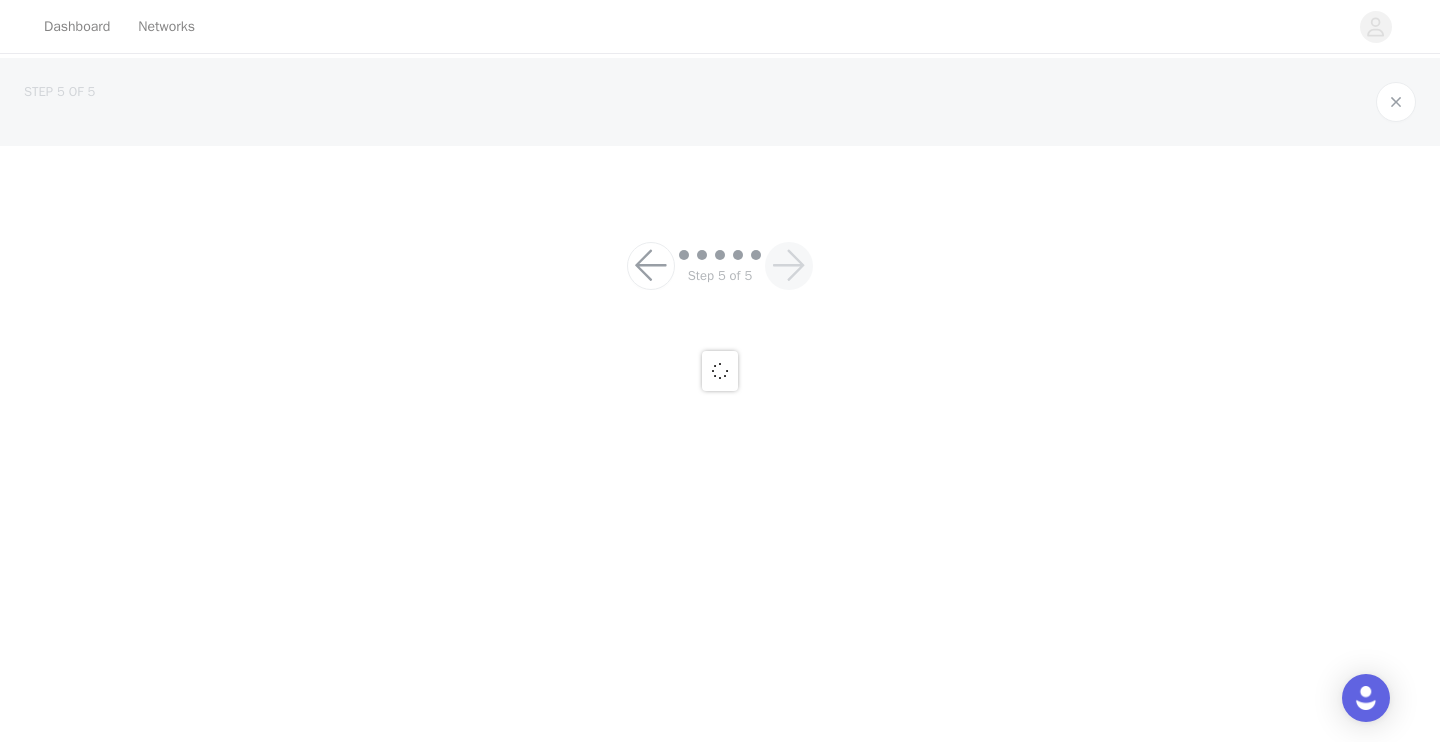 scroll, scrollTop: 0, scrollLeft: 0, axis: both 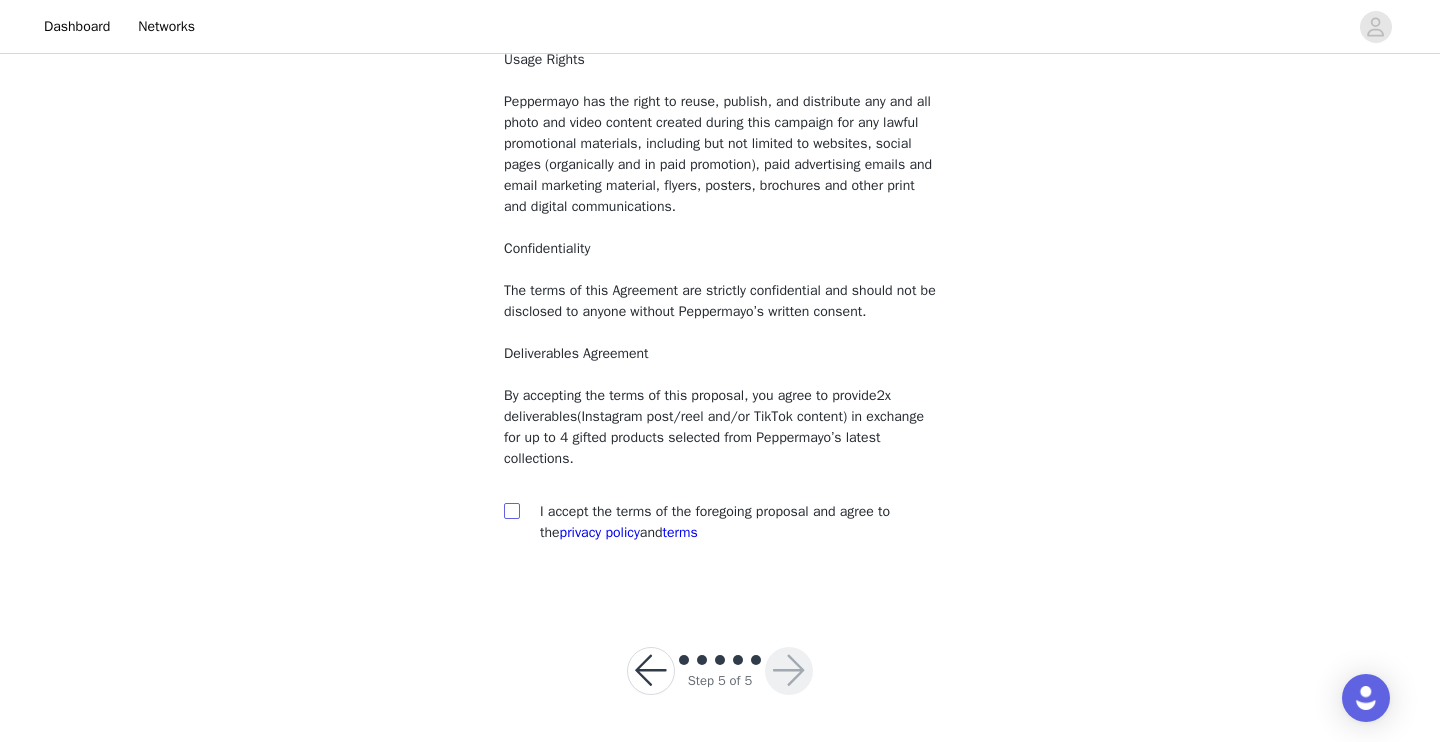 click at bounding box center [511, 510] 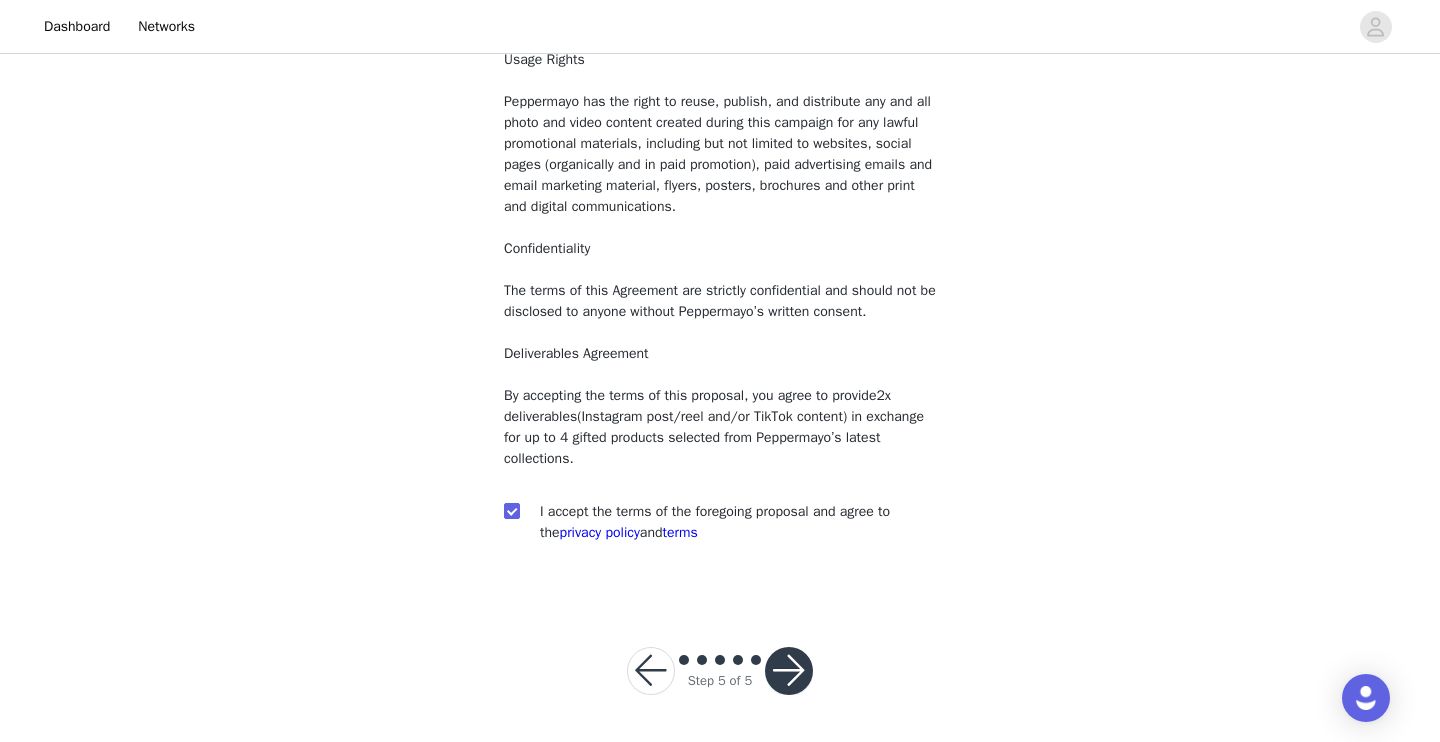 click at bounding box center [789, 671] 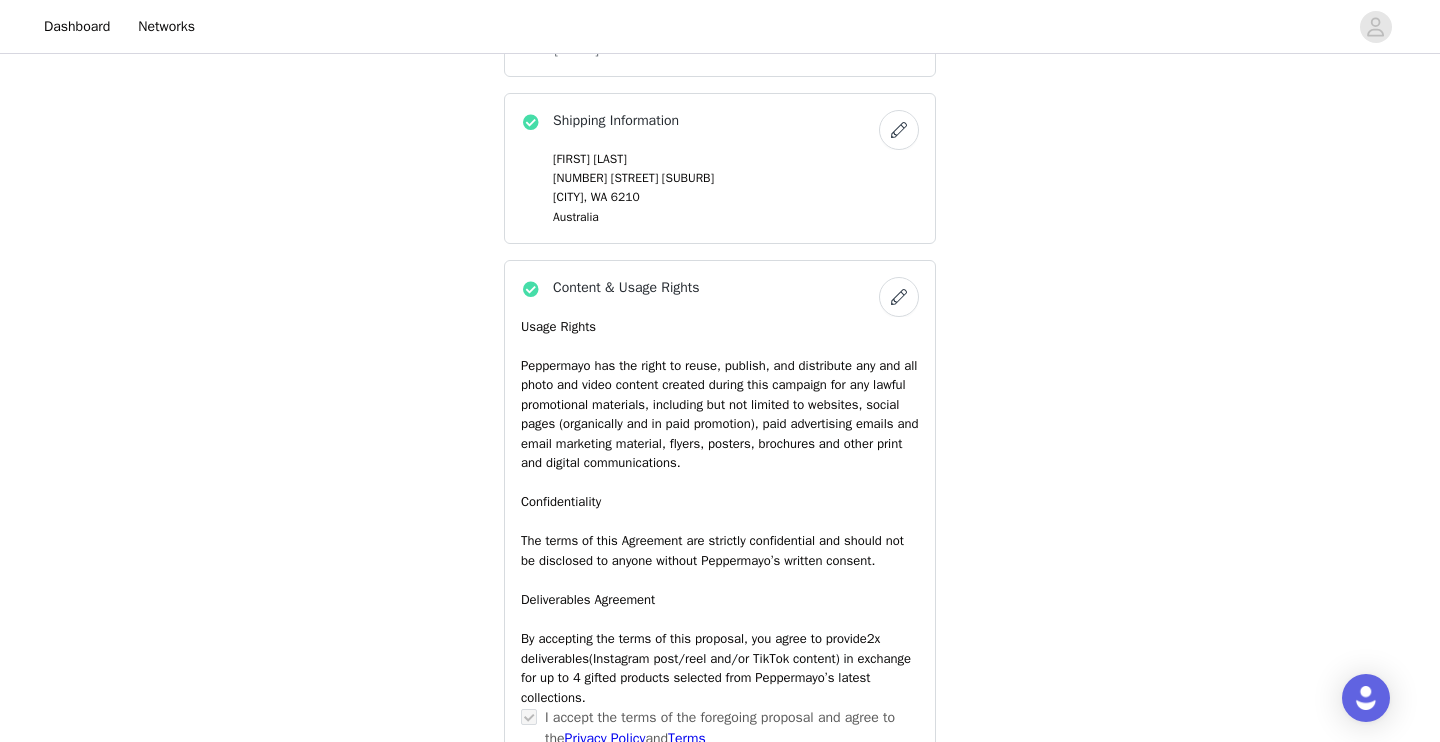 scroll, scrollTop: 727, scrollLeft: 0, axis: vertical 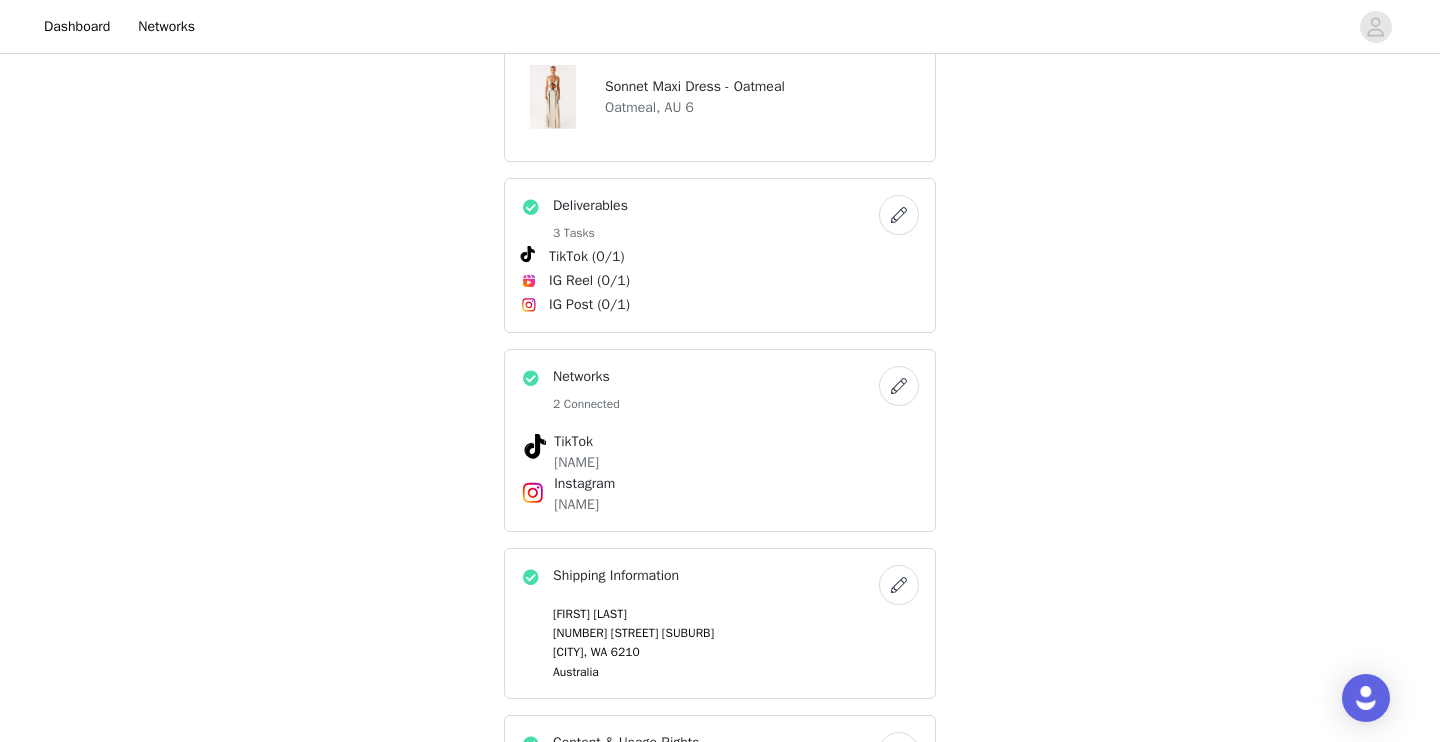 click on "IG Post (0/1)" at bounding box center (720, 304) 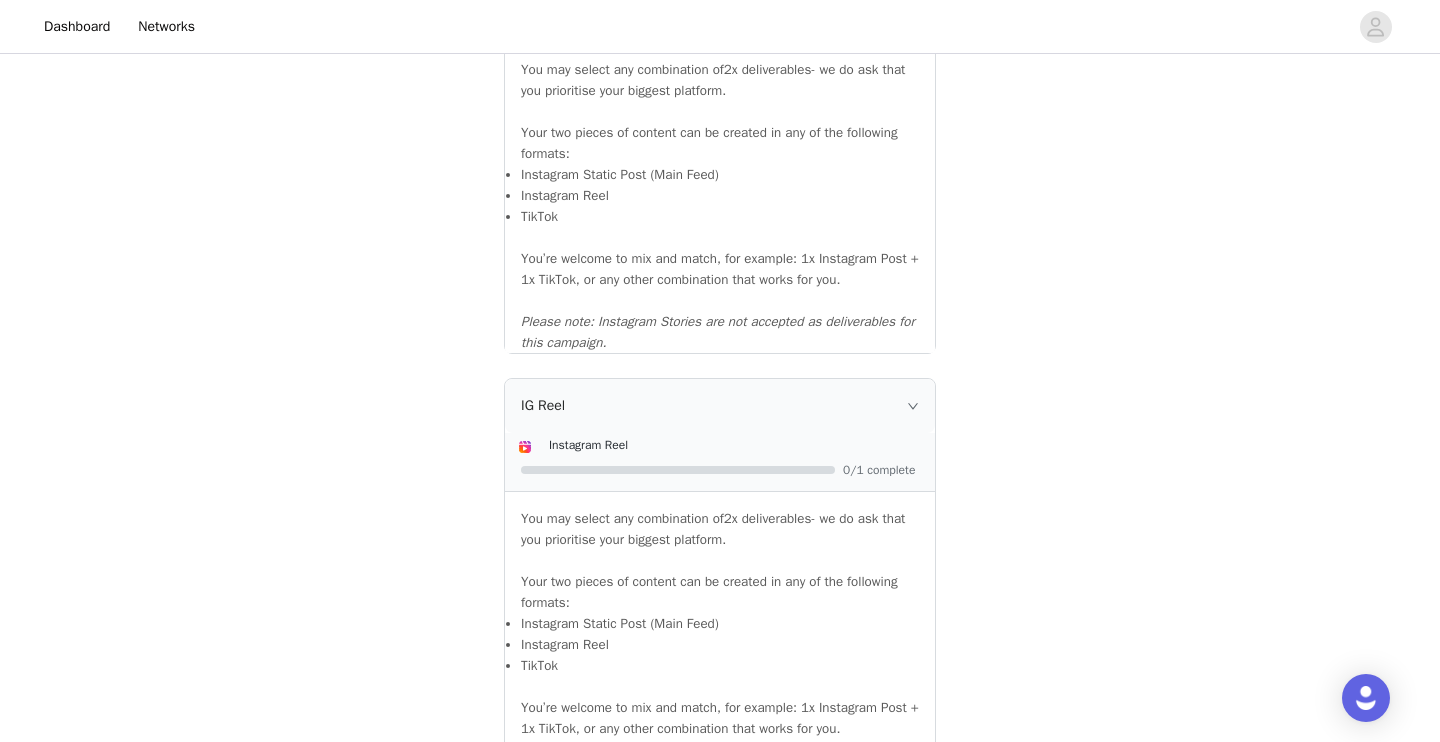 scroll, scrollTop: 1213, scrollLeft: 0, axis: vertical 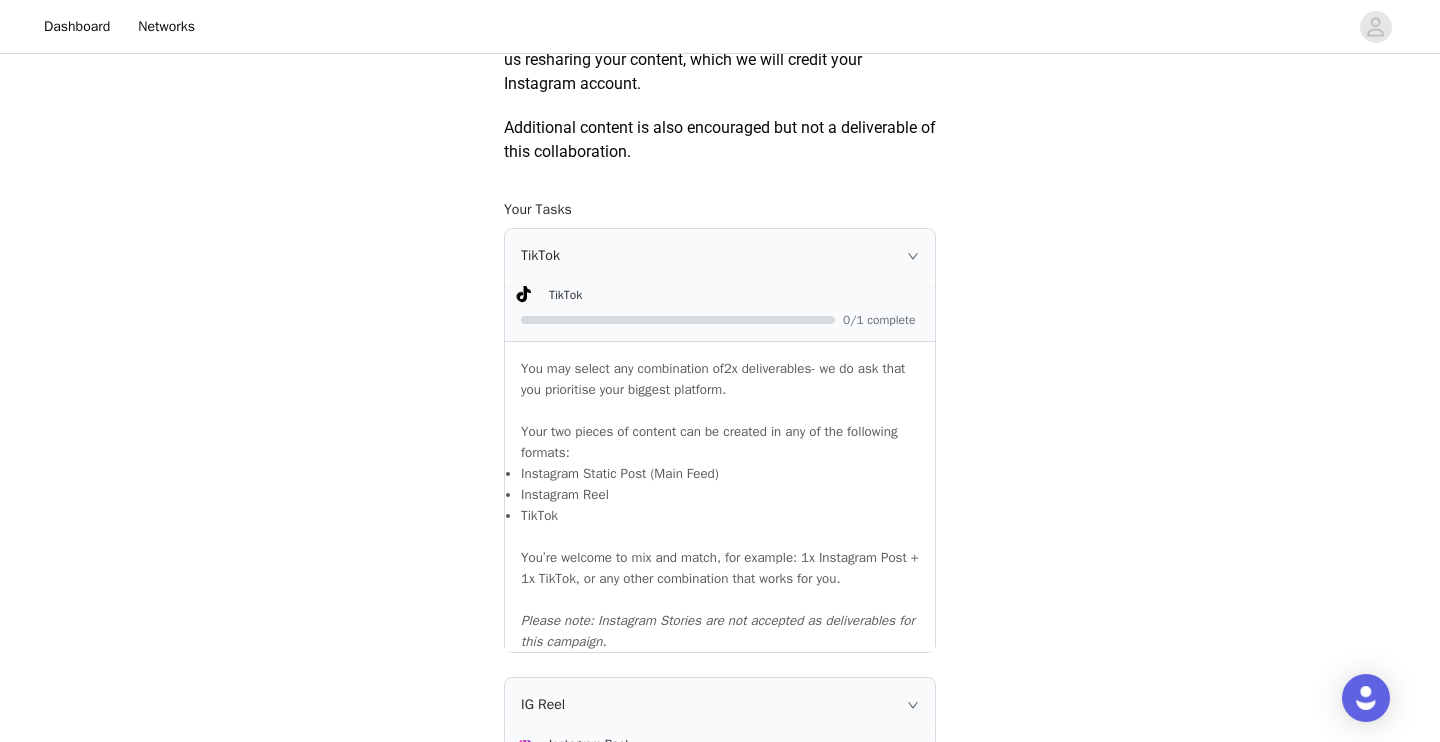 click on "You may select any combination of  2x deliverables  - we do ask that you prioritise your biggest platform." at bounding box center [720, 379] 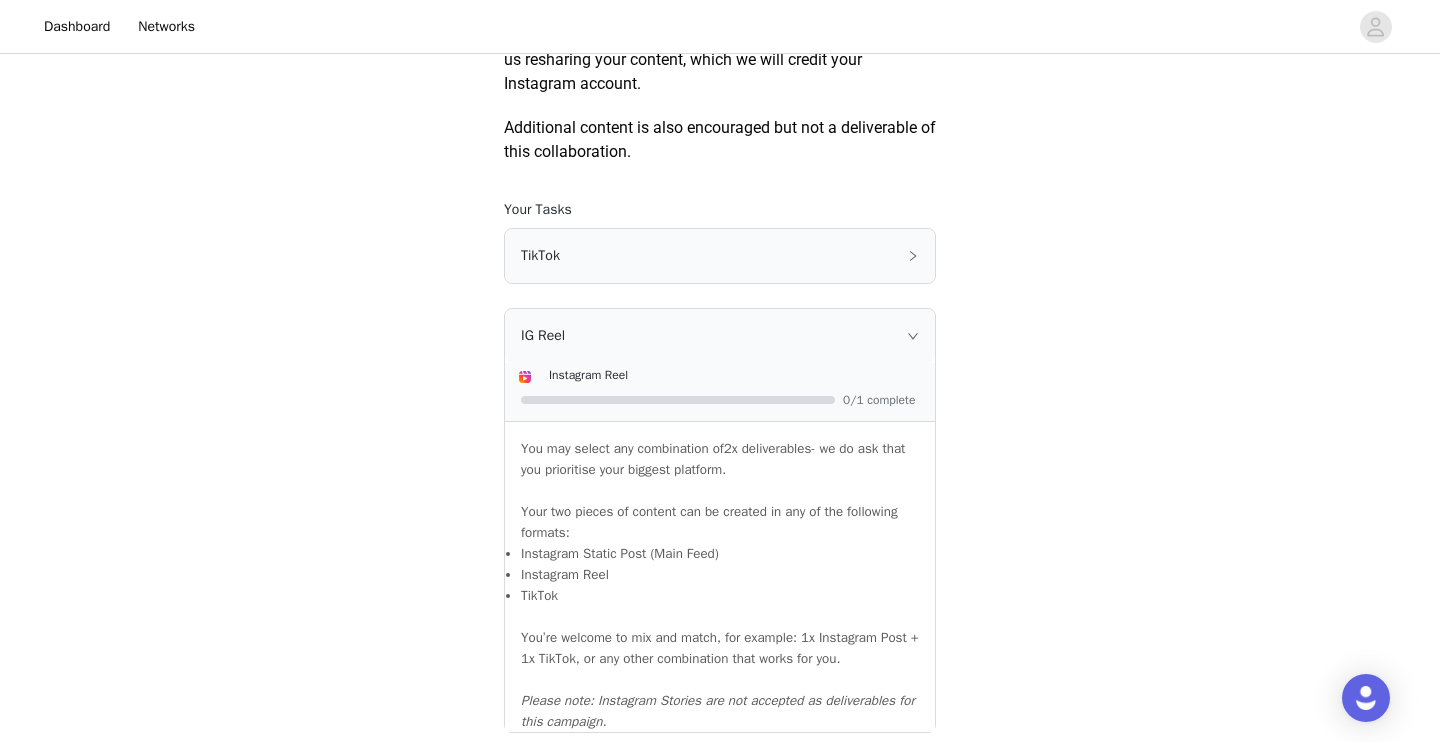 click on "TikTok     TikTok     0/1 complete     You may select any combination of  2x deliverables  - we do ask that you prioritise your biggest platform.
Your two pieces of content can be created in any of the following formats:
Instagram Static Post (Main Feed)
Instagram Reel
TikTok
You’re welcome to mix and match, for example: 1x Instagram Post + 1x TikTok, or any other combination that works for you.
Please note: Instagram Stories are not accepted as deliverables for this campaign.     IG Reel     Instagram Reel     0/1 complete     You may select any combination of  2x deliverables  - we do ask that you prioritise your biggest platform.
Your two pieces of content can be created in any of the following formats:
Instagram Static Post (Main Feed)
Instagram Reel
TikTok
You’re welcome to mix and match, for example: 1x Instagram Post + 1x TikTok, or any other combination that works for you.
IG Post     Instagram Post     0/1 complete" at bounding box center (720, 705) 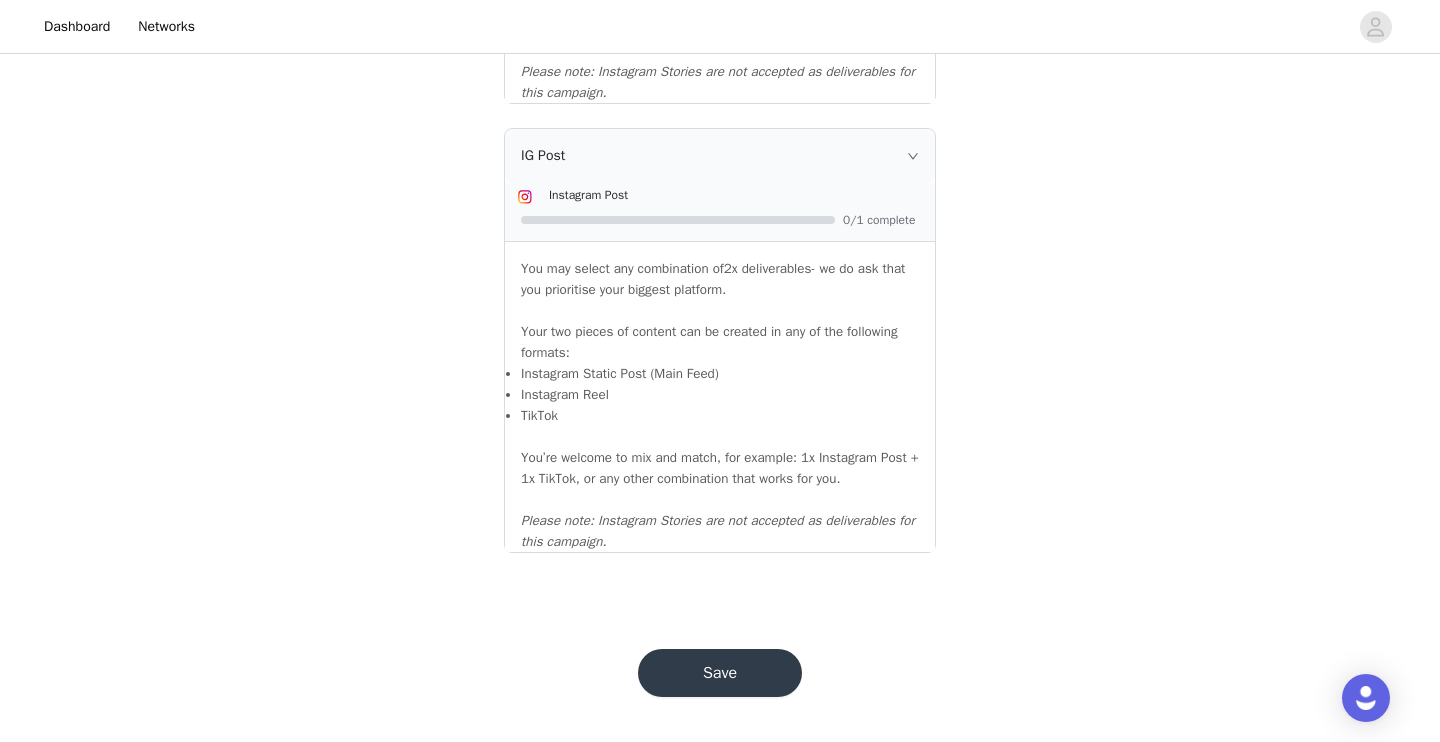 scroll, scrollTop: 1841, scrollLeft: 0, axis: vertical 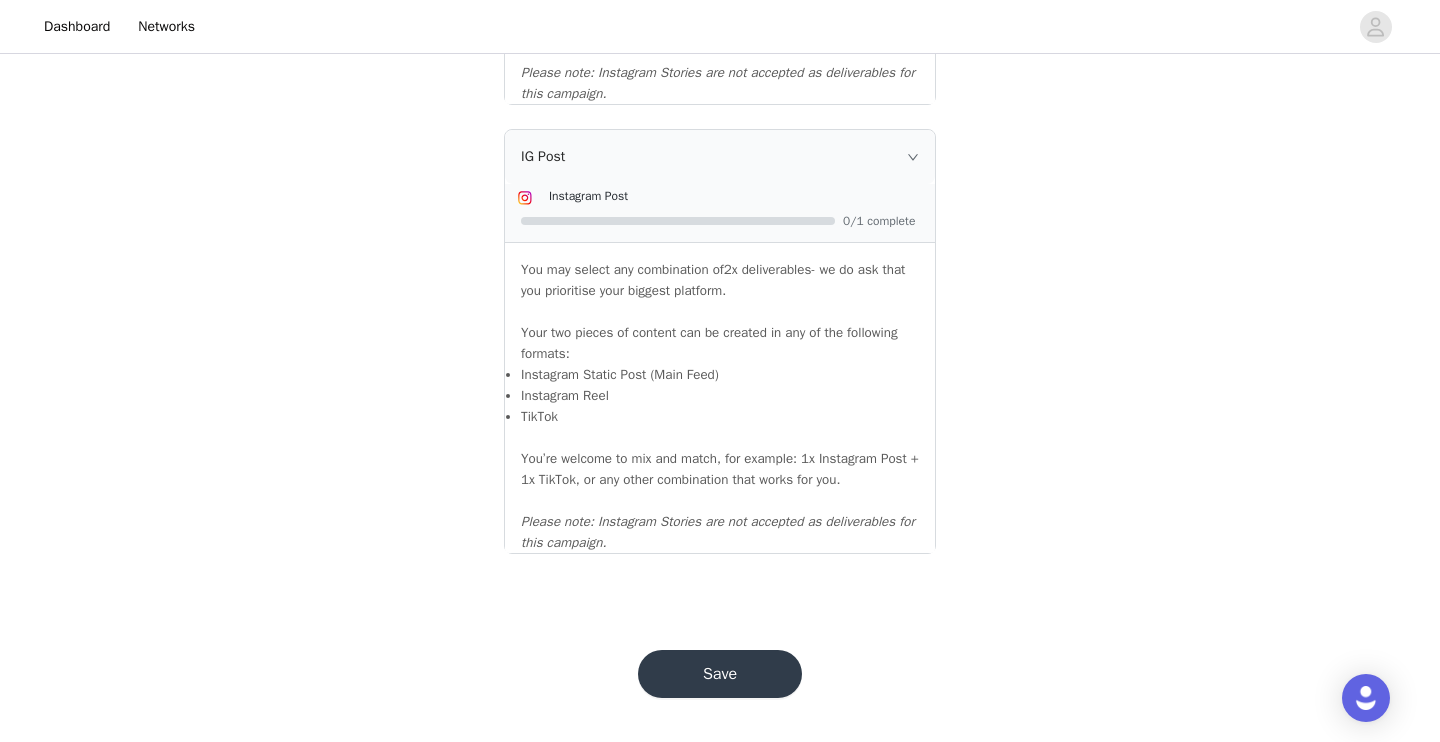 click on "Save" at bounding box center [720, 674] 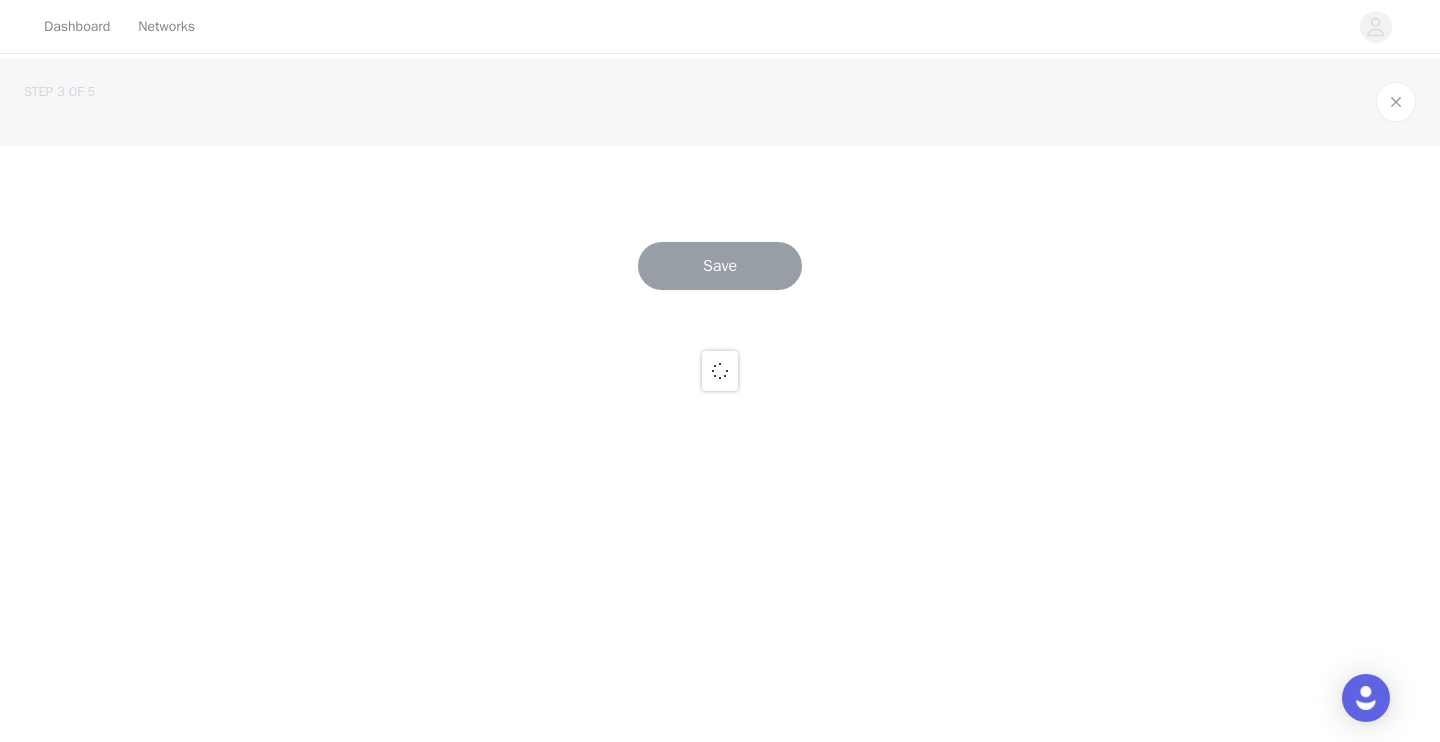 scroll, scrollTop: 0, scrollLeft: 0, axis: both 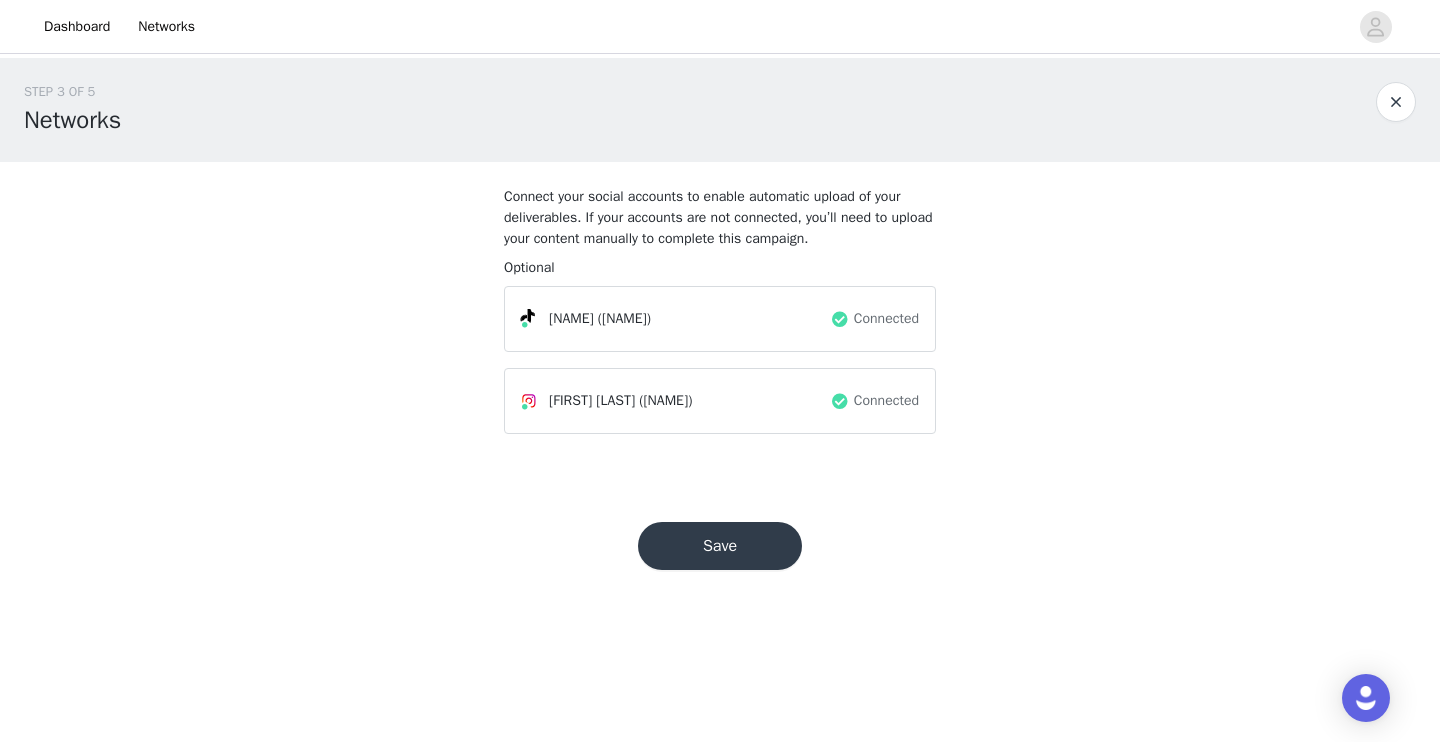 click on "Save" at bounding box center [720, 546] 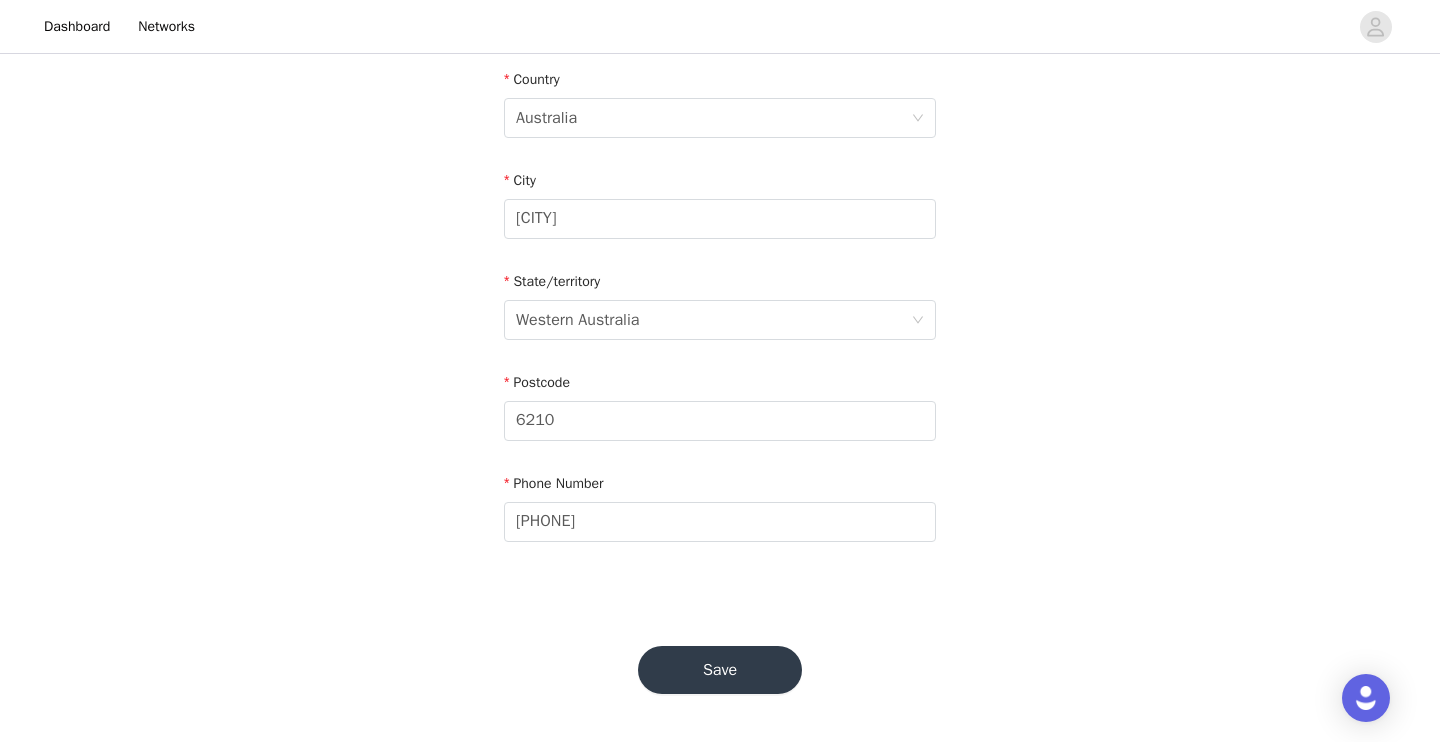 scroll, scrollTop: 663, scrollLeft: 0, axis: vertical 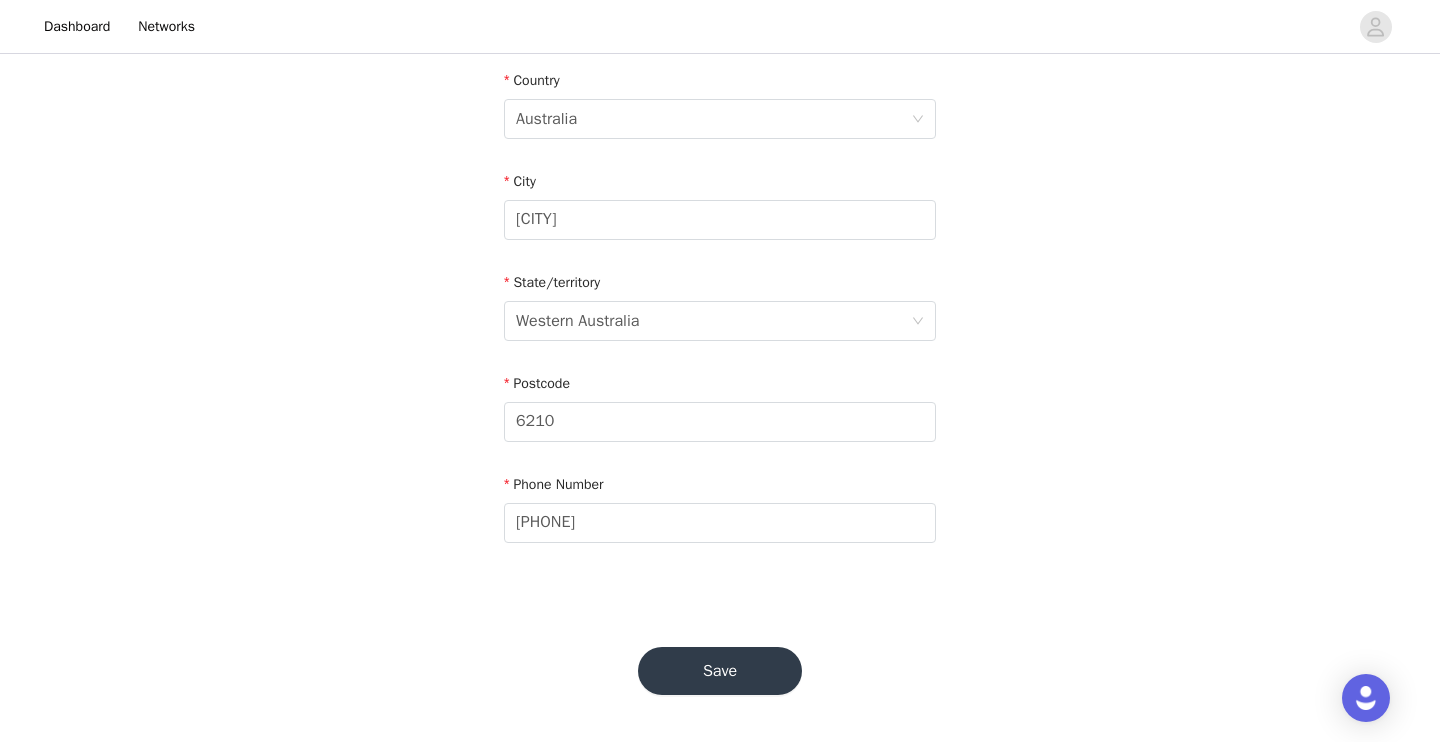 click on "Save" at bounding box center (720, 671) 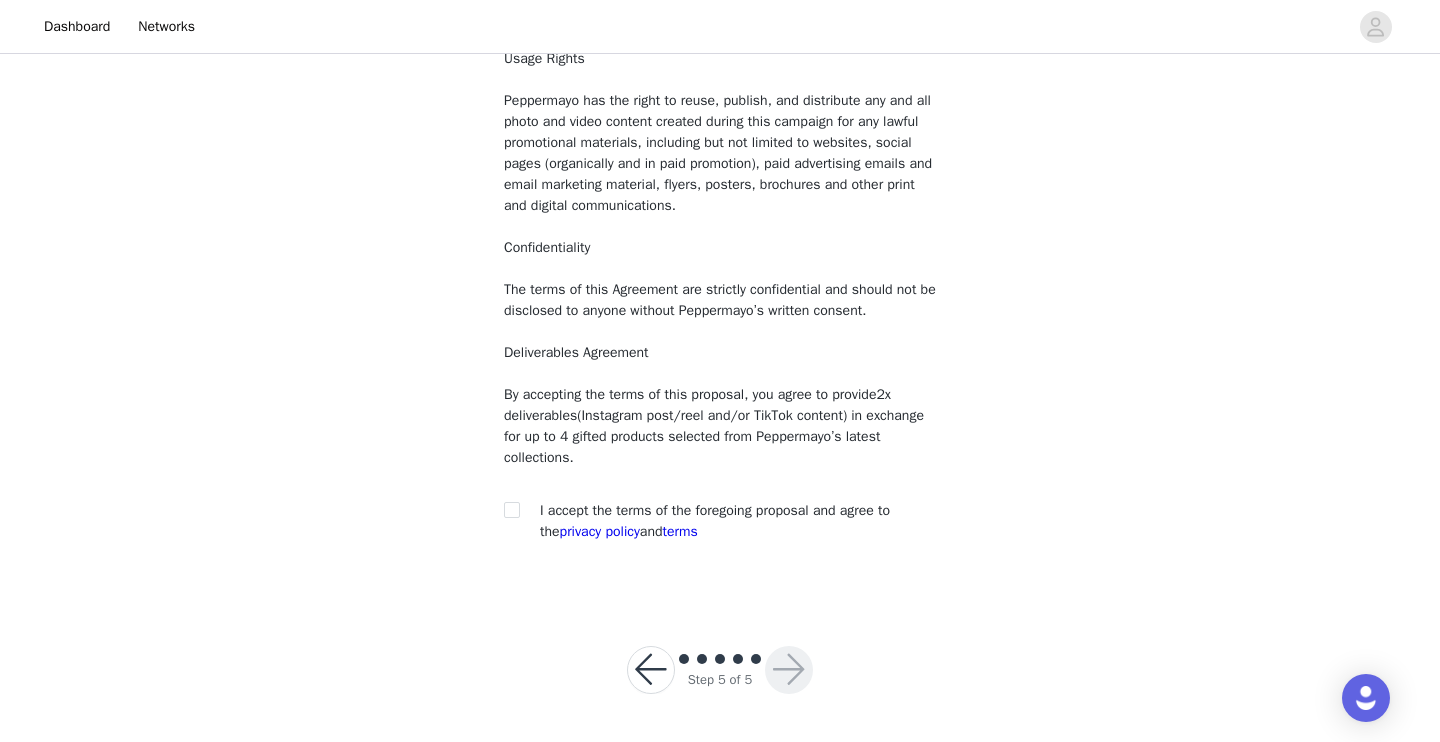 scroll, scrollTop: 182, scrollLeft: 0, axis: vertical 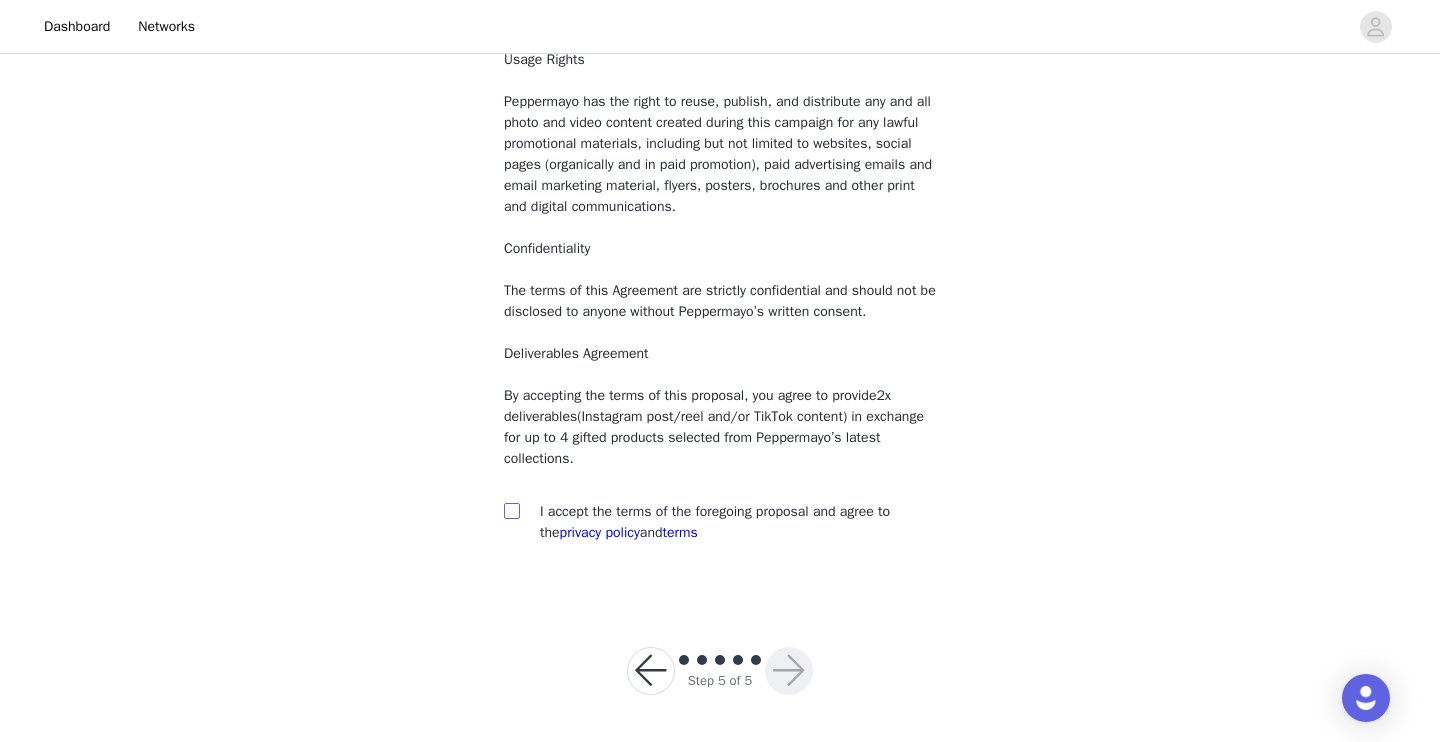 click at bounding box center [512, 511] 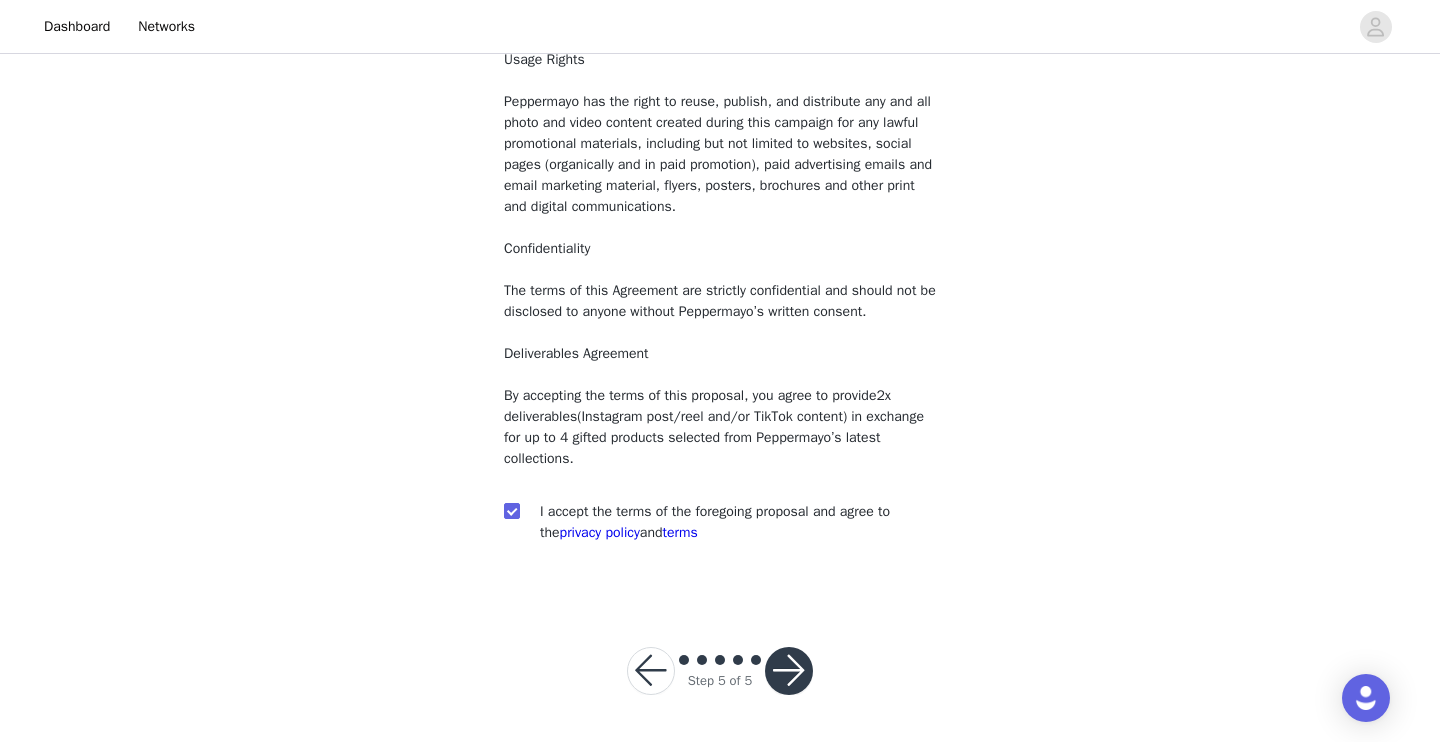 click on "Step 5 of 5" at bounding box center (720, 671) 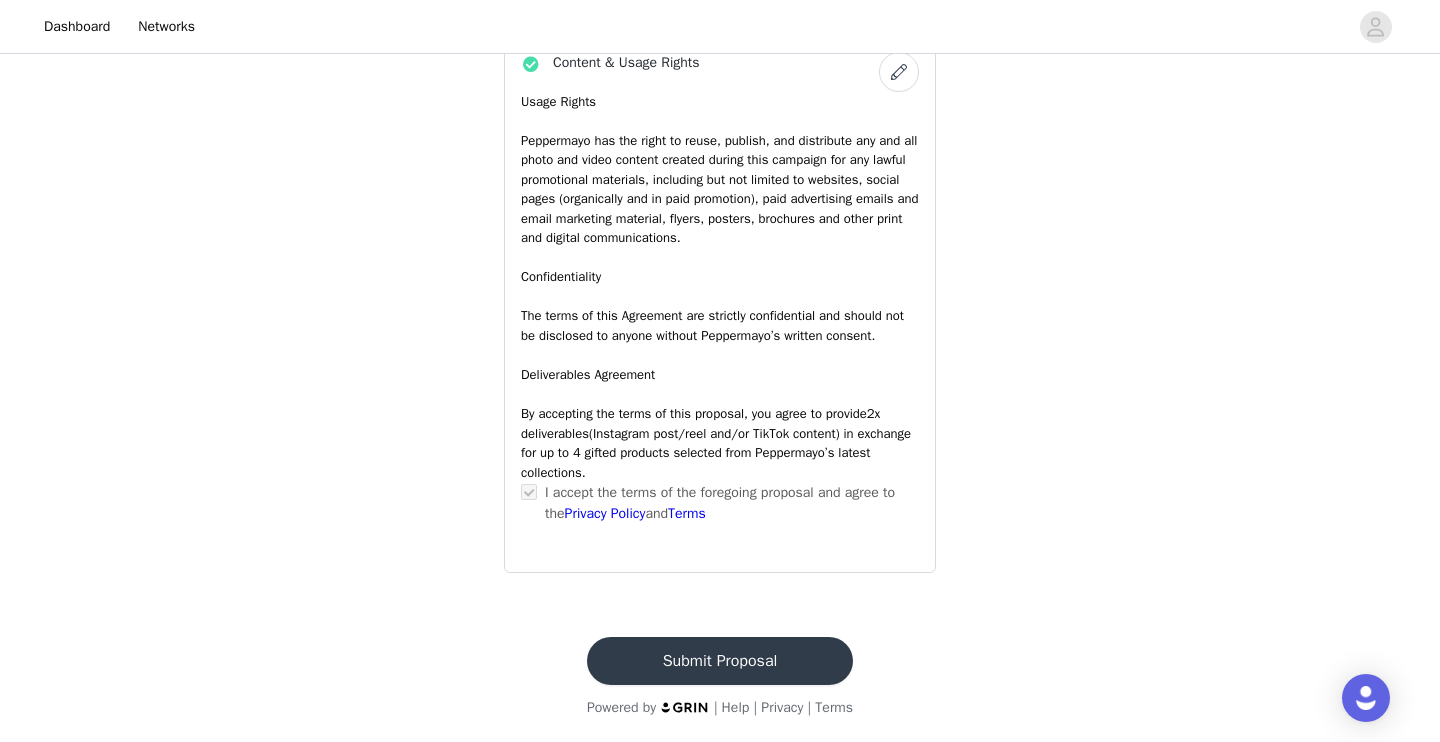 scroll, scrollTop: 1416, scrollLeft: 0, axis: vertical 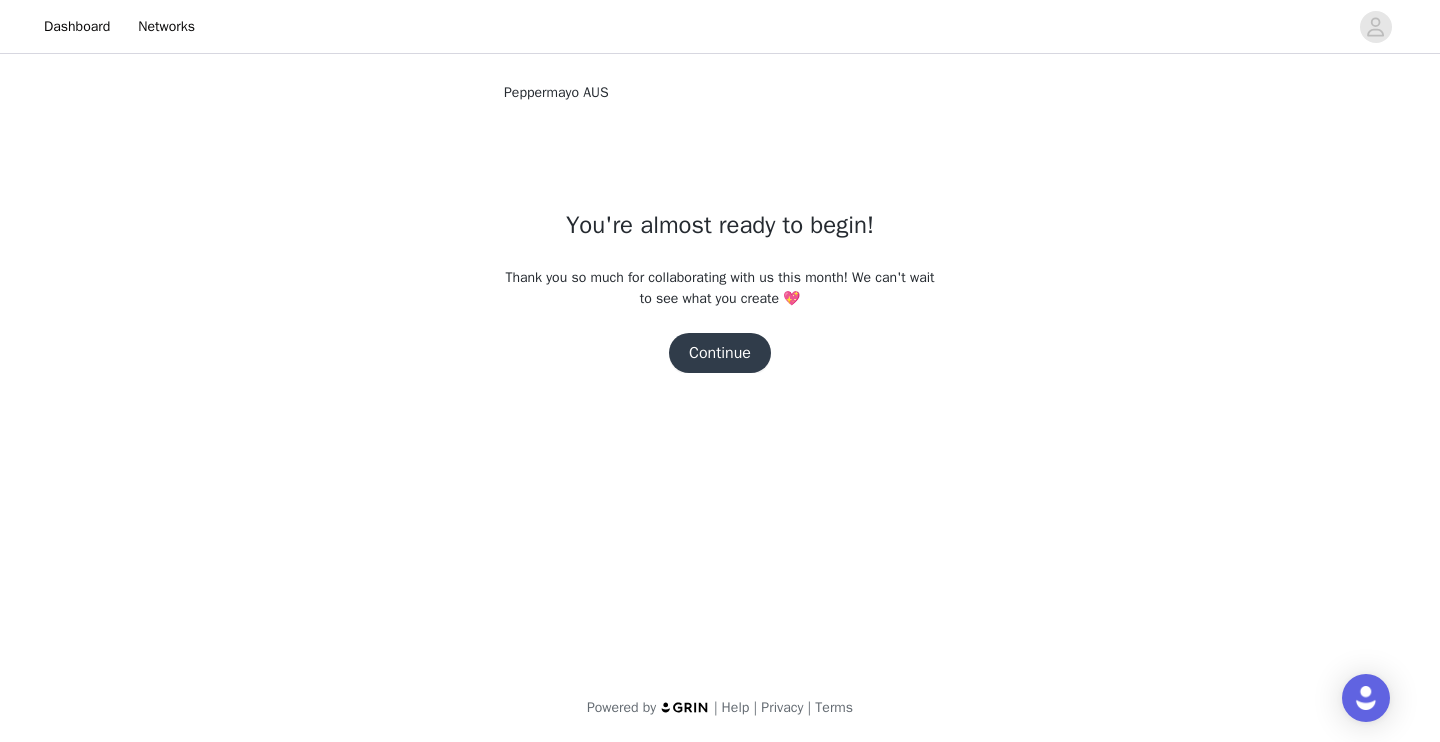 click on "Continue" at bounding box center [720, 353] 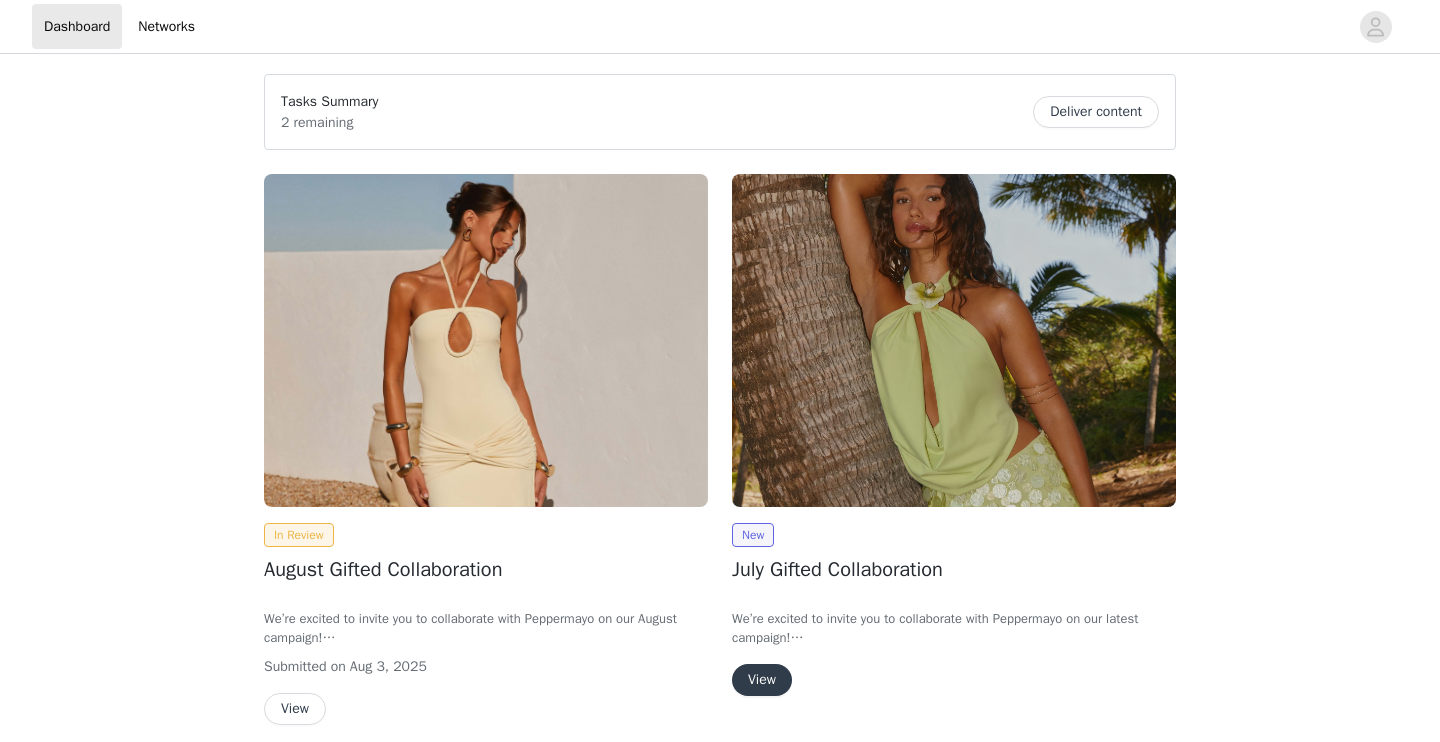 scroll, scrollTop: 0, scrollLeft: 0, axis: both 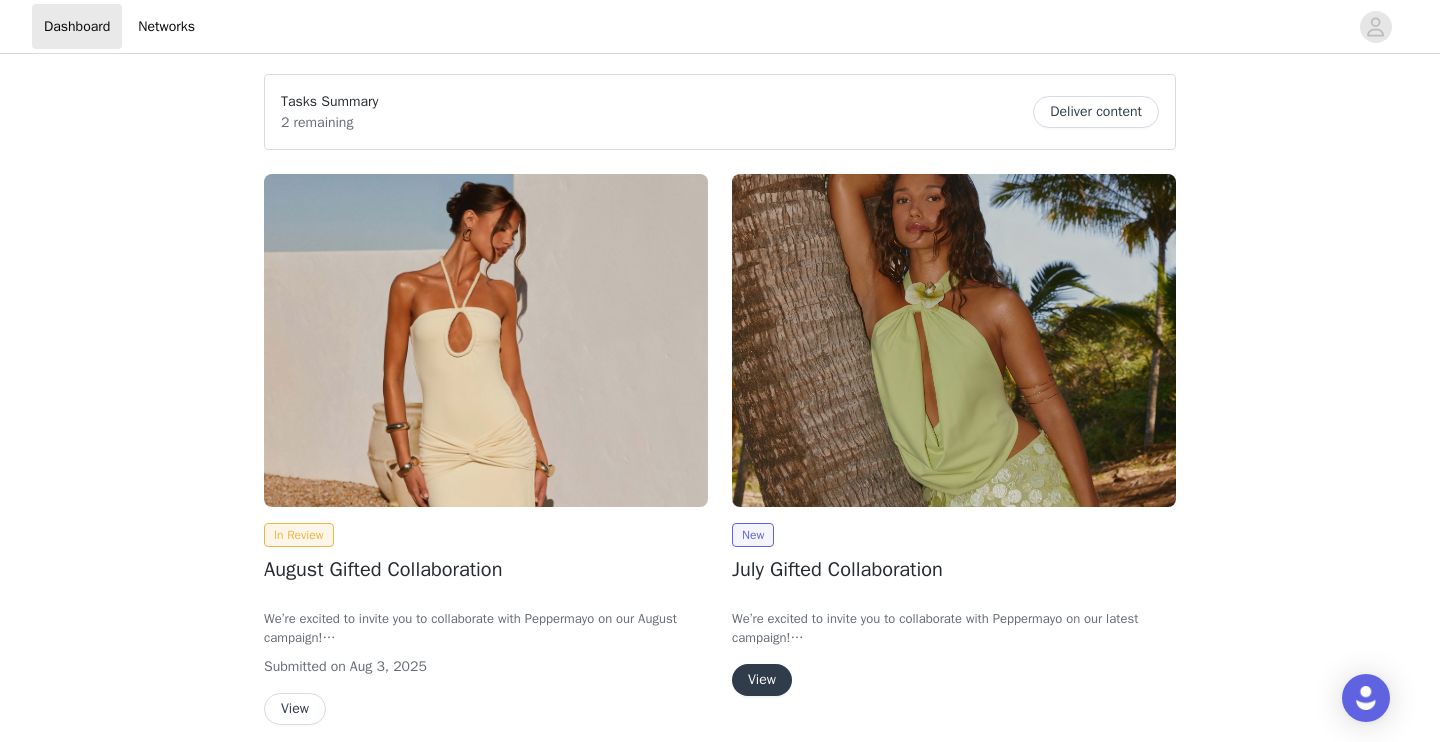 click on "Deliver content" at bounding box center [1096, 112] 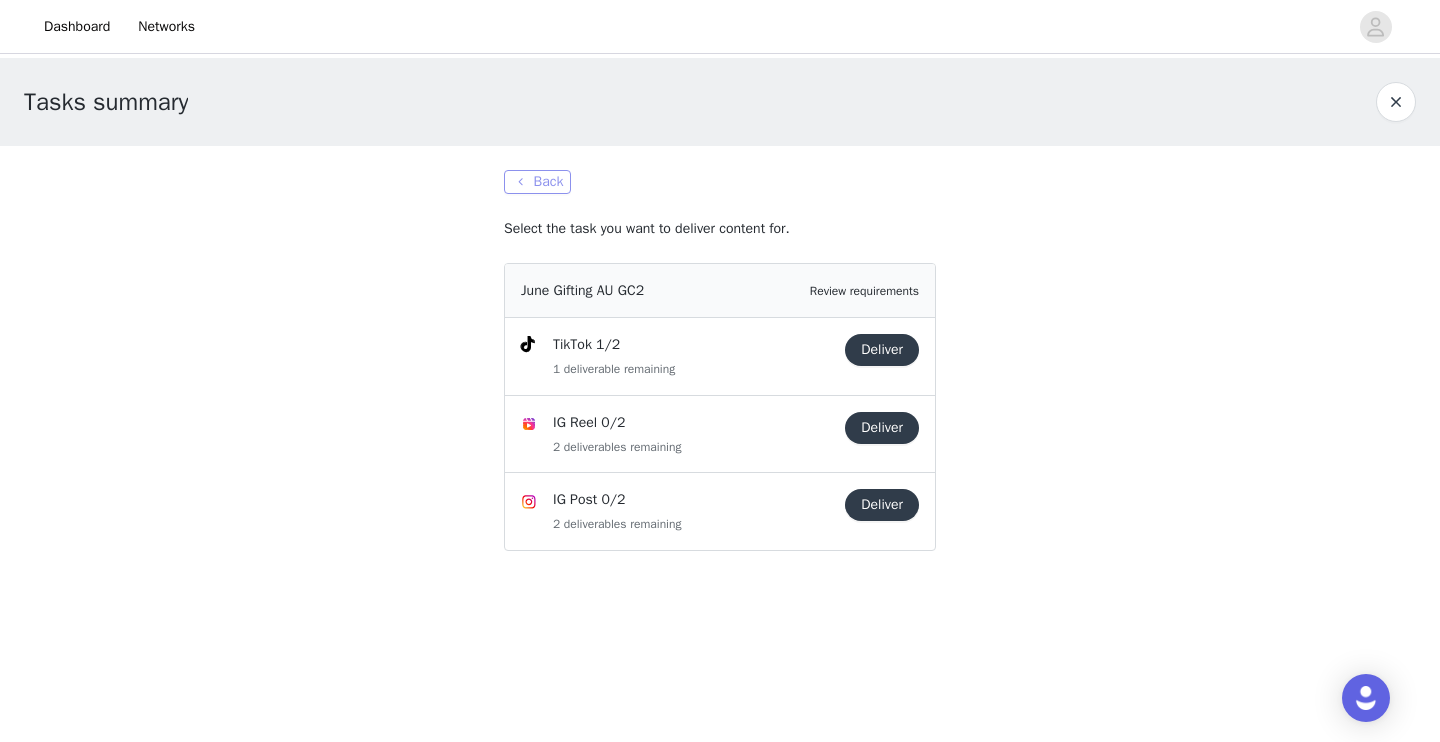 click on "Back" at bounding box center [537, 182] 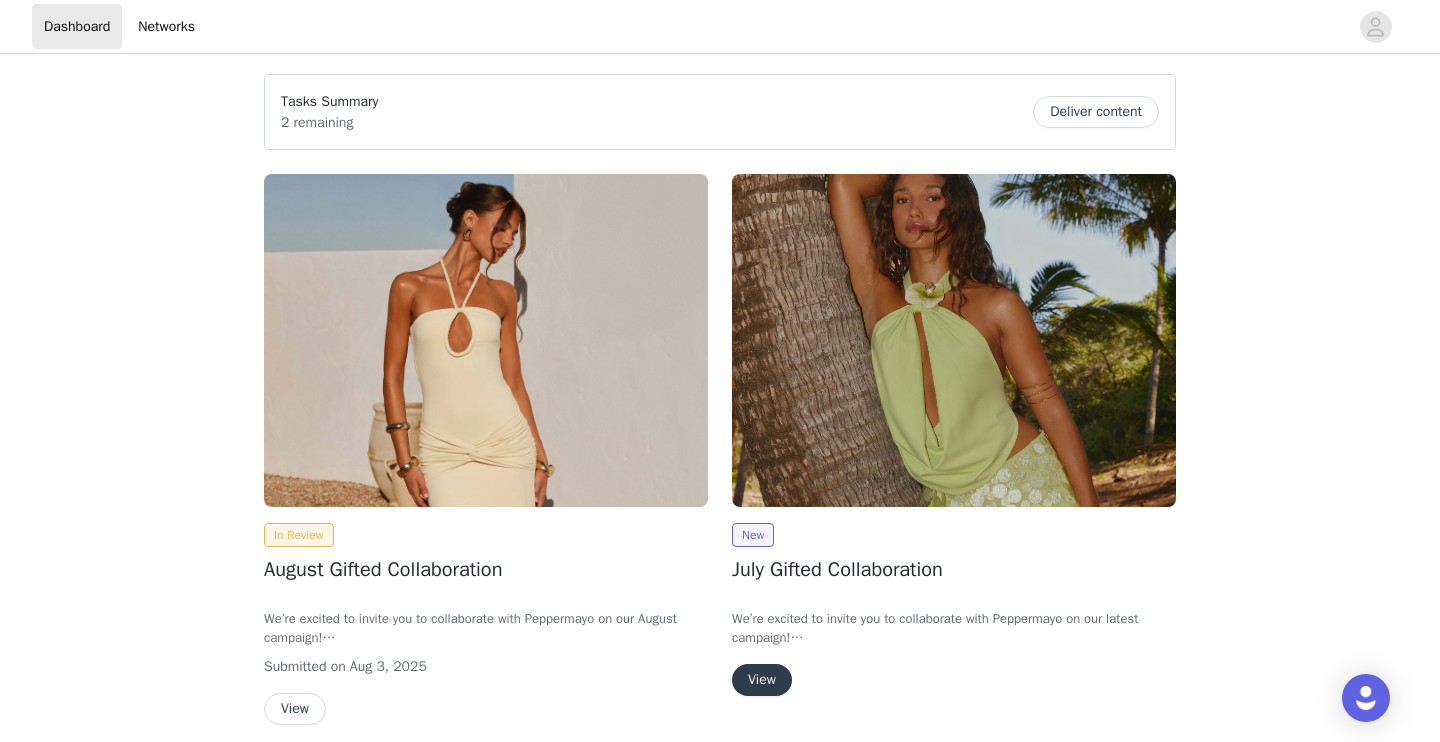 scroll, scrollTop: 0, scrollLeft: 0, axis: both 